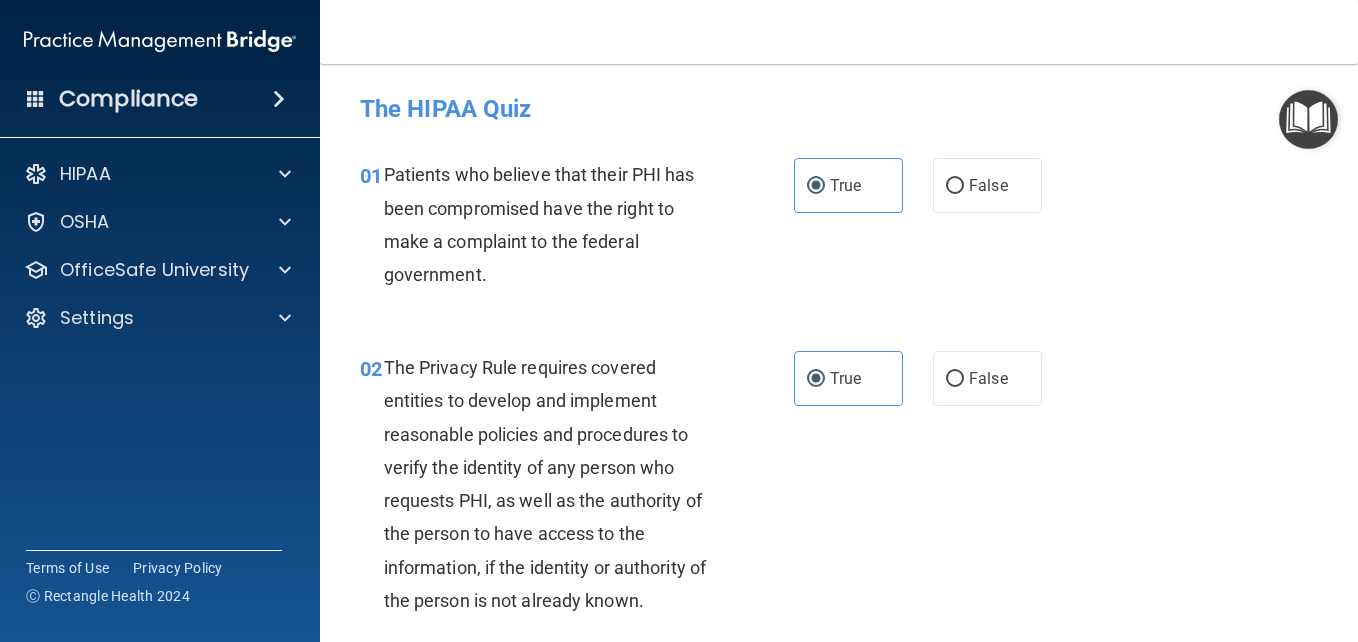 scroll, scrollTop: 0, scrollLeft: 0, axis: both 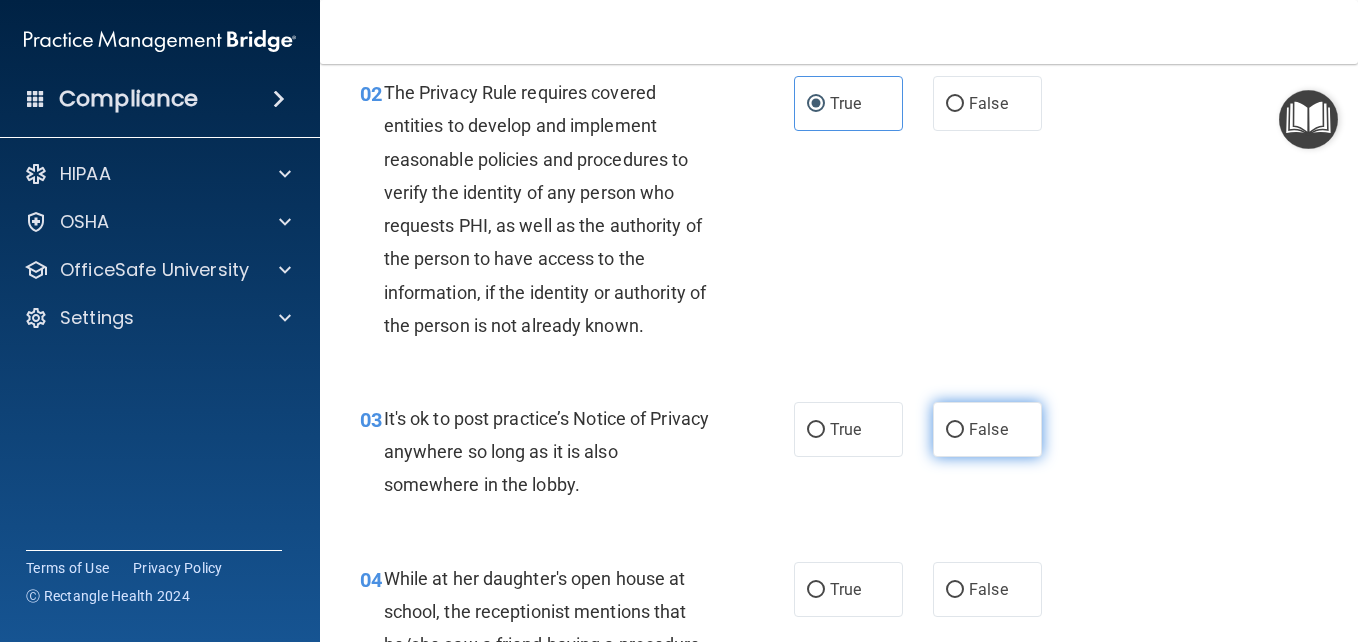 click on "False" at bounding box center (987, 429) 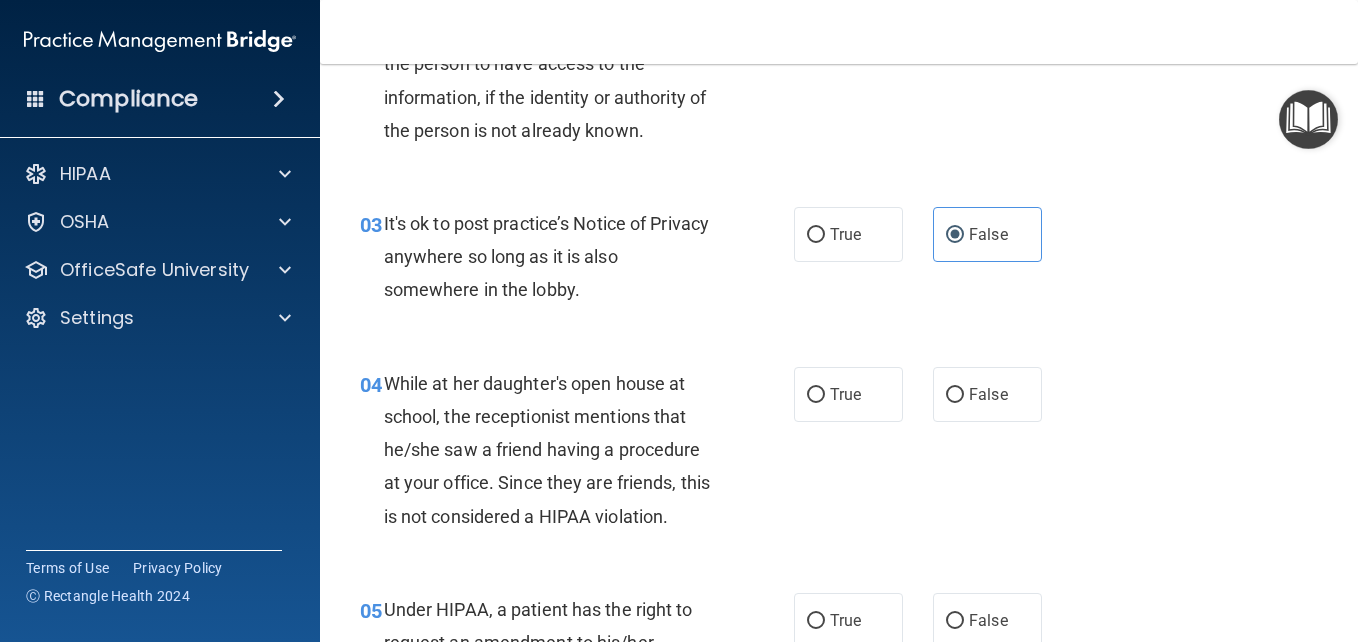 scroll, scrollTop: 481, scrollLeft: 0, axis: vertical 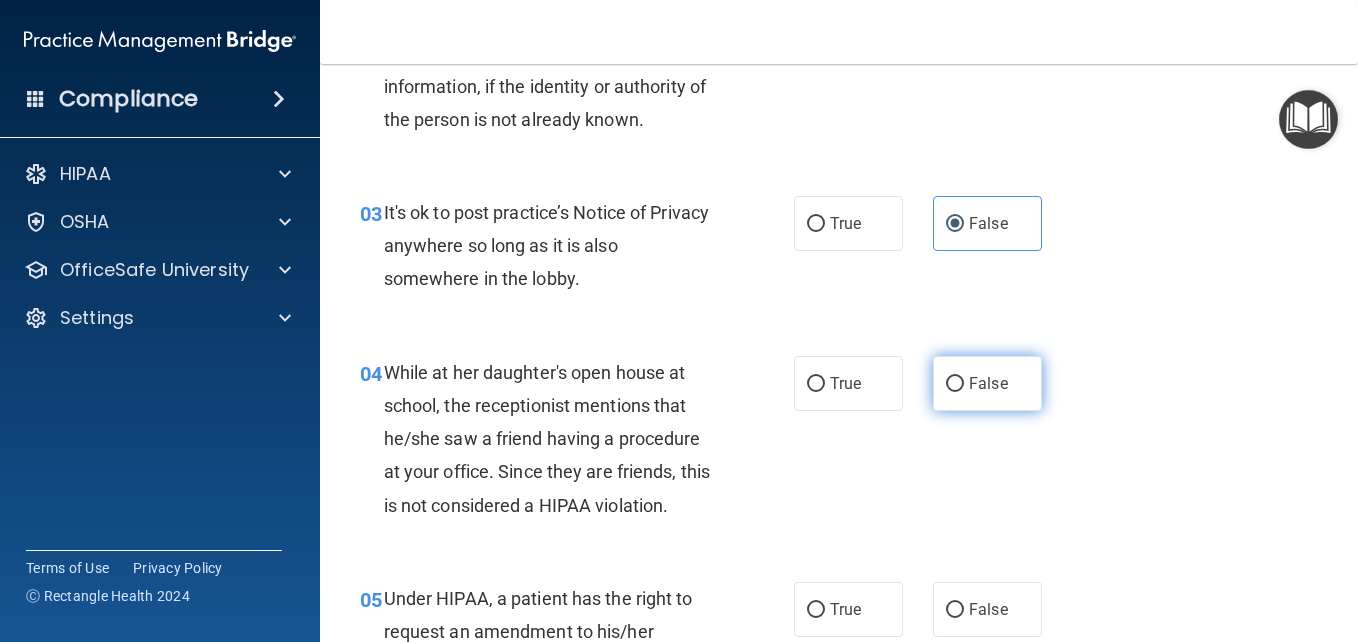 click on "False" at bounding box center [988, 383] 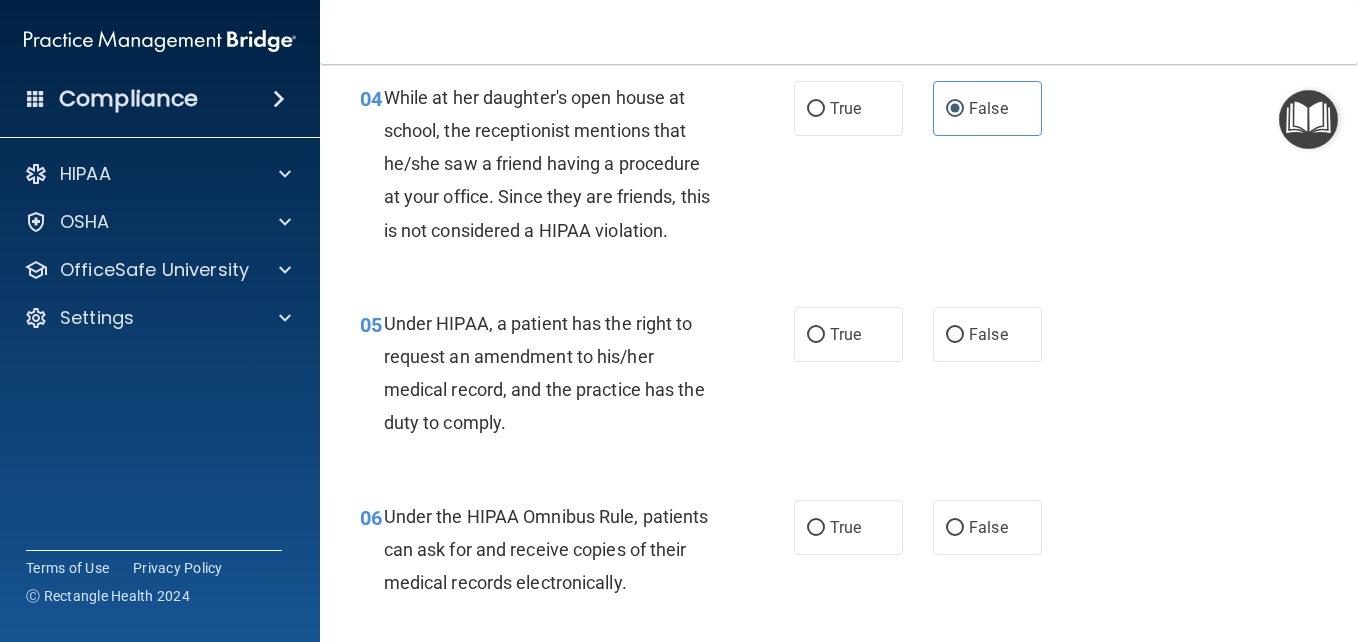 scroll, scrollTop: 767, scrollLeft: 0, axis: vertical 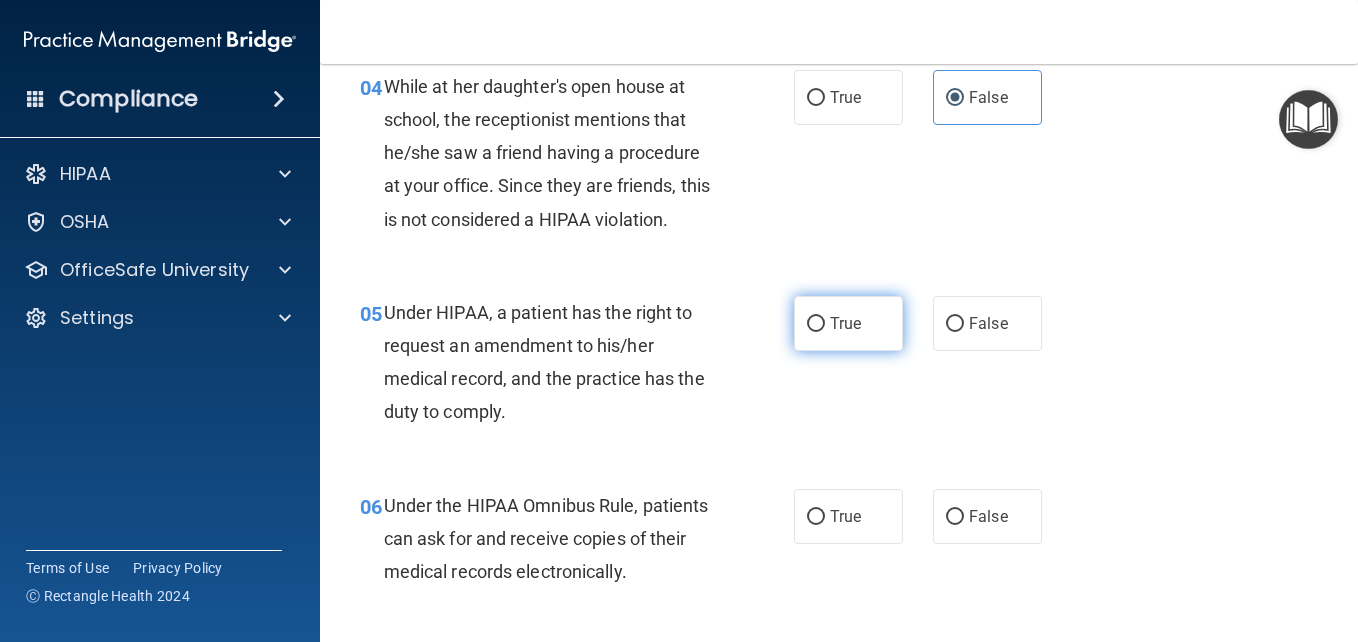 click on "True" at bounding box center (848, 323) 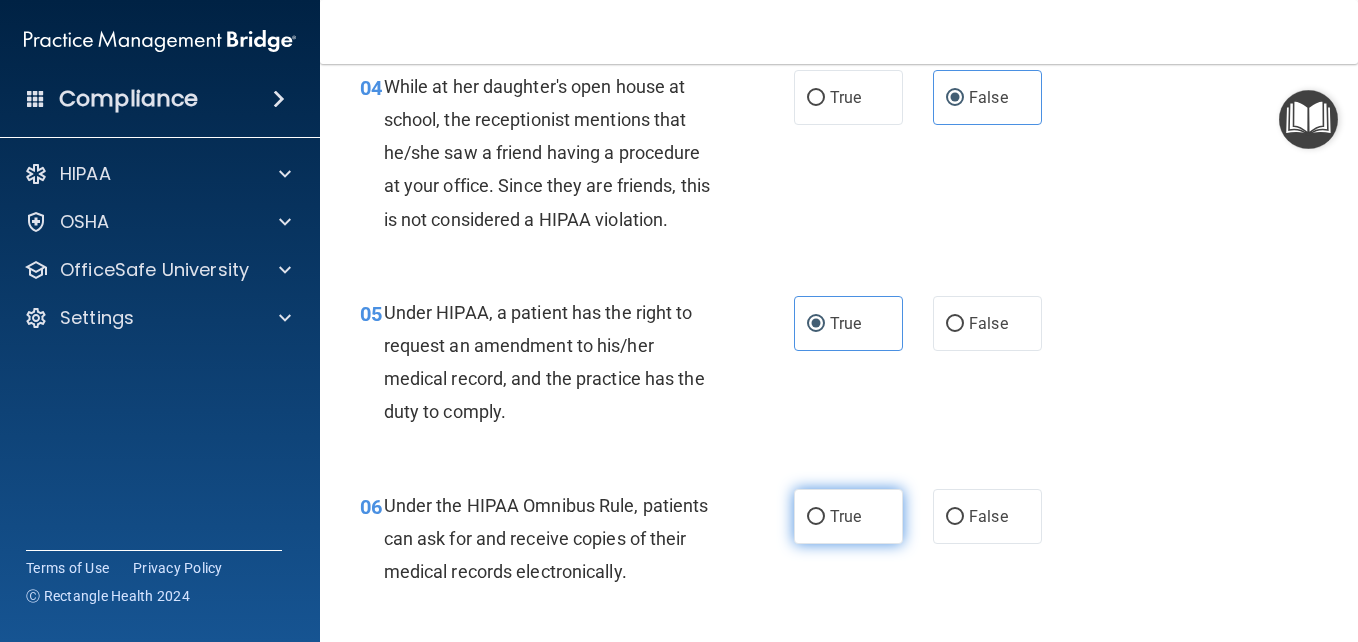 click on "True" at bounding box center (848, 516) 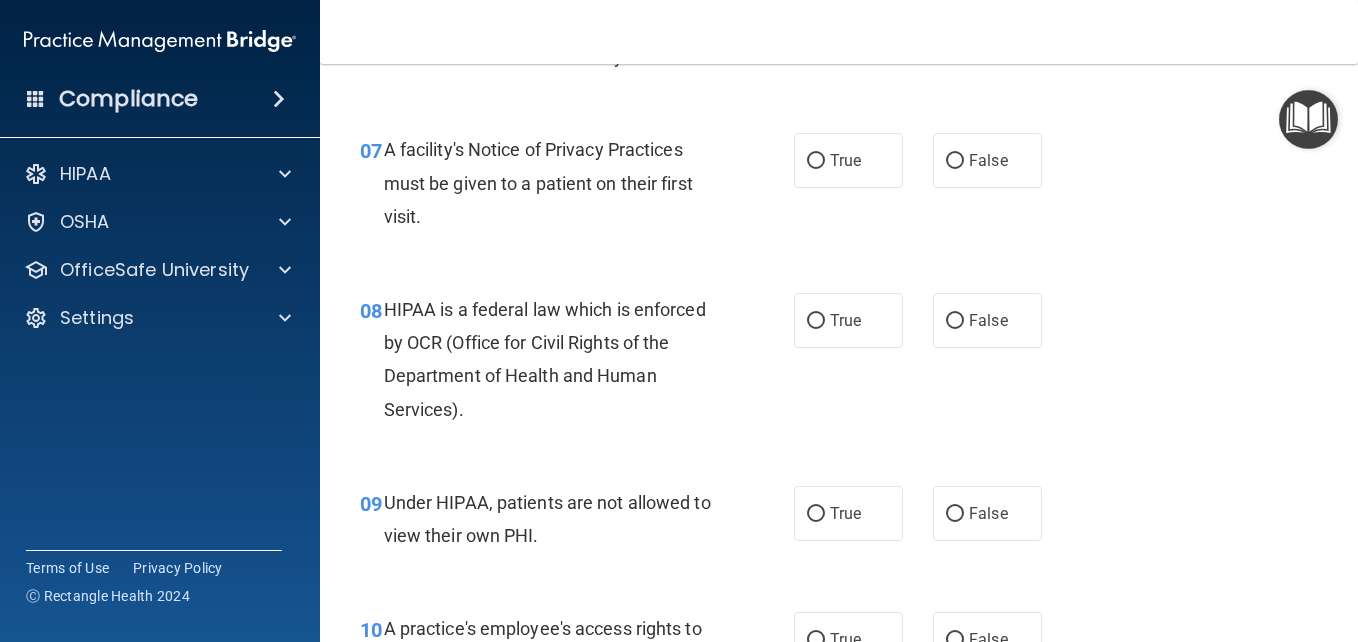 scroll, scrollTop: 1179, scrollLeft: 0, axis: vertical 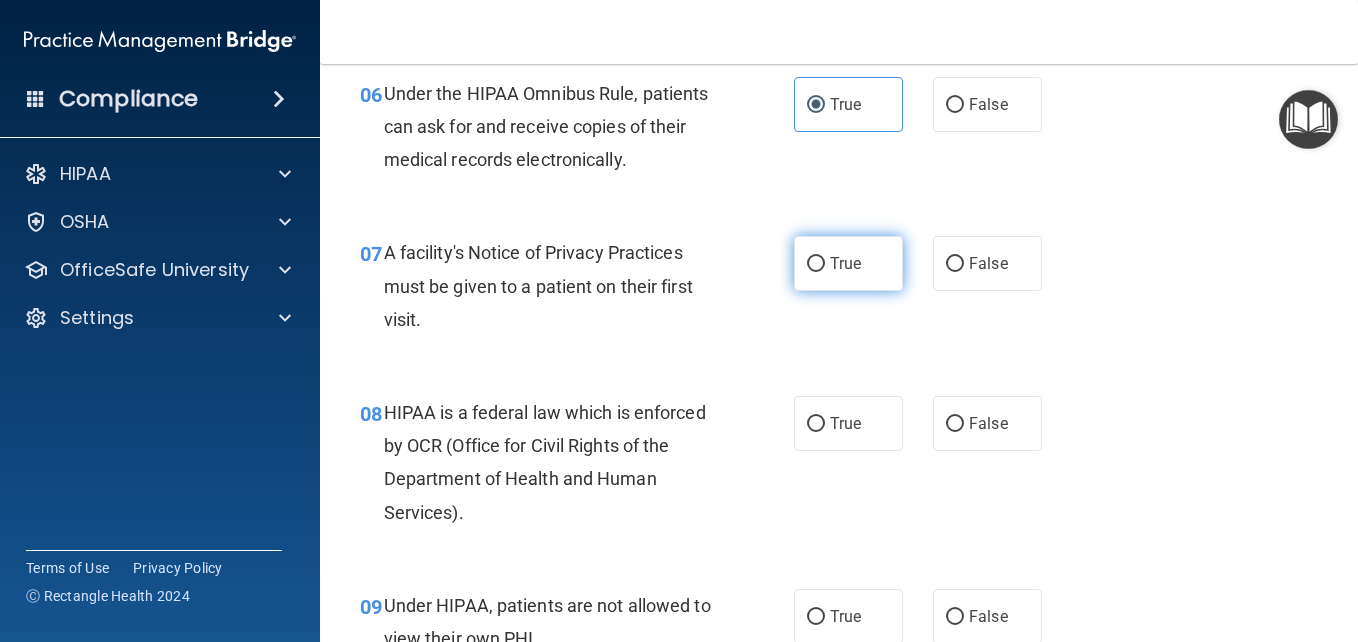 click on "True" at bounding box center [845, 263] 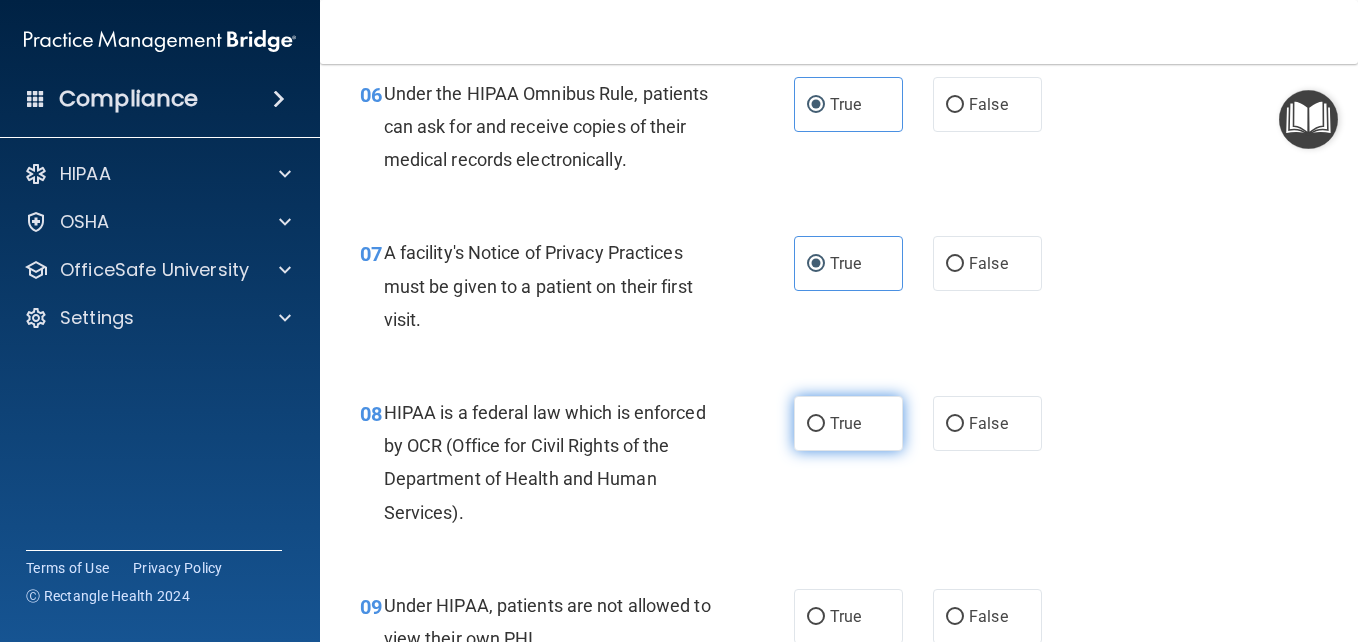 click on "True" at bounding box center (848, 423) 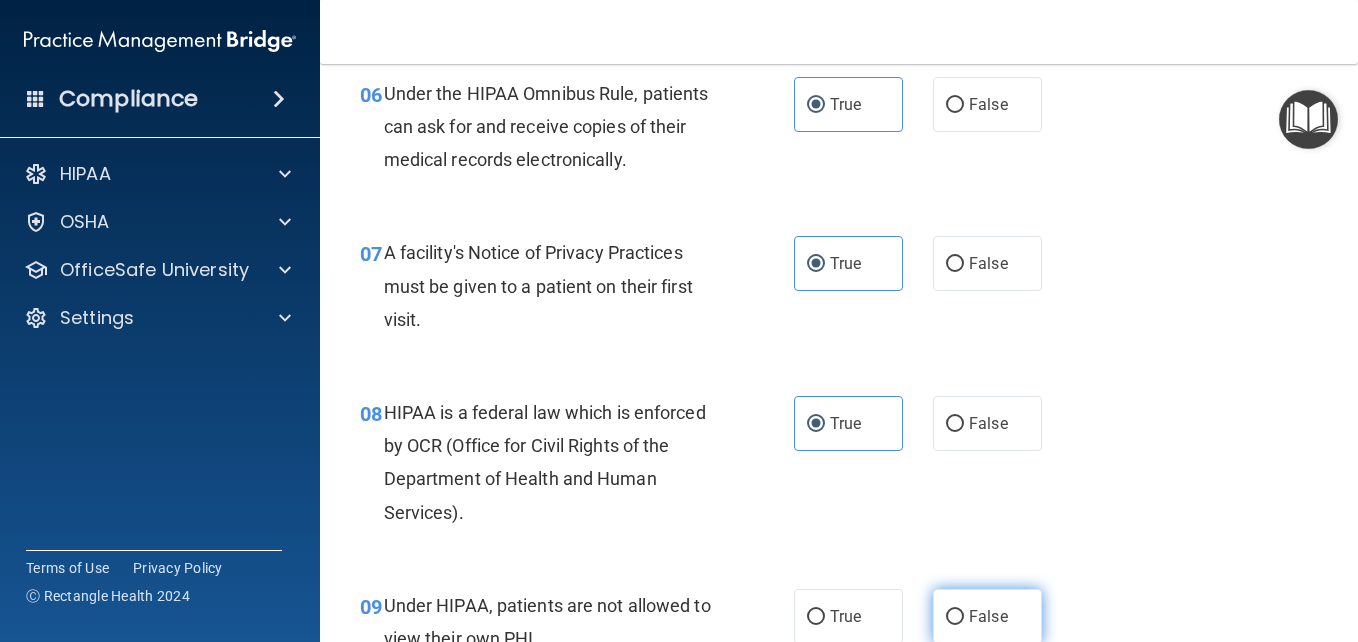 click on "False" at bounding box center [987, 616] 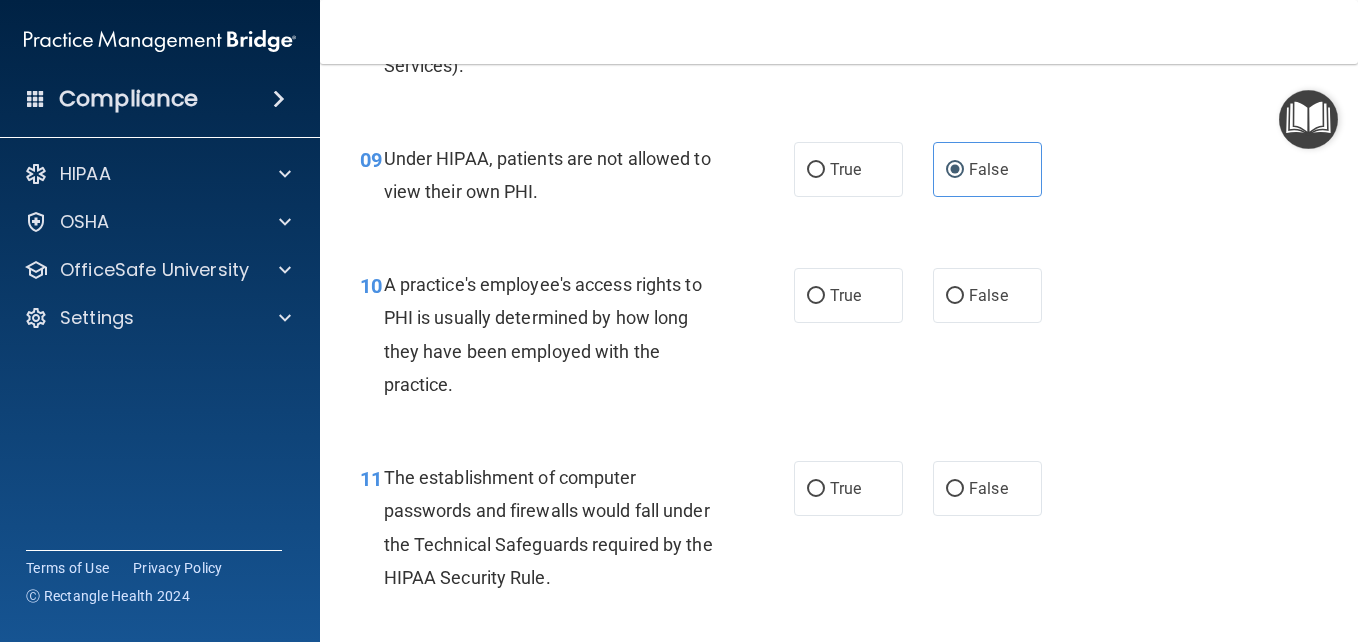 scroll, scrollTop: 1660, scrollLeft: 0, axis: vertical 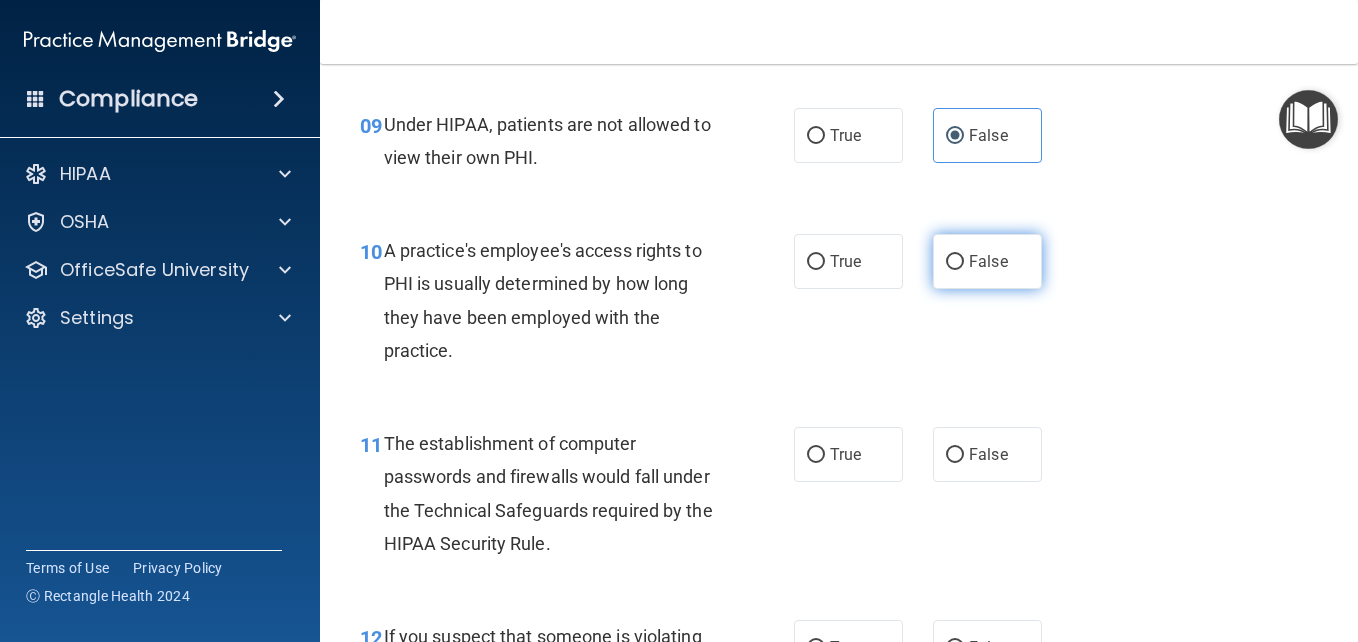 click on "False" at bounding box center [955, 262] 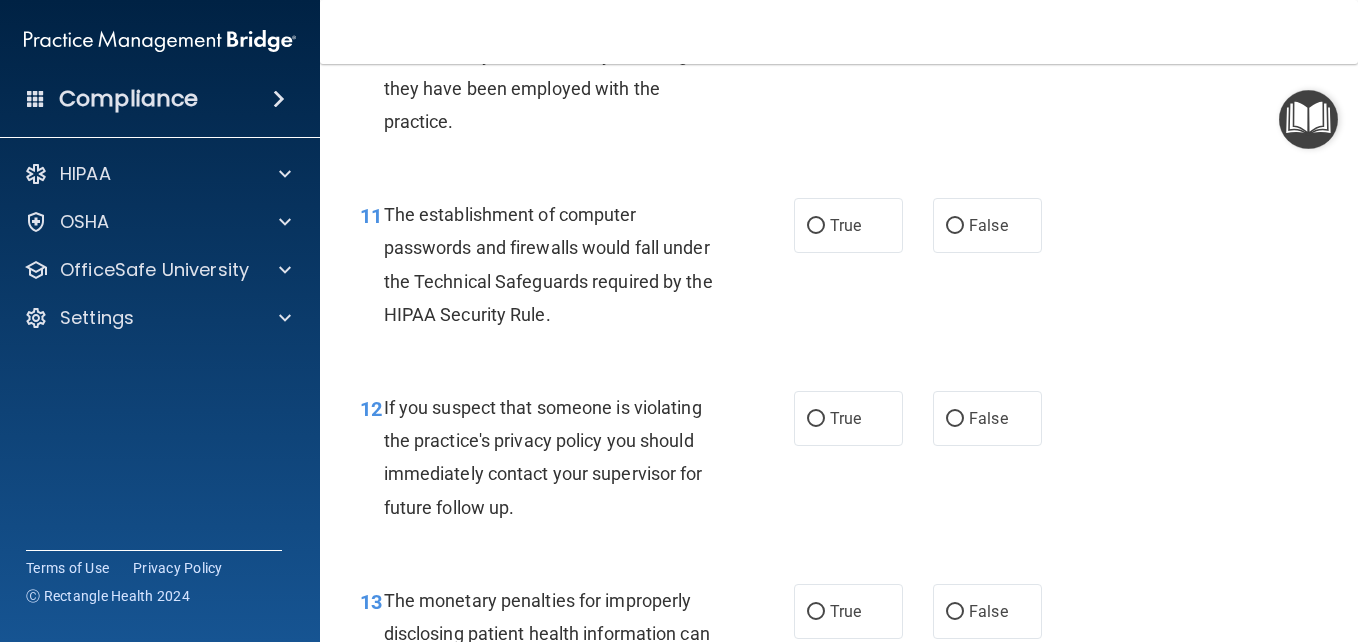 scroll, scrollTop: 1901, scrollLeft: 0, axis: vertical 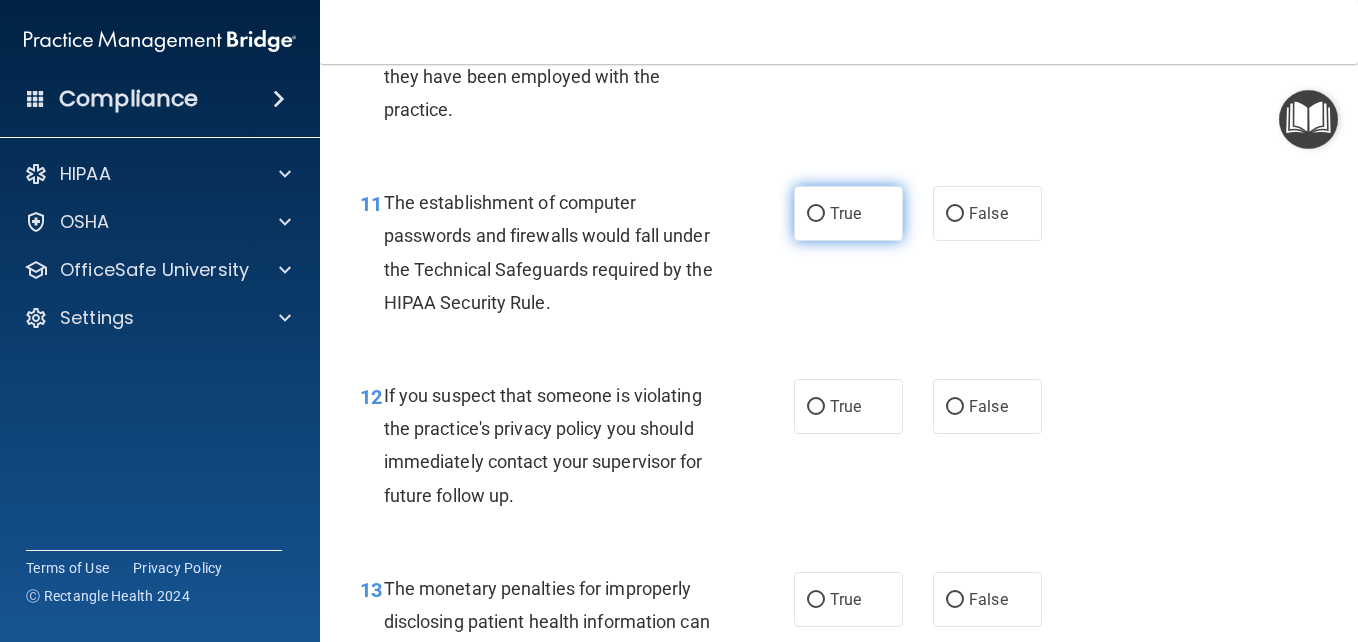 click on "True" at bounding box center [848, 213] 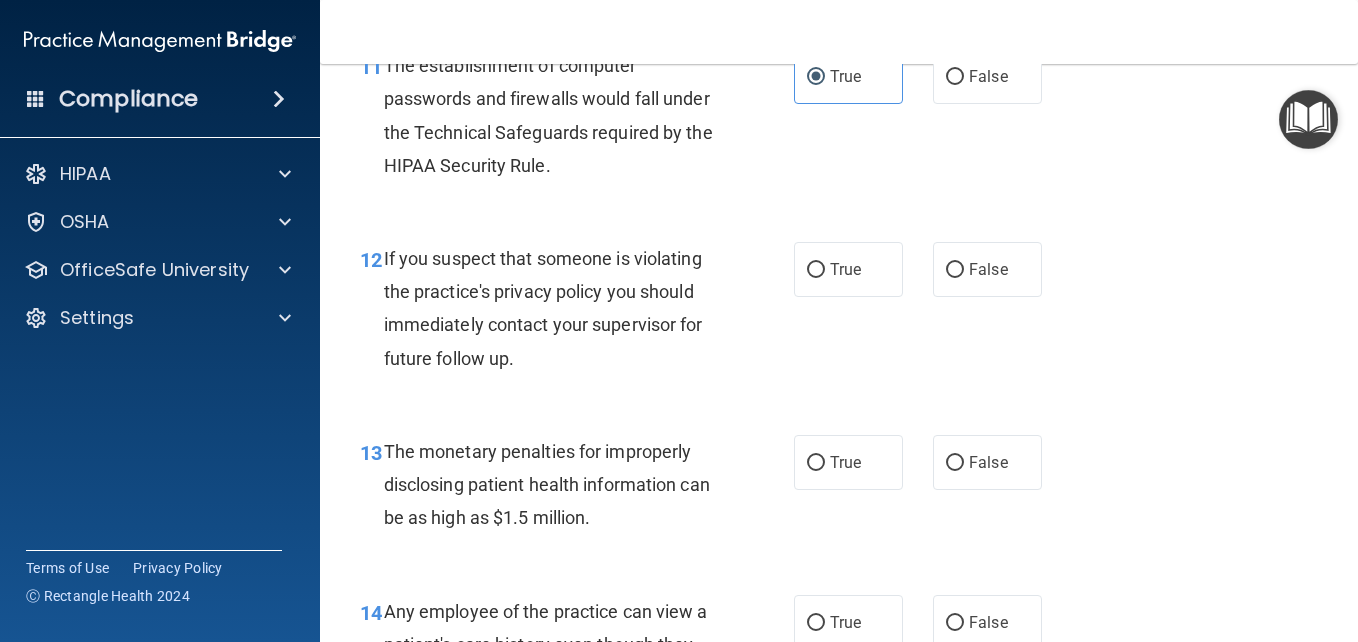 scroll, scrollTop: 2050, scrollLeft: 0, axis: vertical 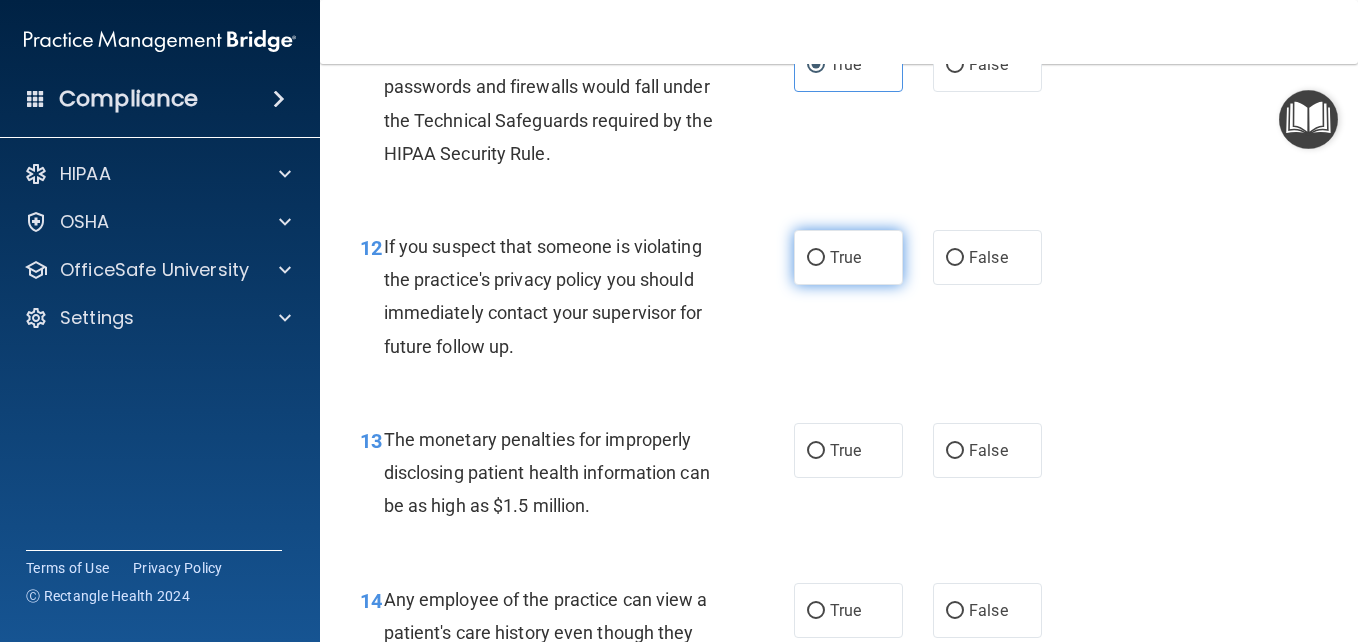 click on "True" at bounding box center (816, 258) 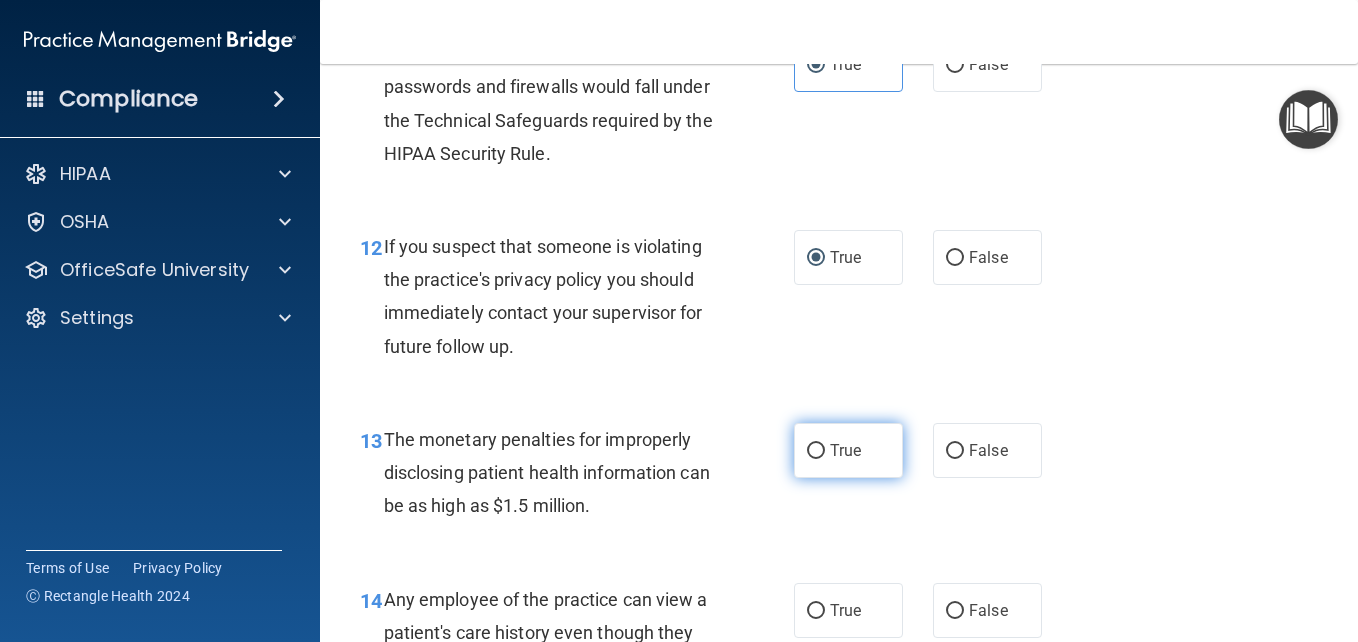 click on "True" at bounding box center (845, 450) 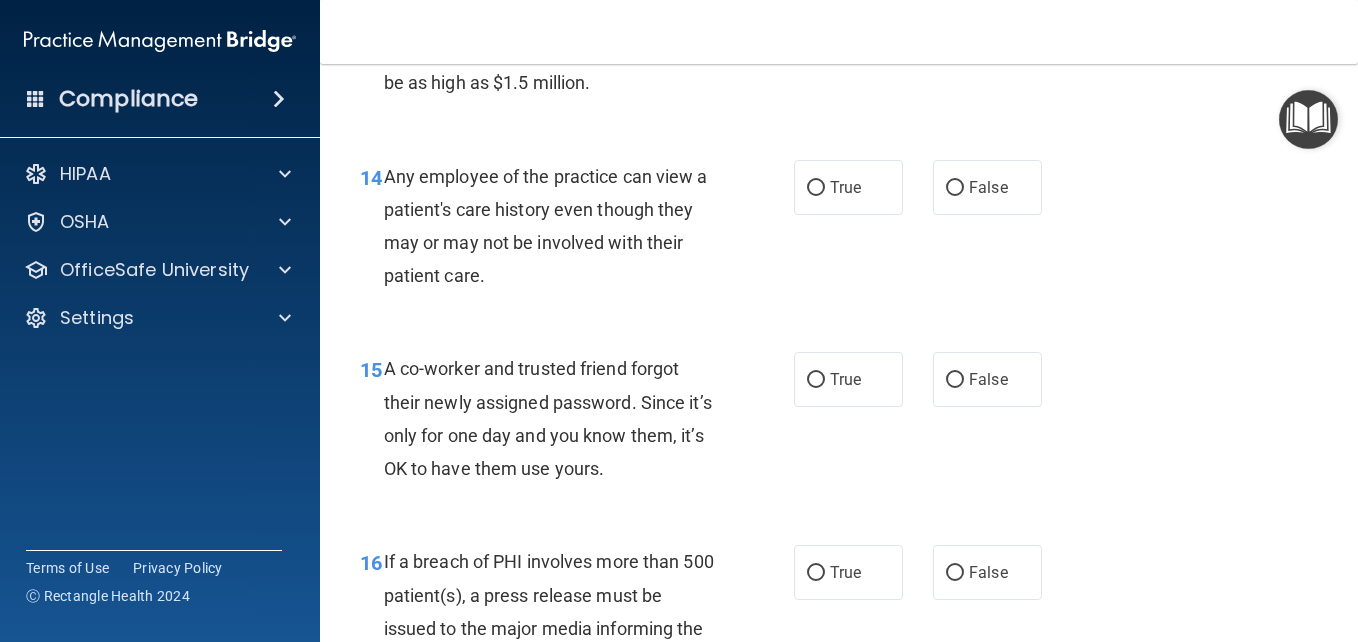 scroll, scrollTop: 2508, scrollLeft: 0, axis: vertical 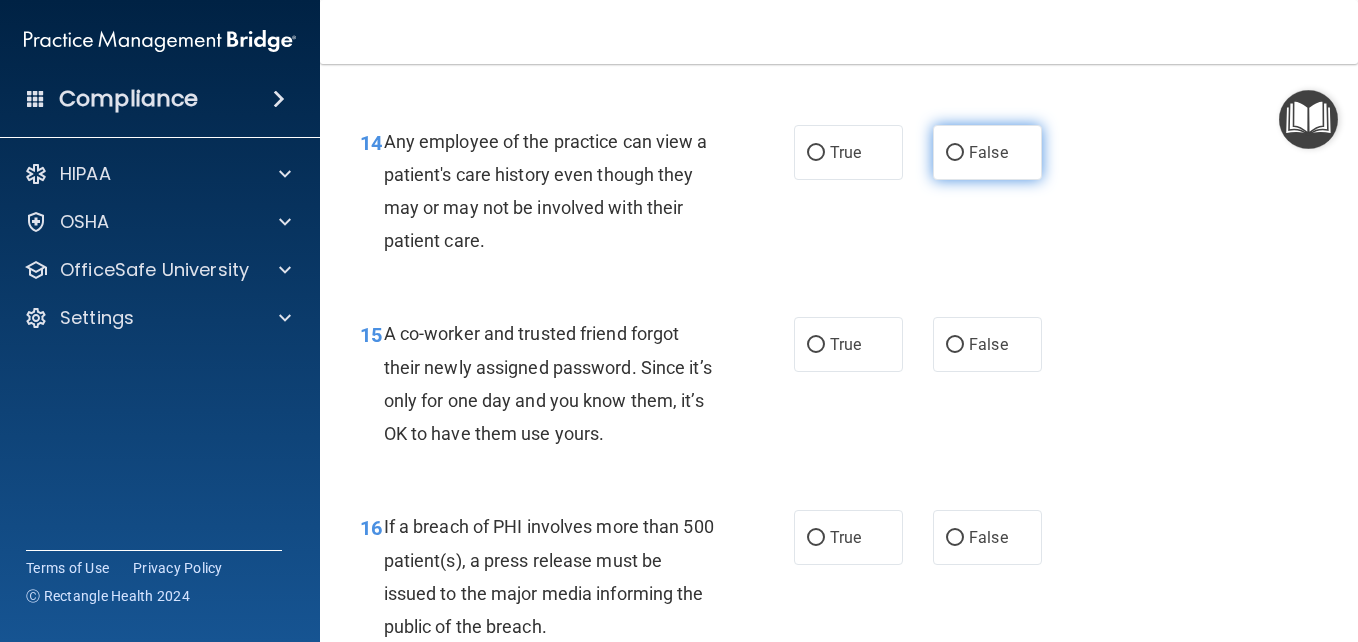click on "False" at bounding box center (987, 152) 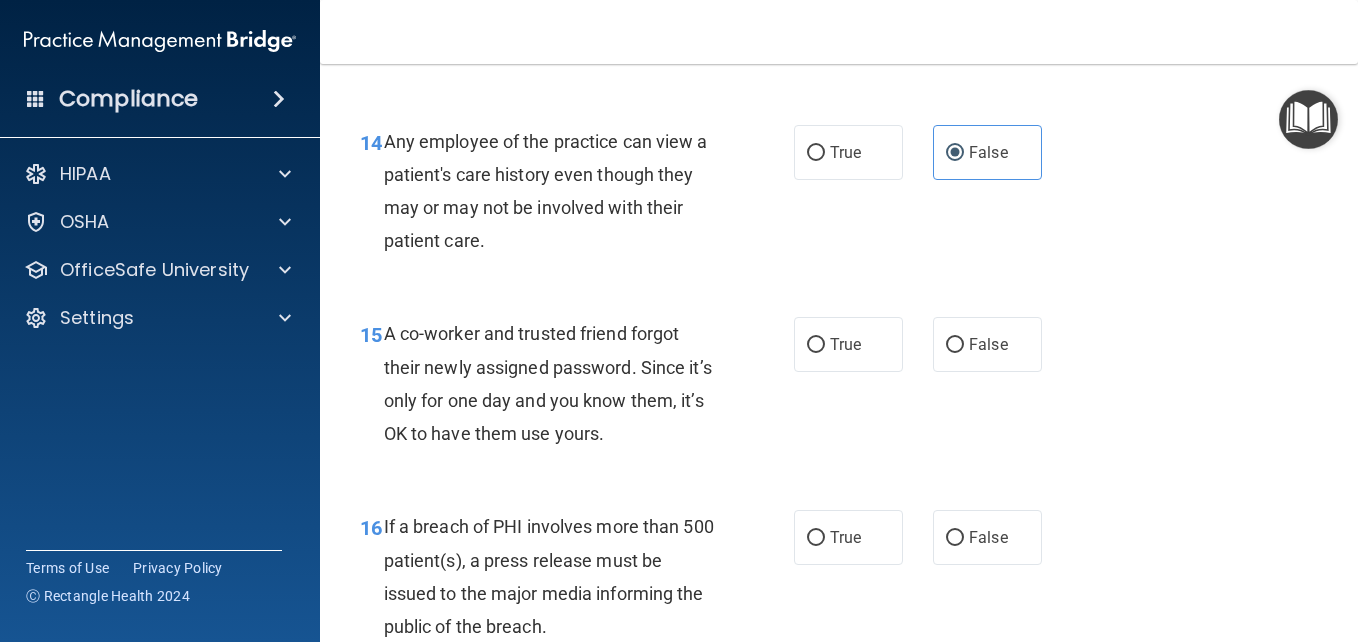 click on "True           False" at bounding box center (925, 344) 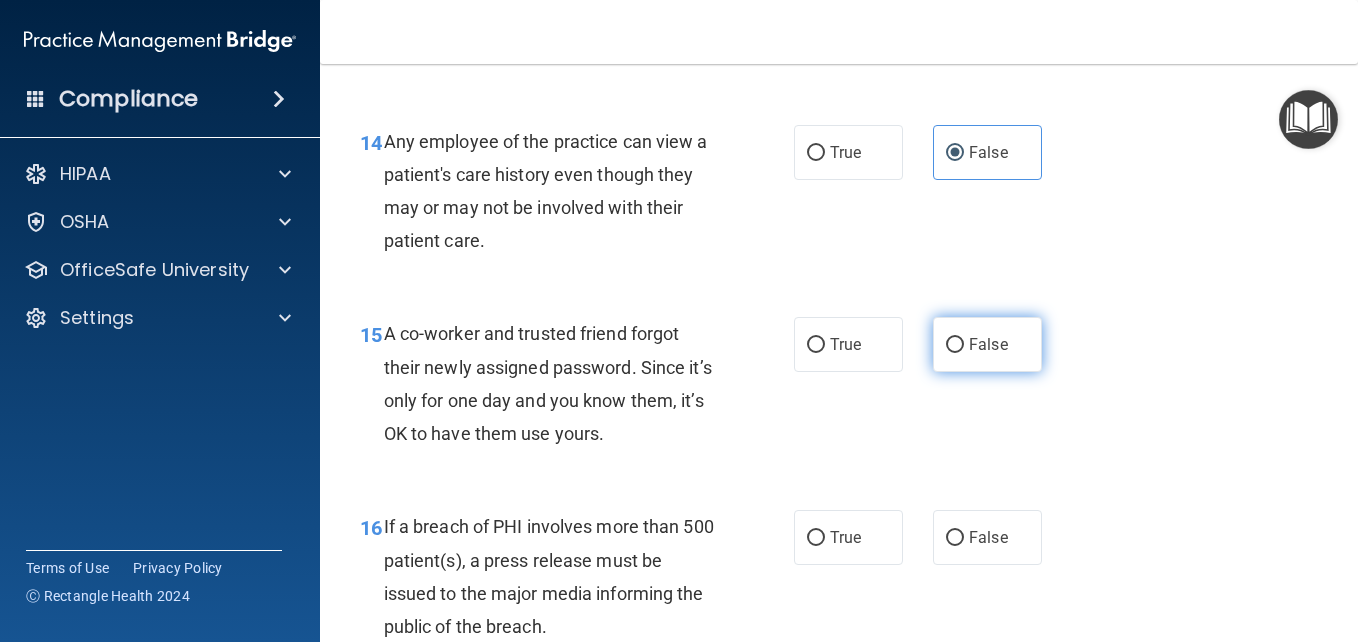 click on "False" at bounding box center (988, 344) 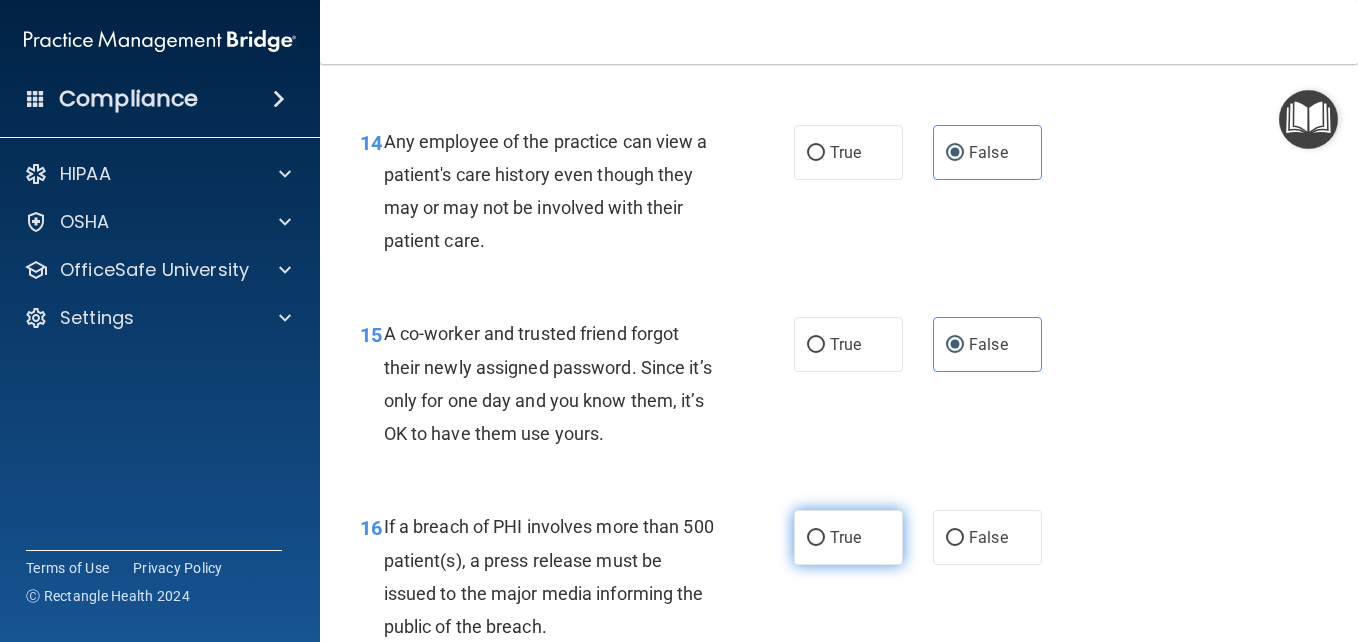 click on "True" at bounding box center (848, 537) 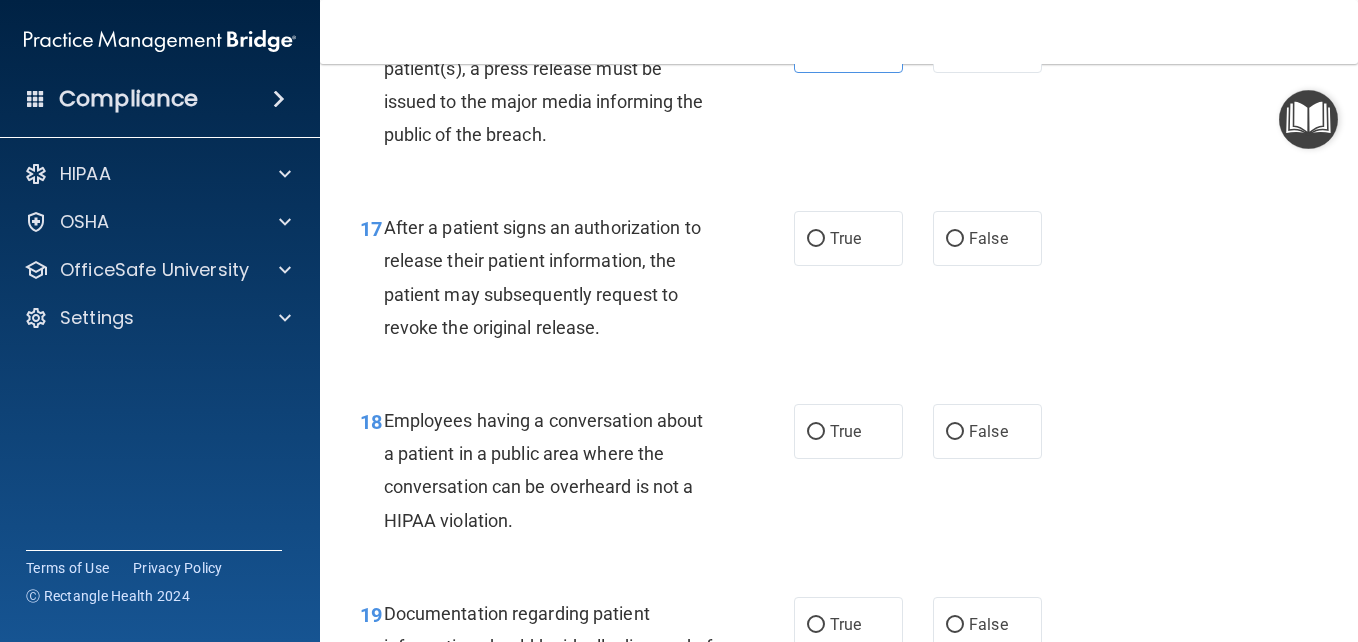 scroll, scrollTop: 3012, scrollLeft: 0, axis: vertical 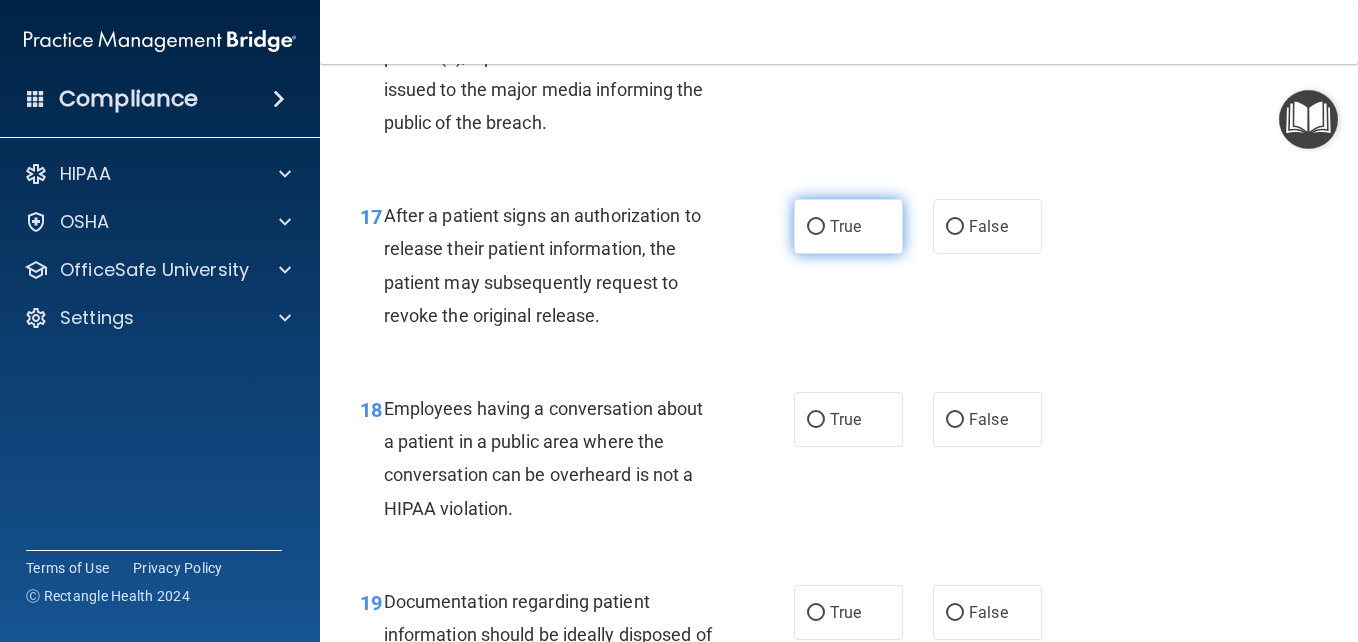 click on "True" at bounding box center [848, 226] 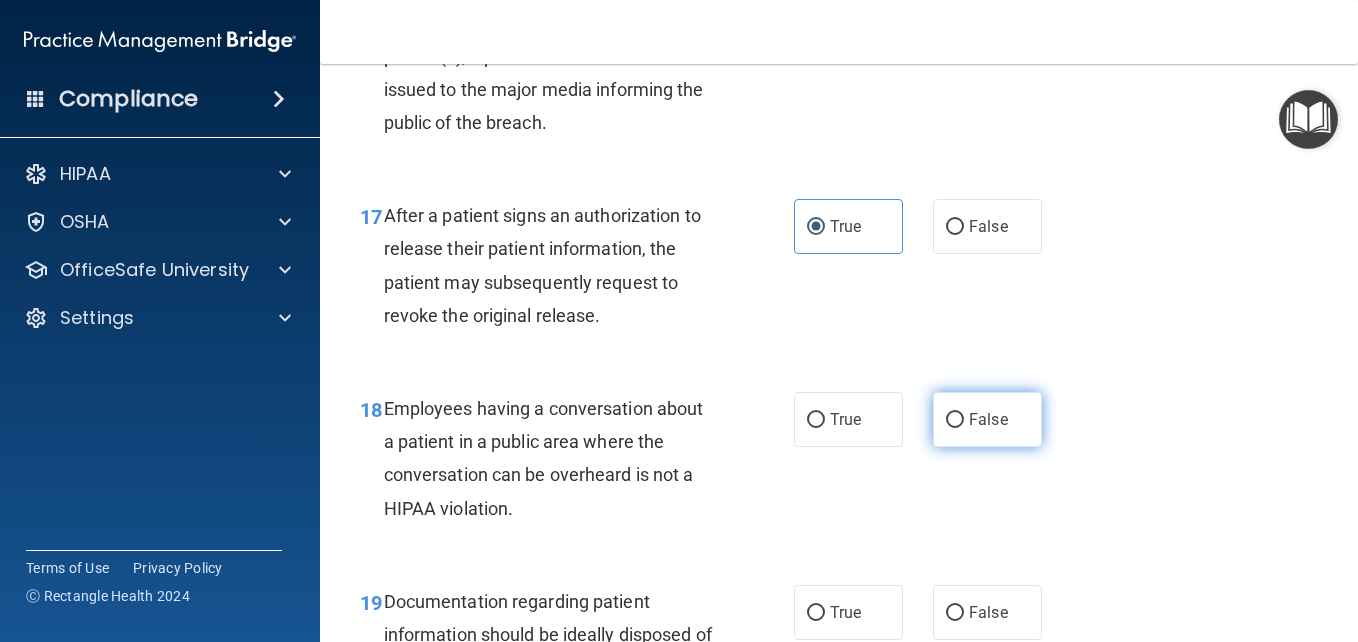click on "False" at bounding box center (955, 420) 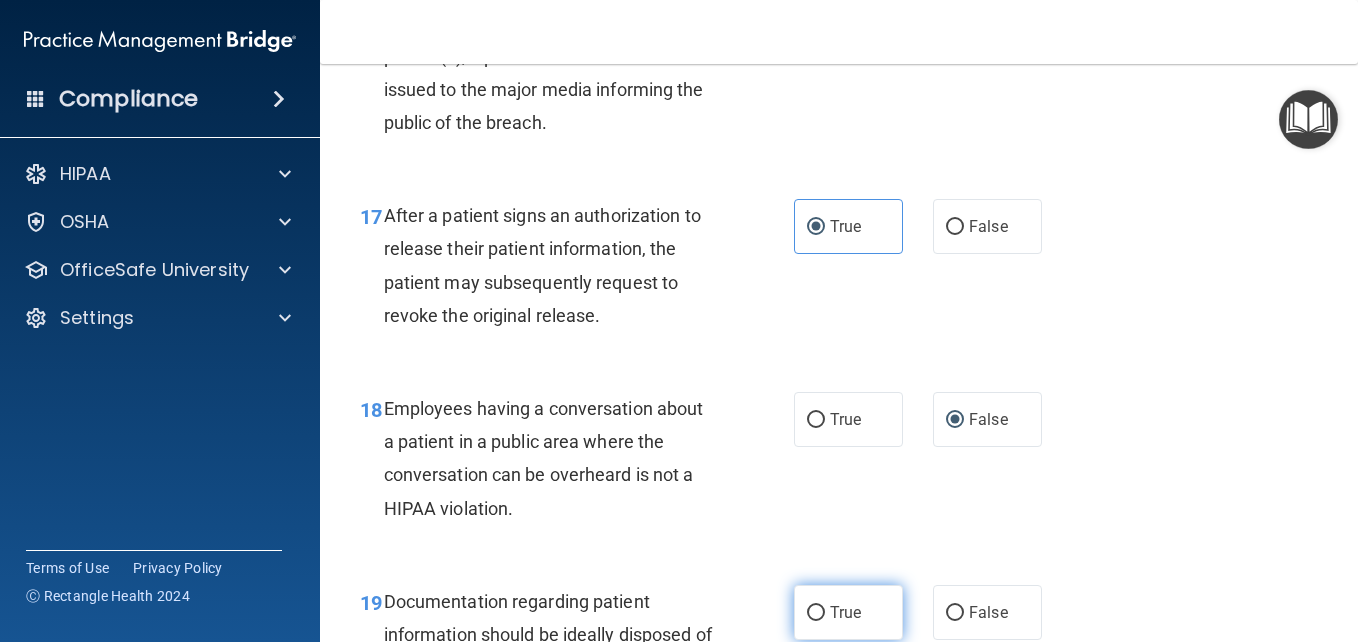 click on "True" at bounding box center [848, 612] 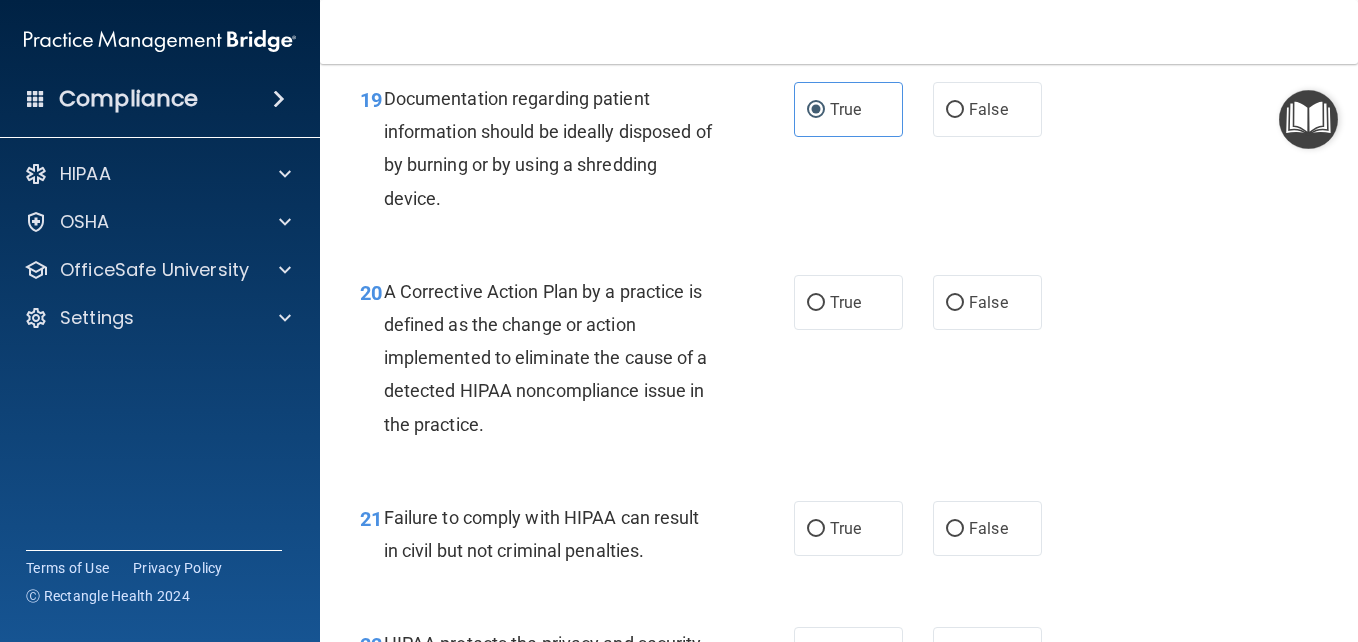 scroll, scrollTop: 3527, scrollLeft: 0, axis: vertical 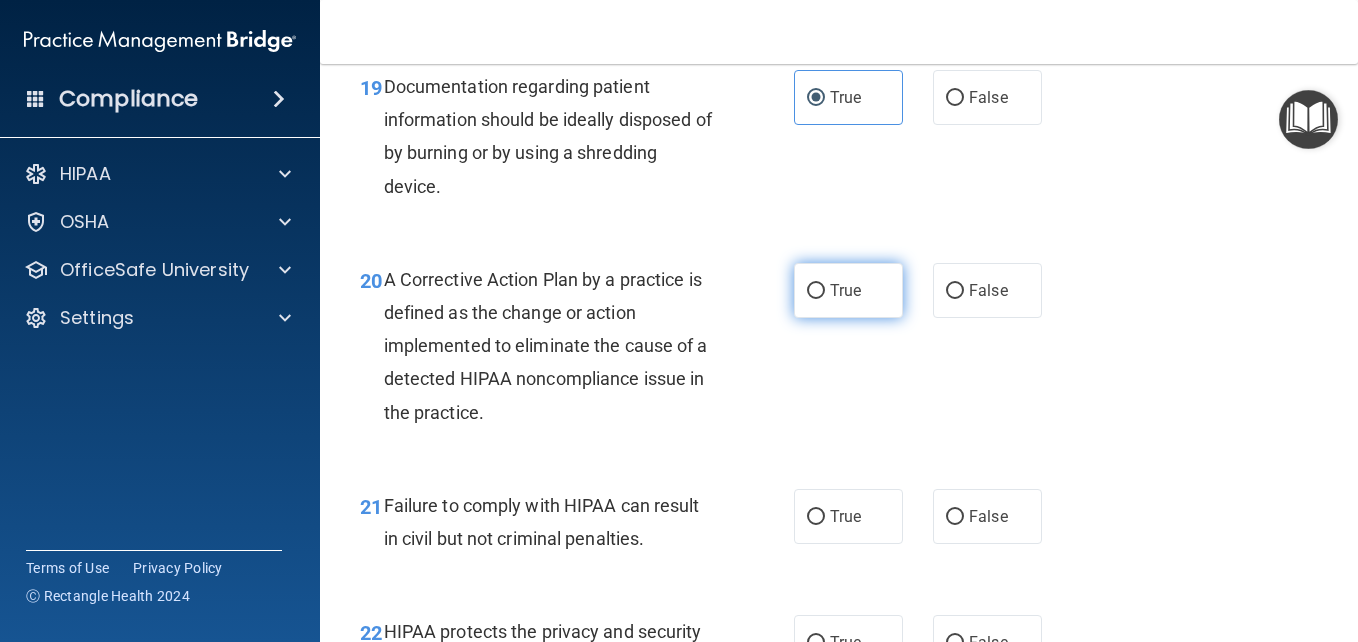 click on "True" at bounding box center (848, 290) 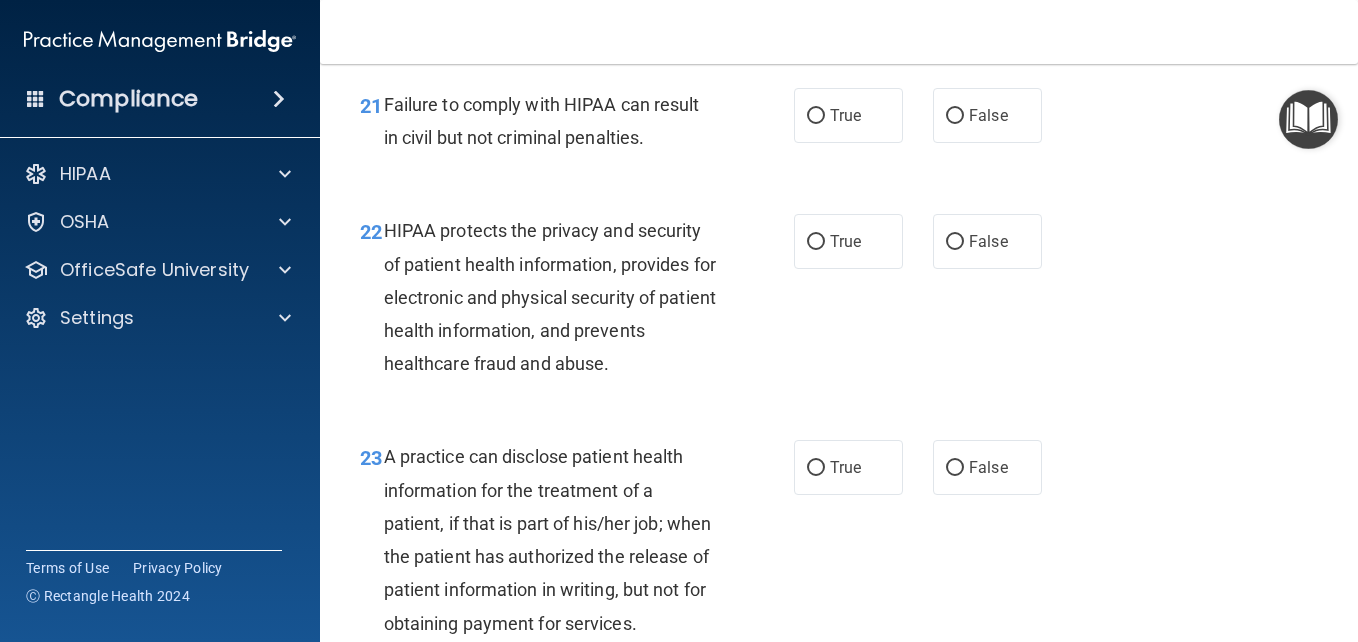 scroll, scrollTop: 3951, scrollLeft: 0, axis: vertical 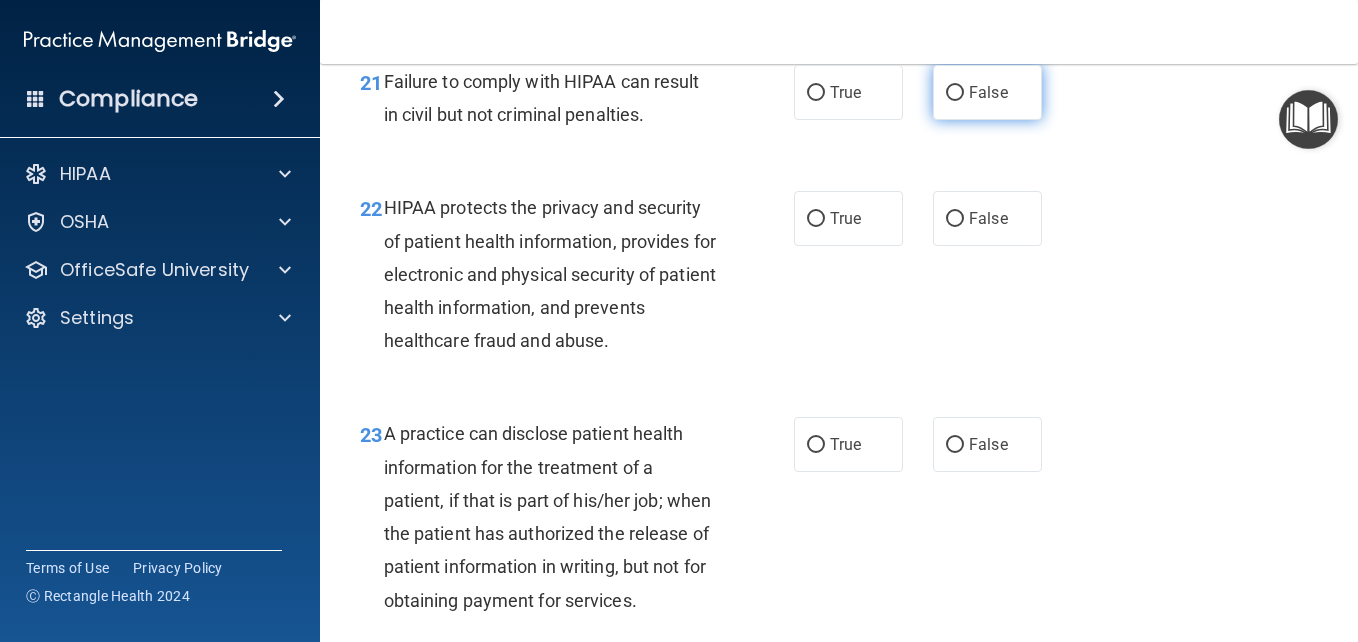 click on "False" at bounding box center [987, 92] 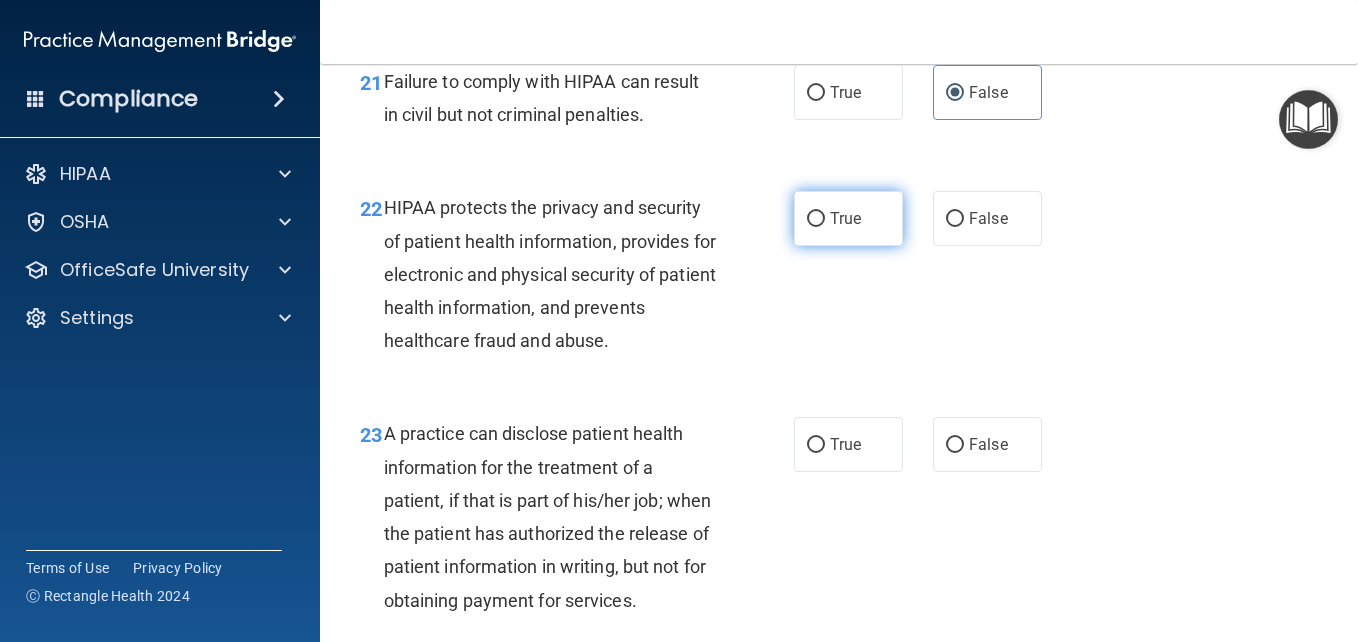 click on "True" at bounding box center [848, 218] 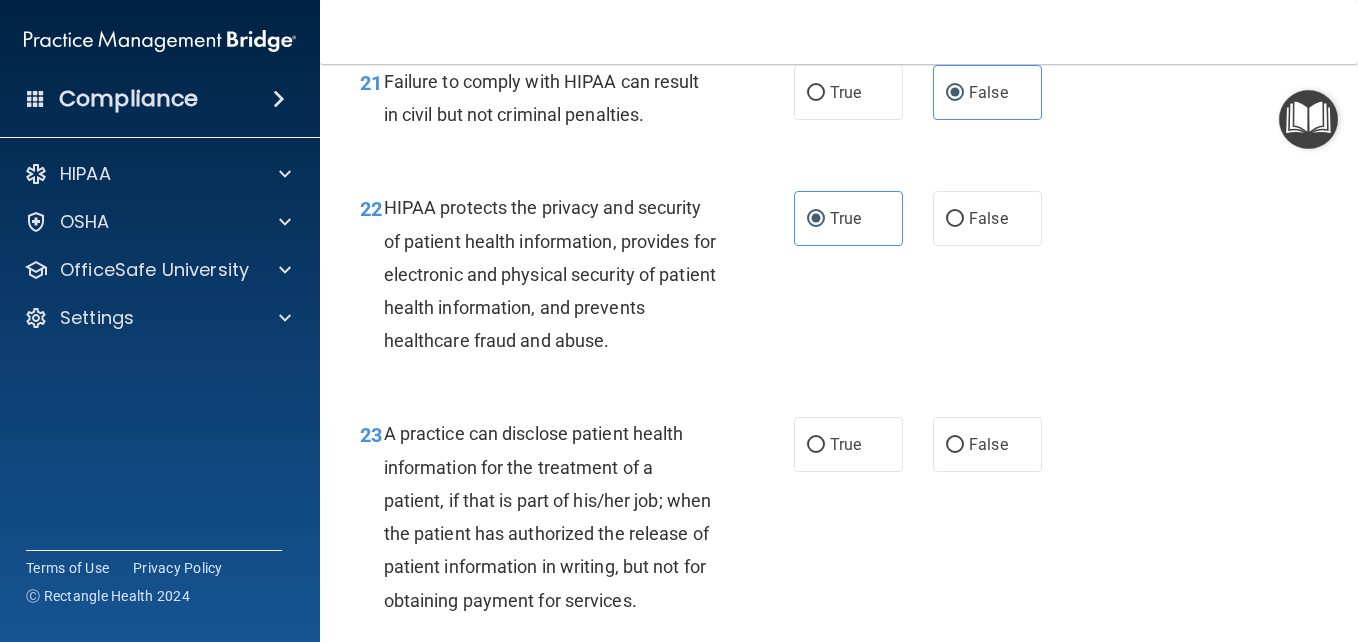 click on "22       HIPAA protects the privacy and security of patient health information, provides for electronic and physical security of patient health information, and prevents healthcare fraud and abuse.                 True           False" at bounding box center [839, 279] 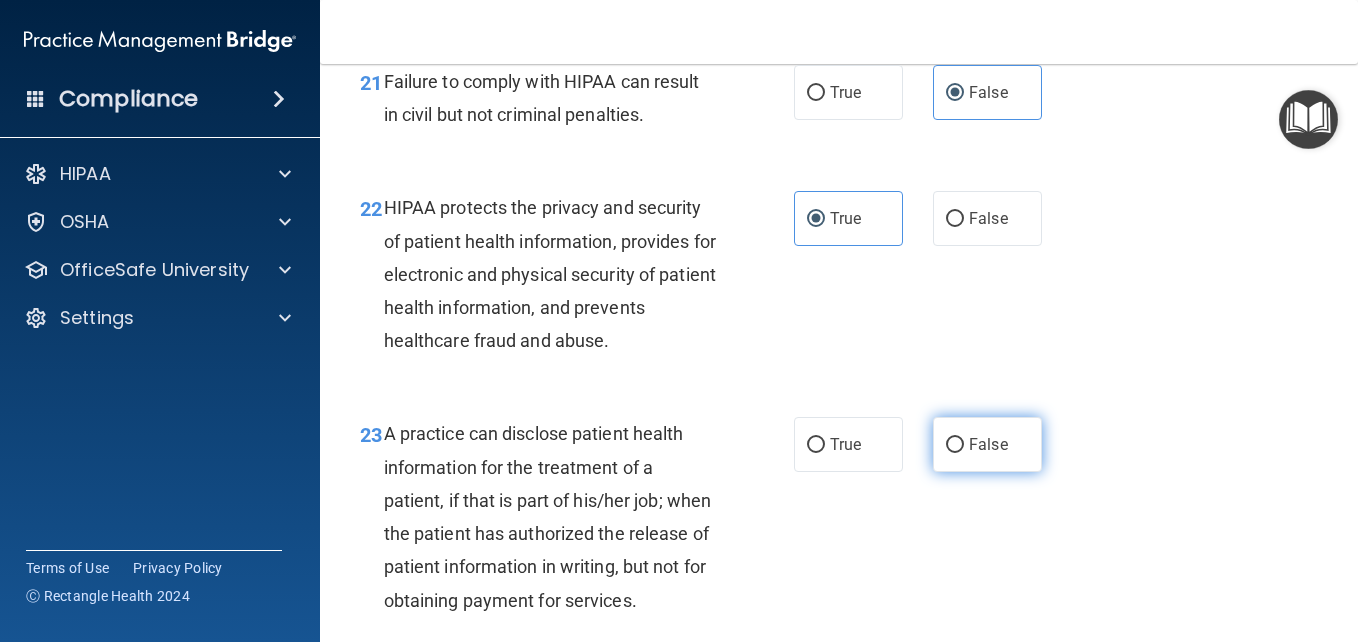 click on "False" at bounding box center (988, 444) 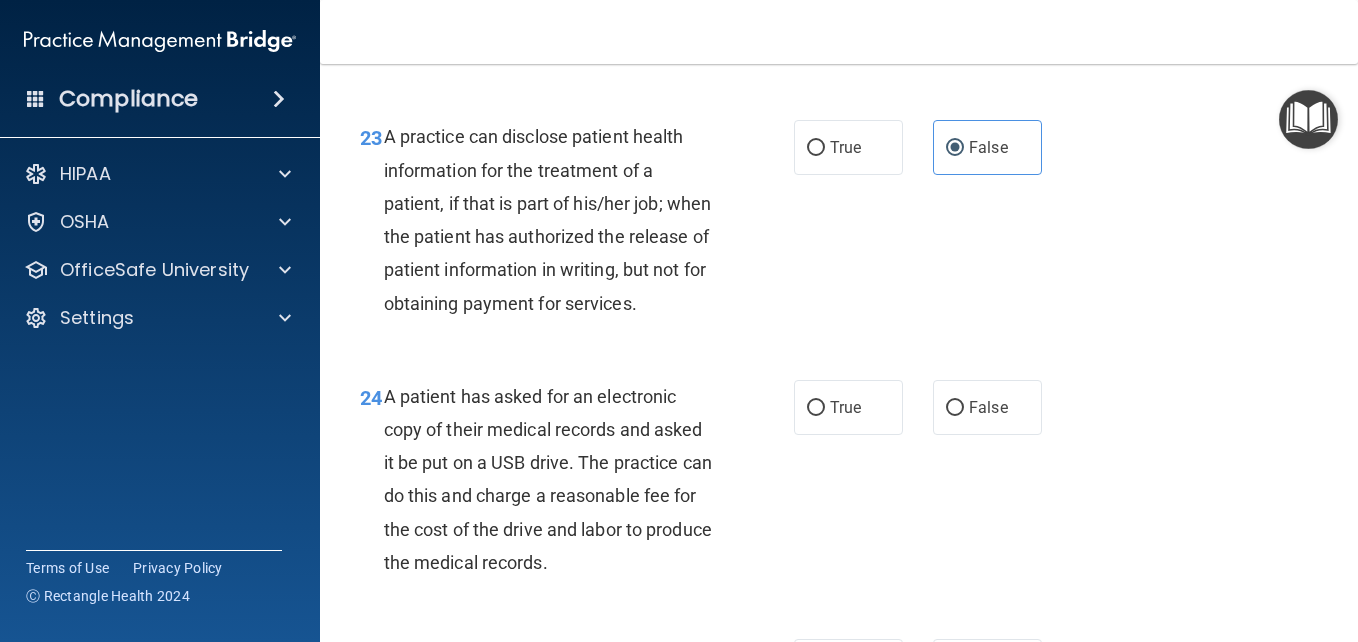 scroll, scrollTop: 4512, scrollLeft: 0, axis: vertical 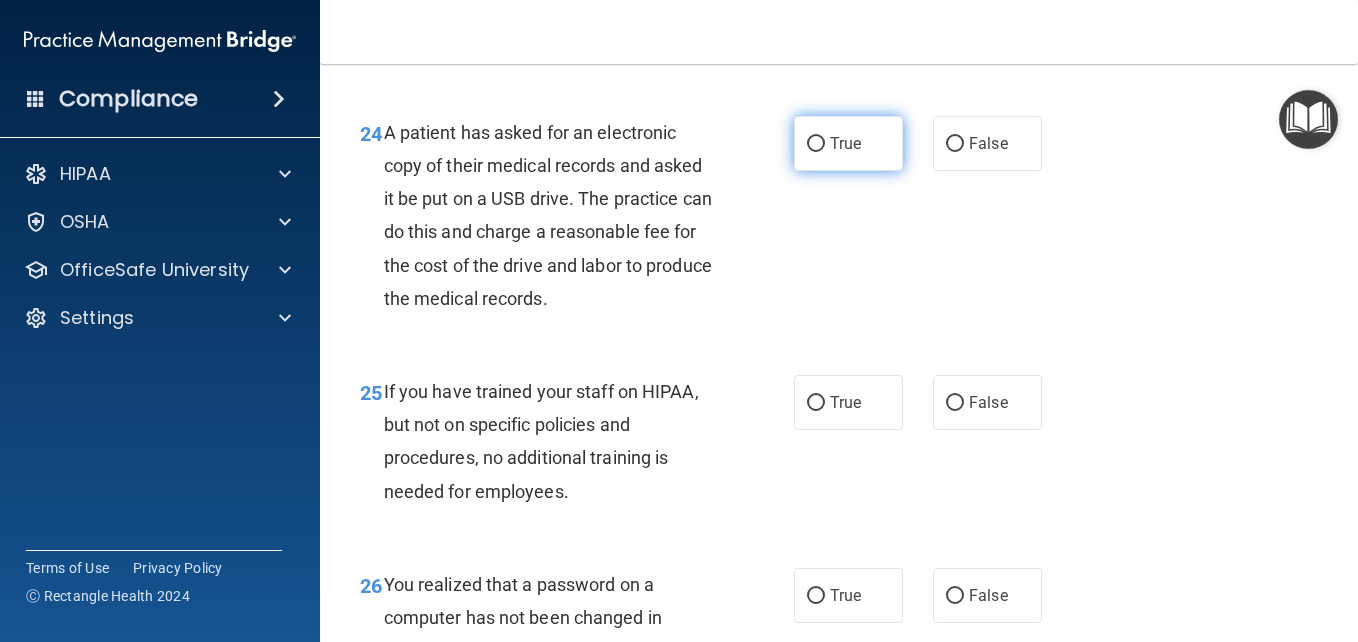 click on "True" at bounding box center [848, 143] 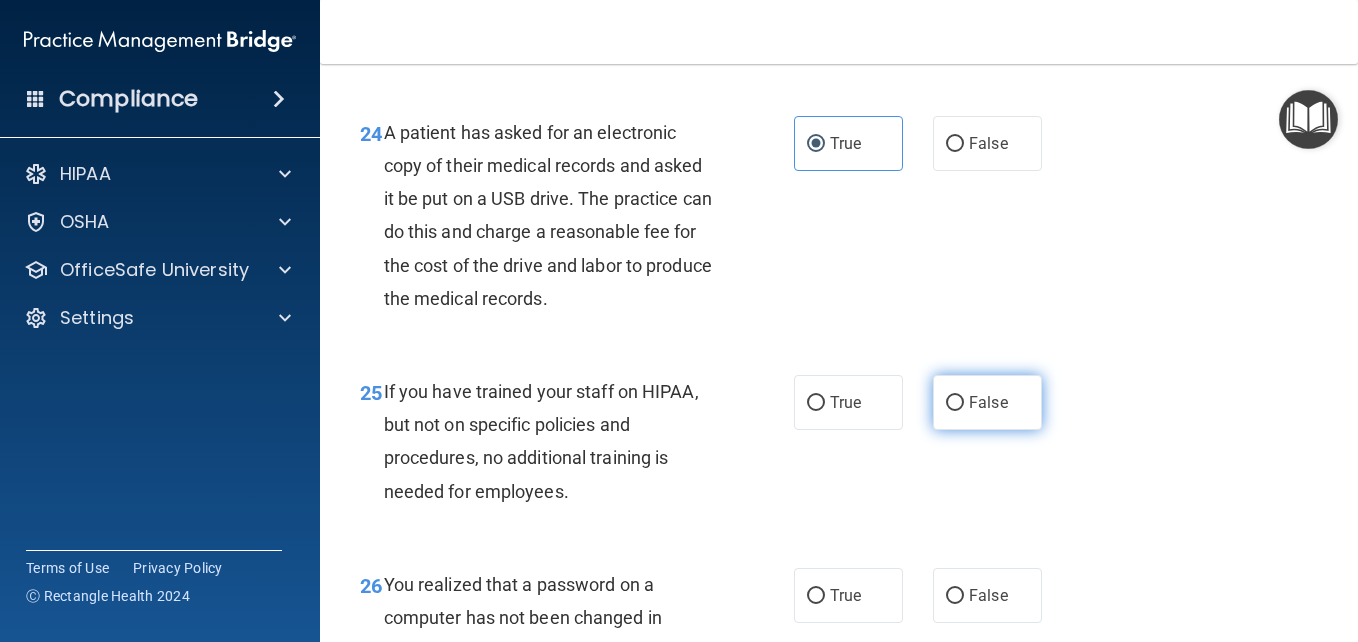 click on "False" at bounding box center [987, 402] 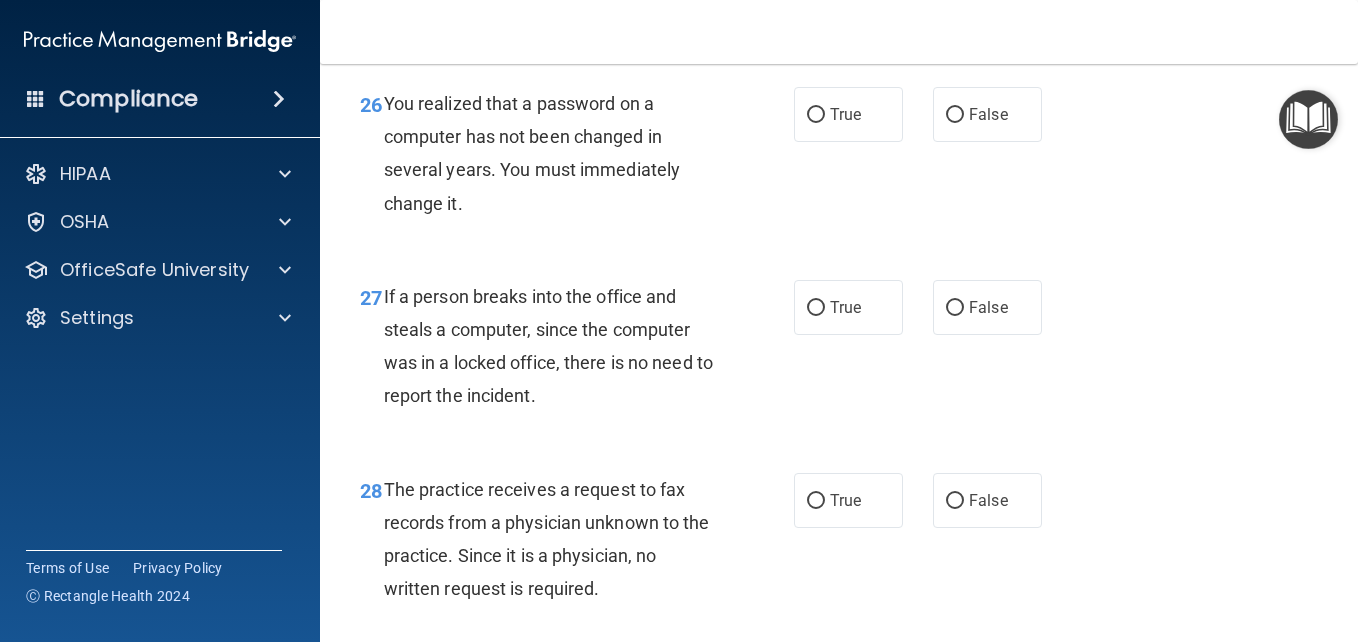 scroll, scrollTop: 5016, scrollLeft: 0, axis: vertical 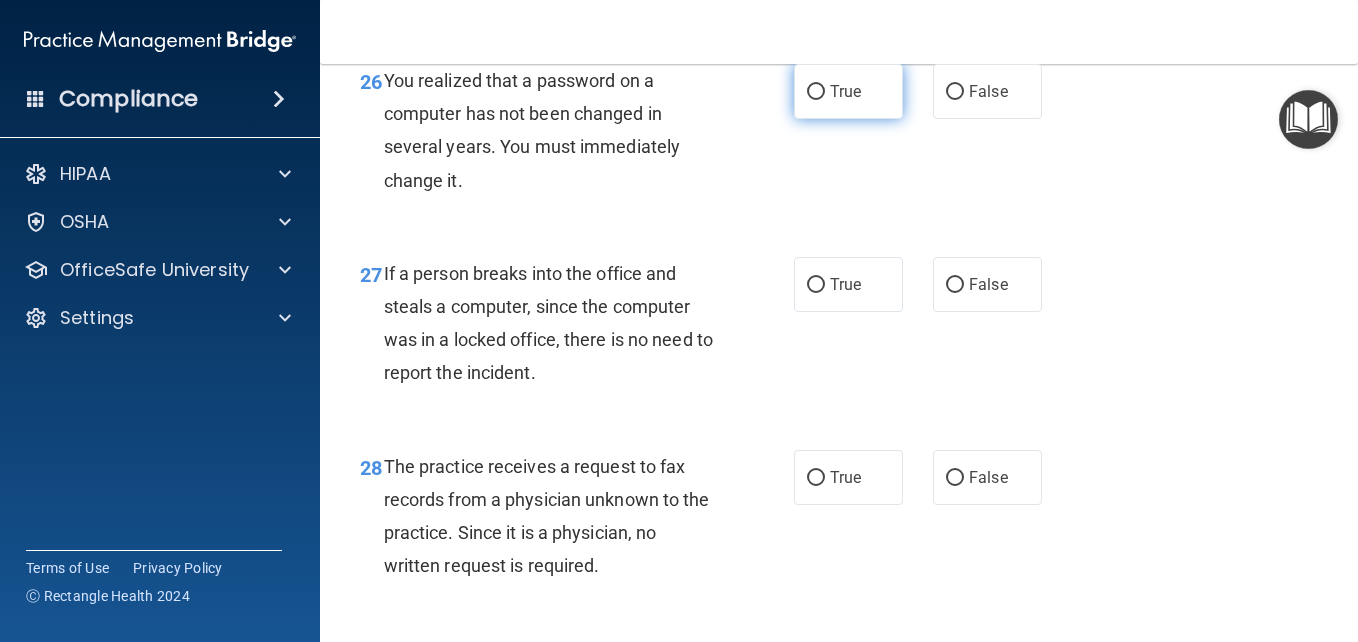 click on "True" at bounding box center (848, 91) 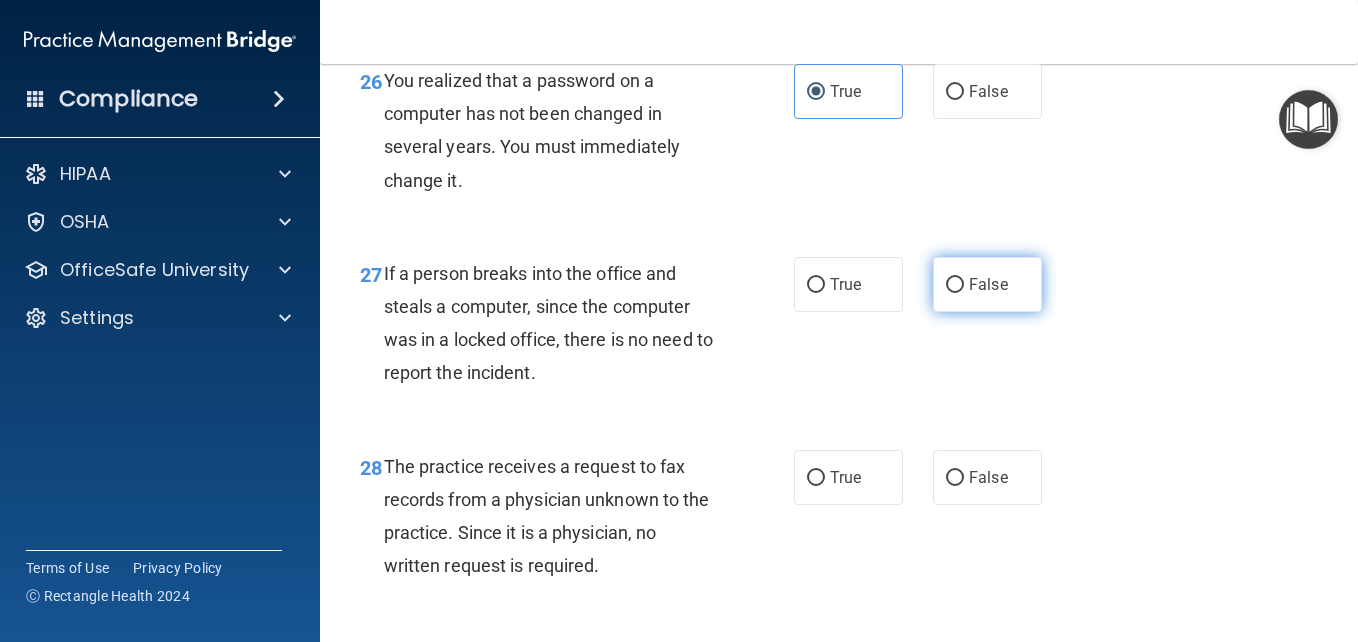 click on "False" at bounding box center (987, 284) 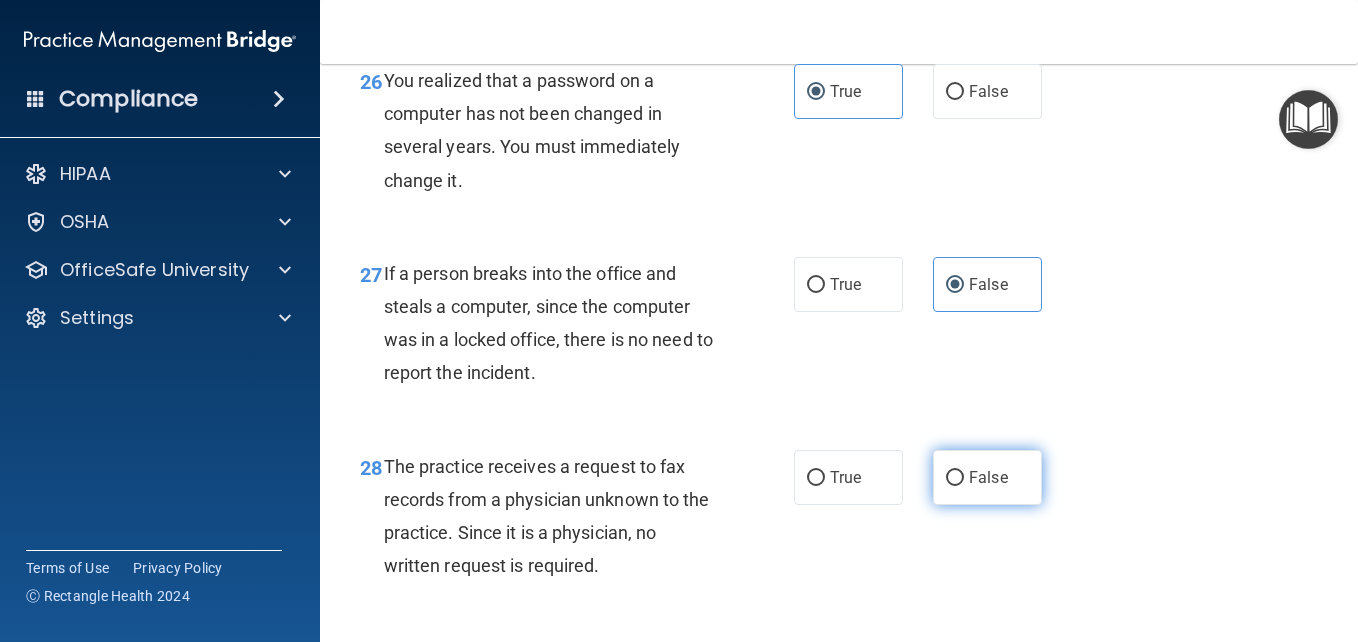 click on "False" at bounding box center [987, 477] 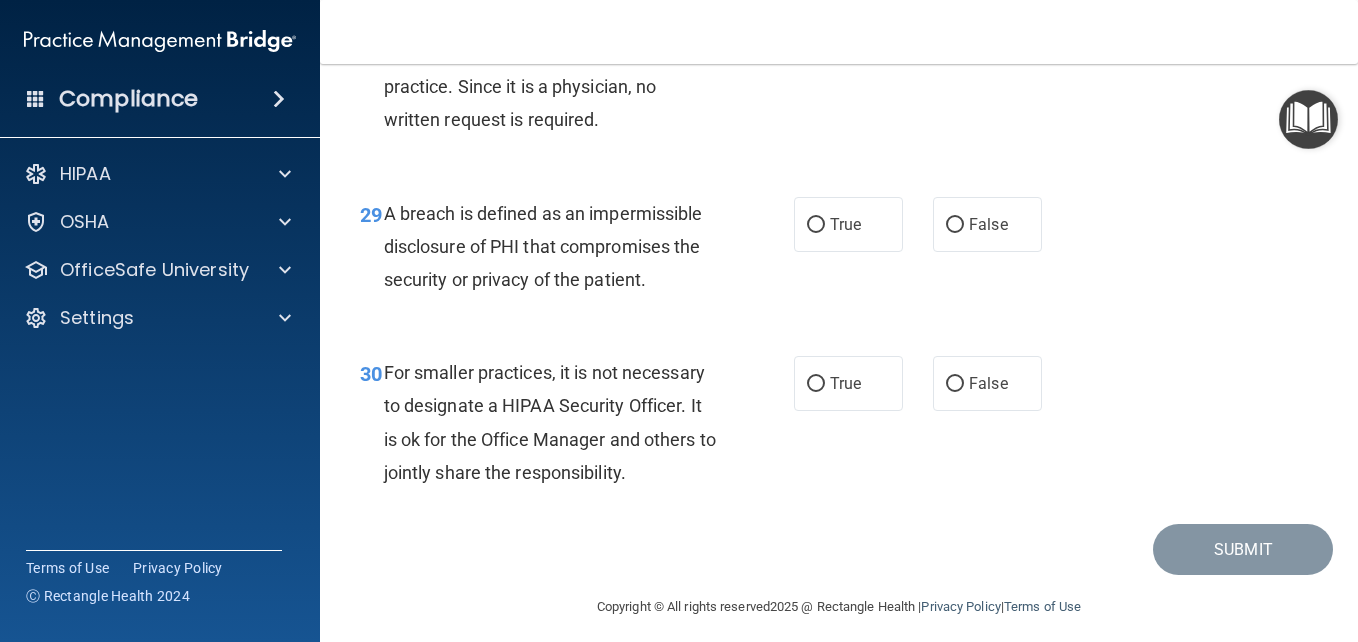 scroll, scrollTop: 5508, scrollLeft: 0, axis: vertical 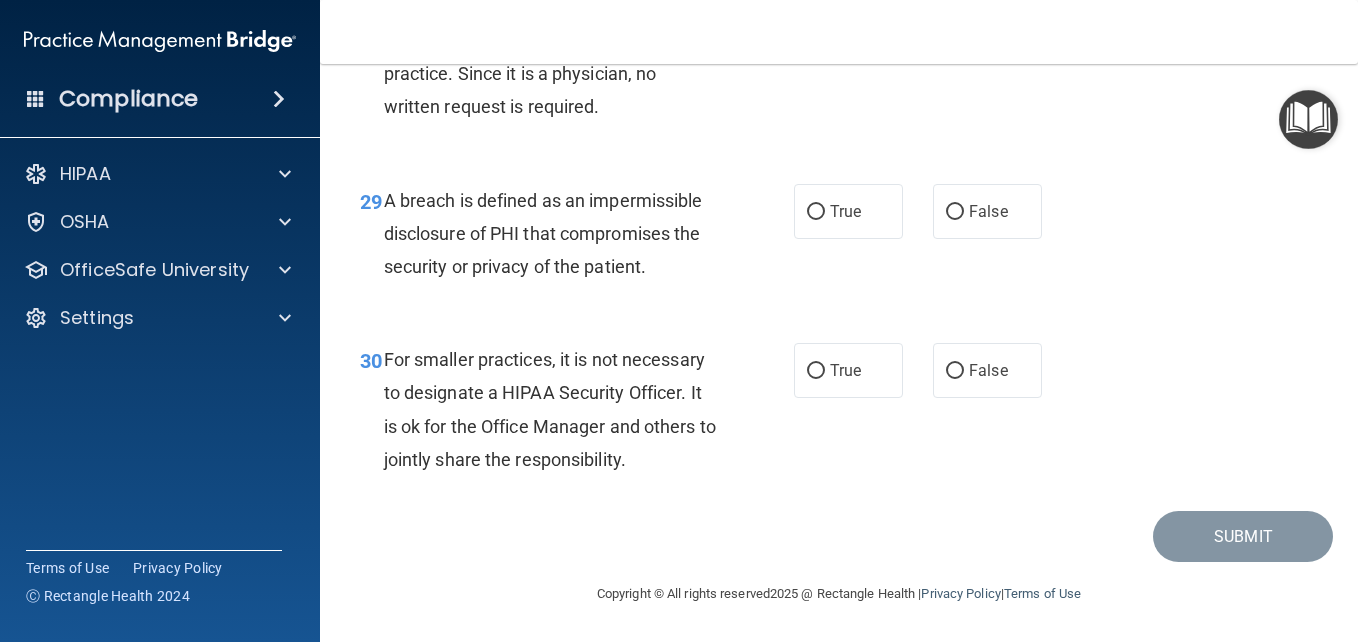 click on "29       A breach is defined as an impermissible disclosure of PHI that compromises the security or privacy of the patient.                 True           False" at bounding box center [839, 239] 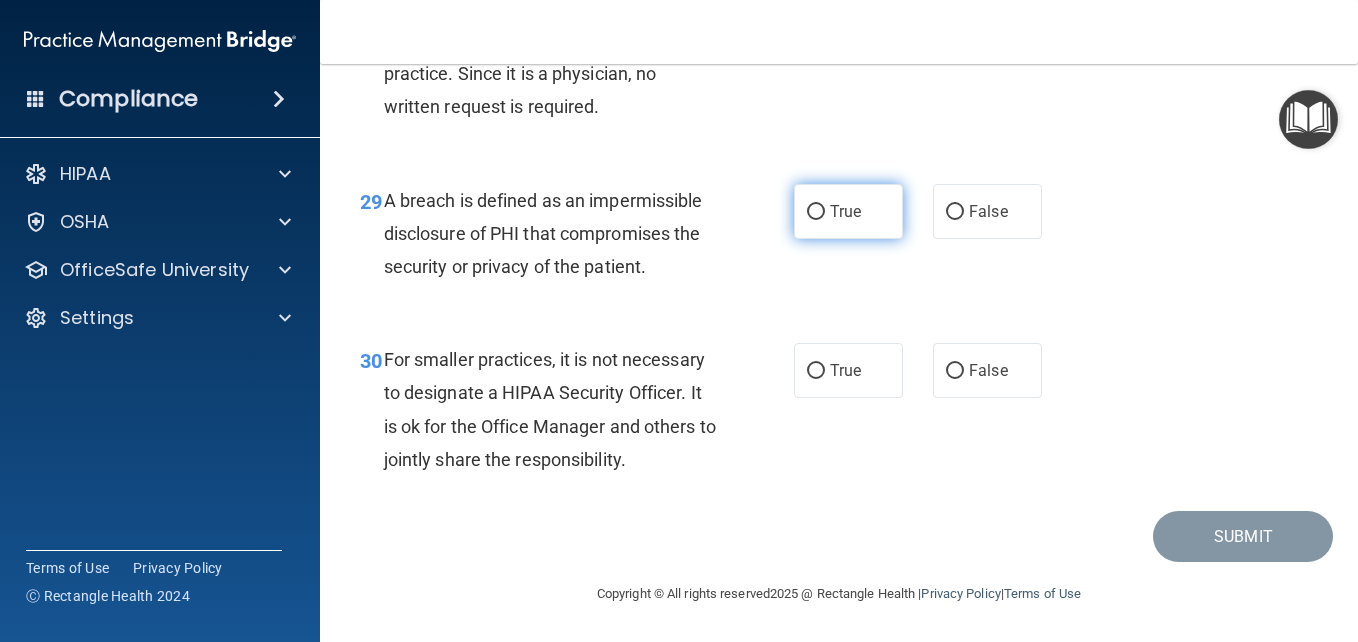 click on "True" at bounding box center (845, 211) 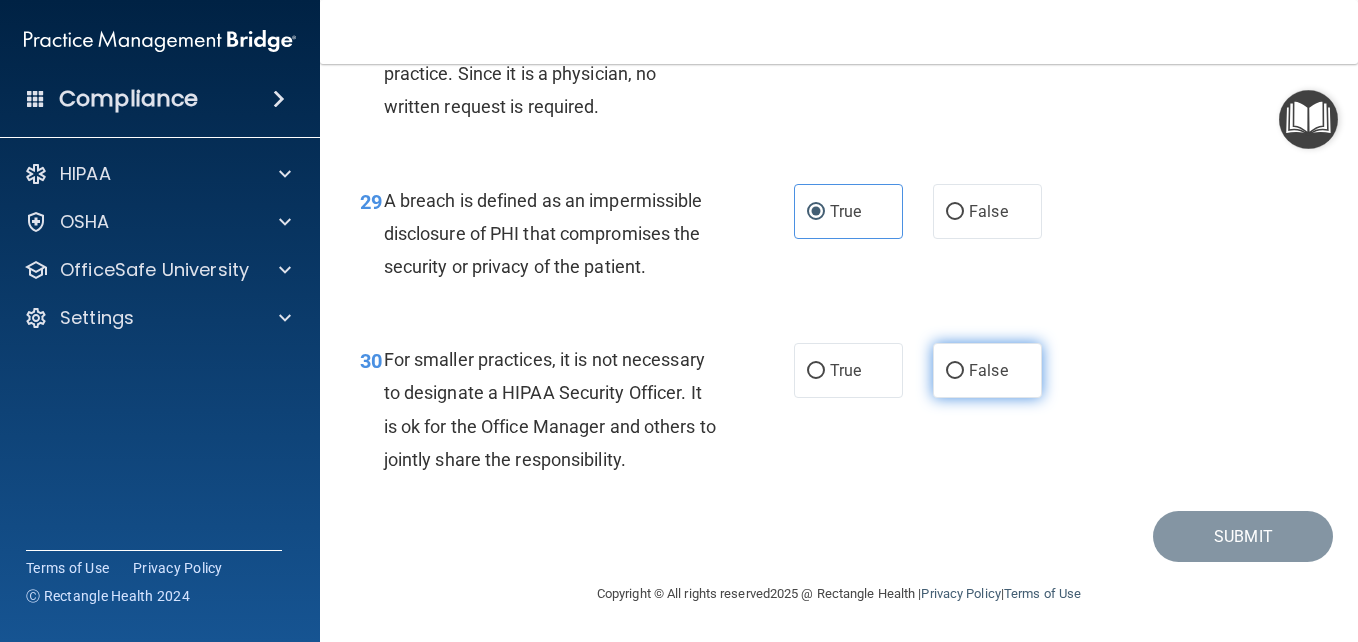 click on "False" at bounding box center (987, 370) 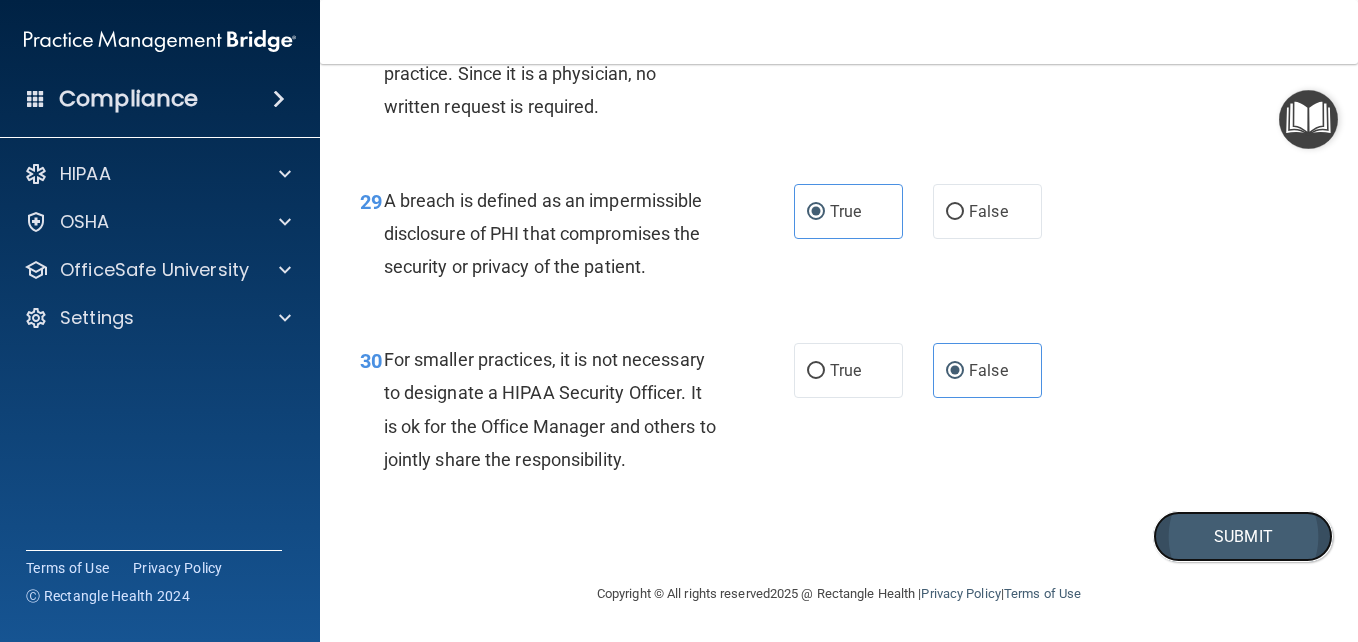click on "Submit" at bounding box center [1243, 536] 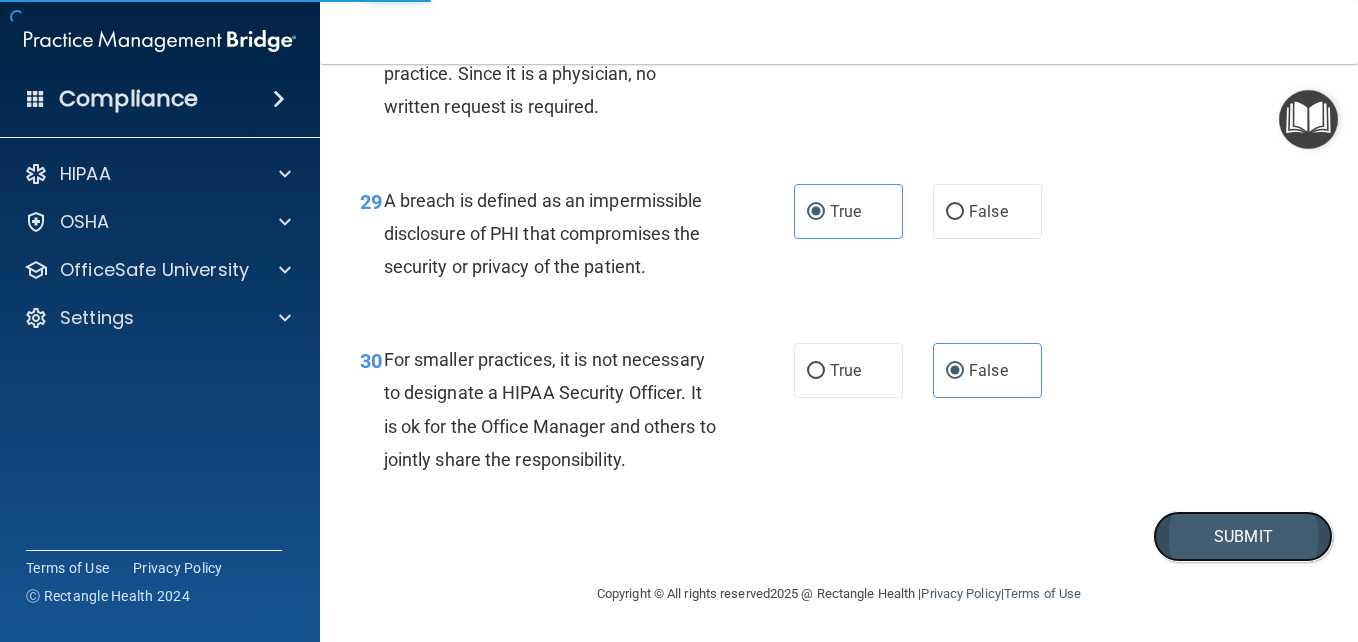 click on "Submit" at bounding box center (1243, 536) 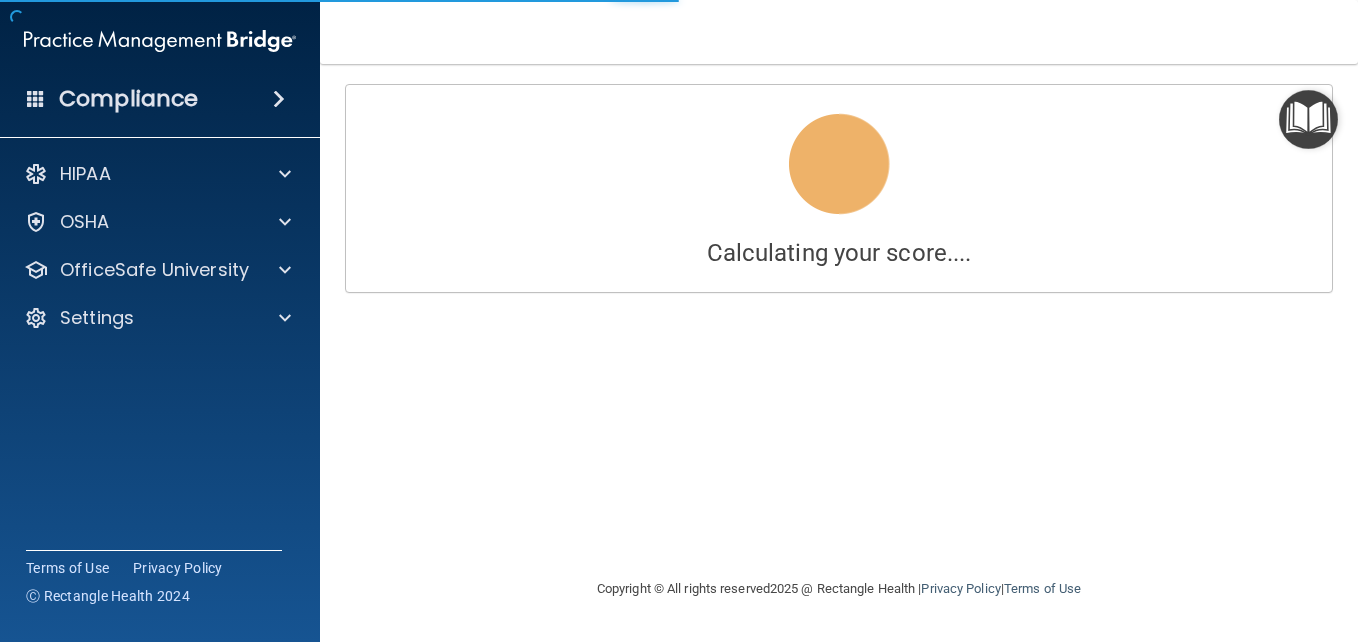 scroll, scrollTop: 0, scrollLeft: 0, axis: both 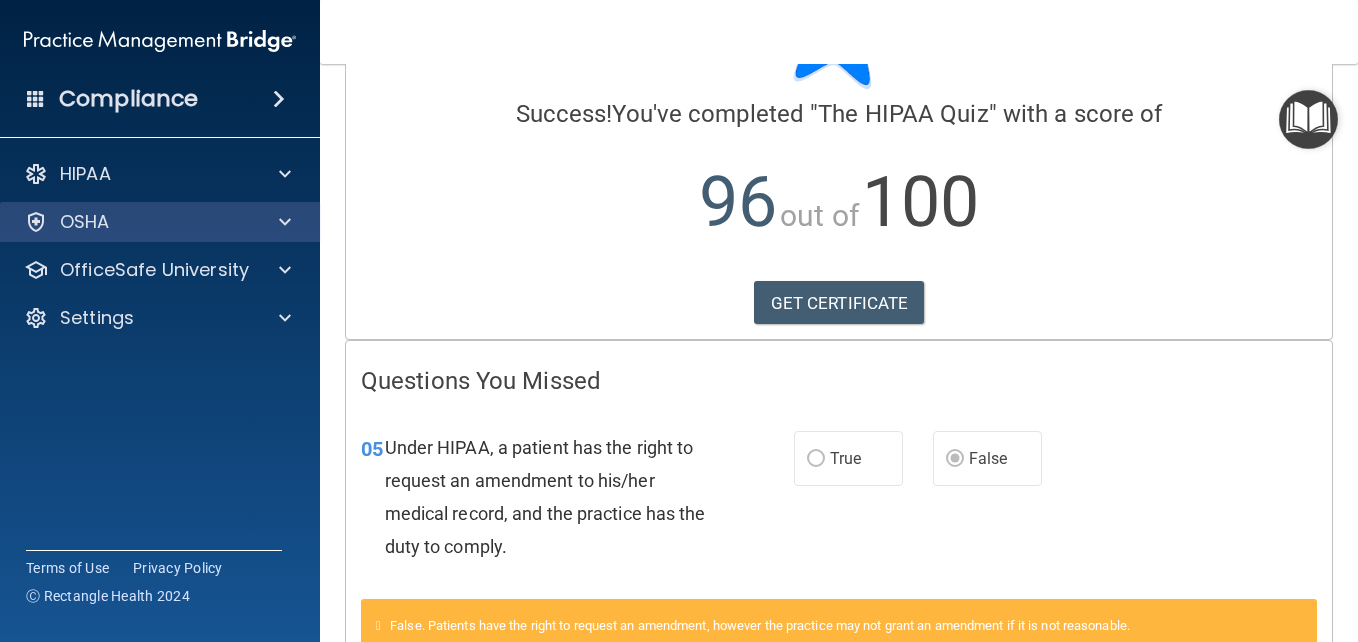 click on "OSHA" at bounding box center [160, 222] 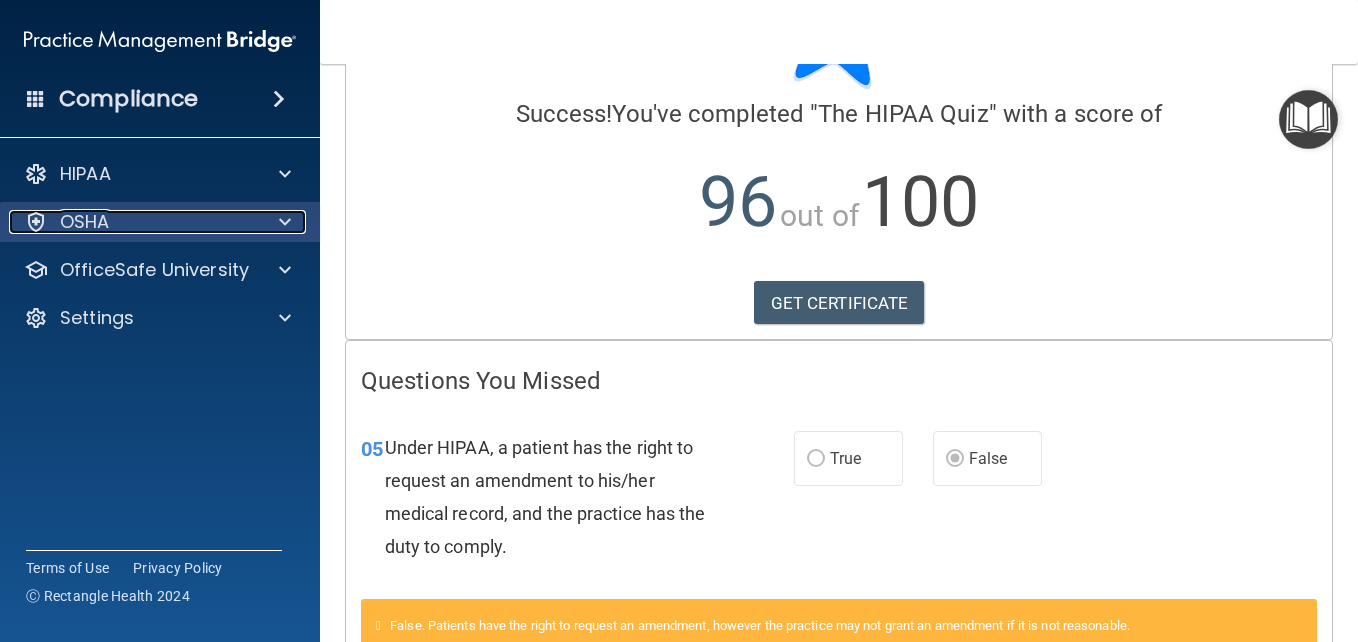click at bounding box center [282, 222] 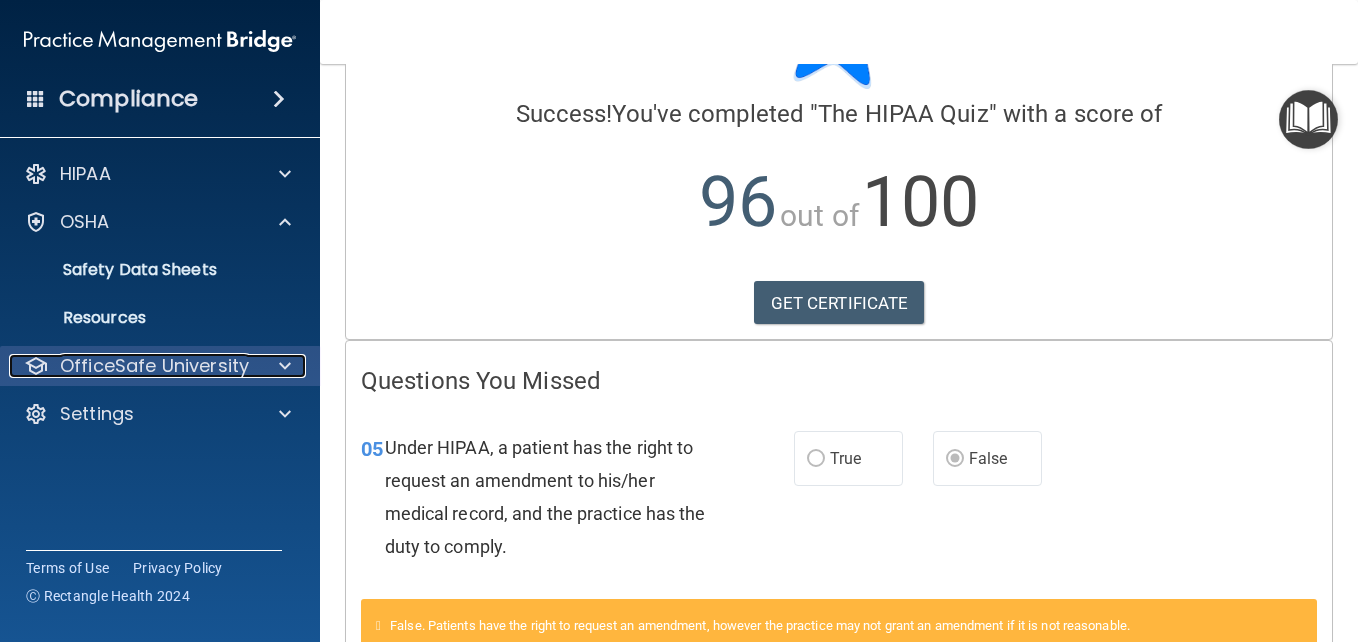 click on "OfficeSafe University" at bounding box center (154, 366) 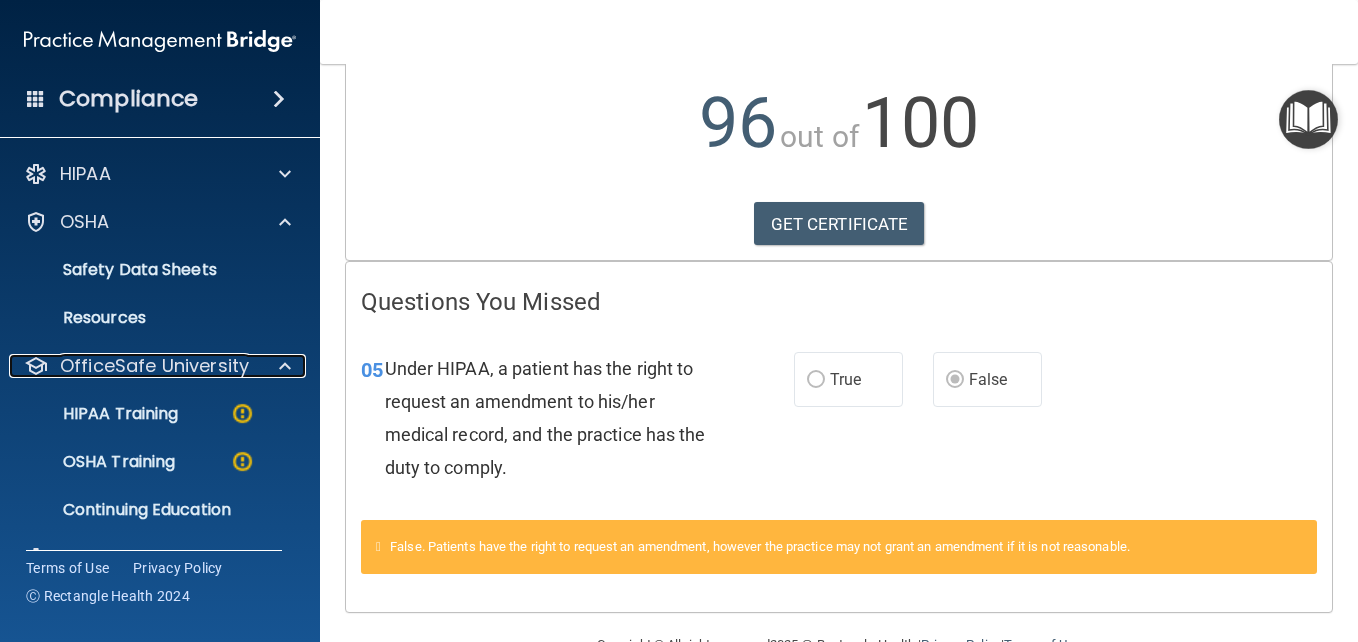 scroll, scrollTop: 218, scrollLeft: 0, axis: vertical 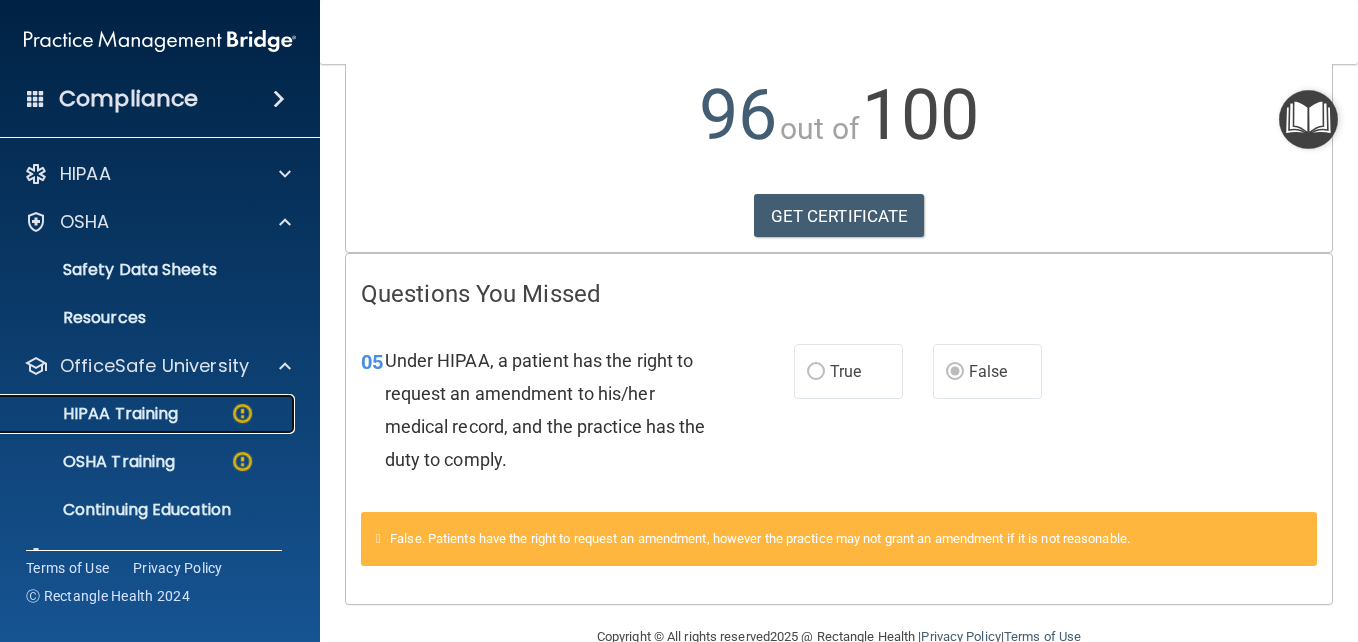 click on "HIPAA Training" at bounding box center [149, 414] 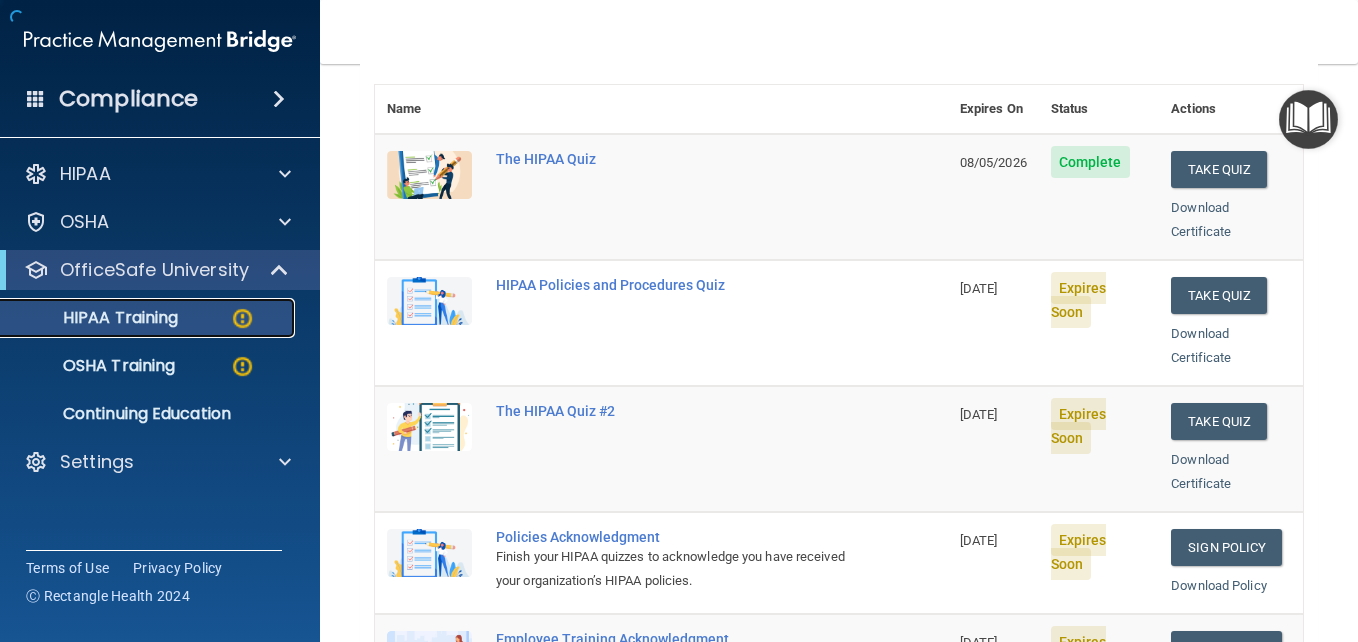 scroll, scrollTop: 893, scrollLeft: 0, axis: vertical 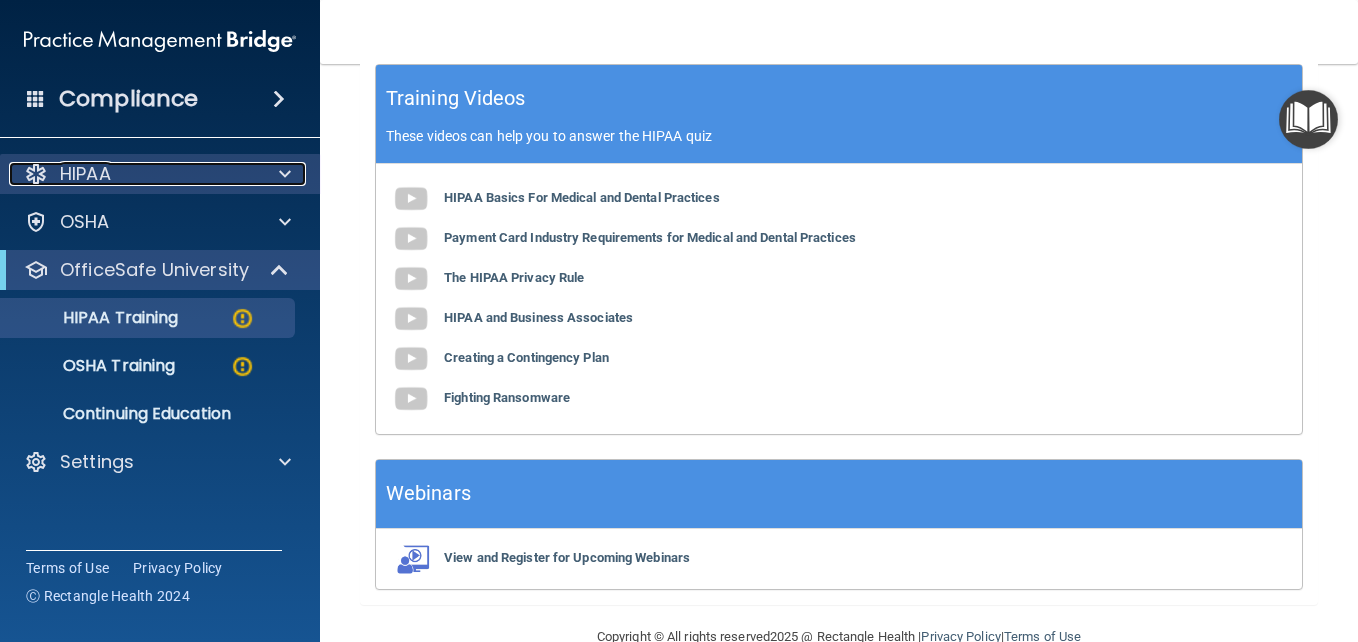 click on "HIPAA" at bounding box center [133, 174] 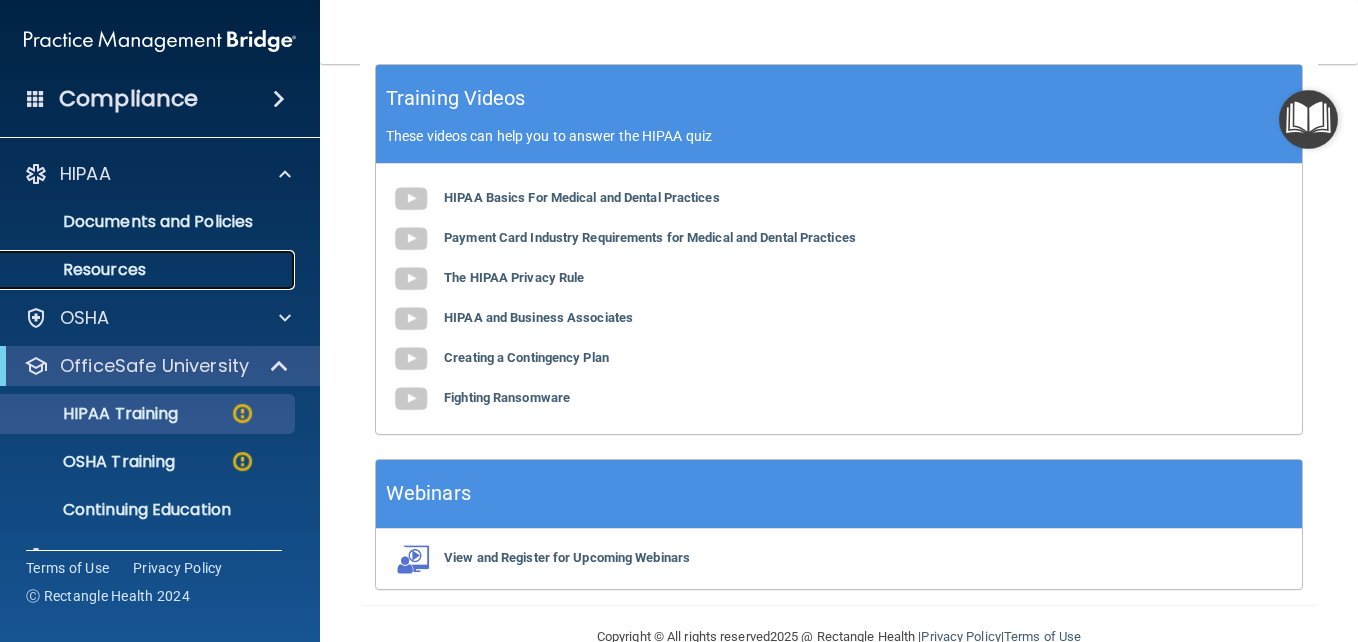 click on "Resources" at bounding box center [149, 270] 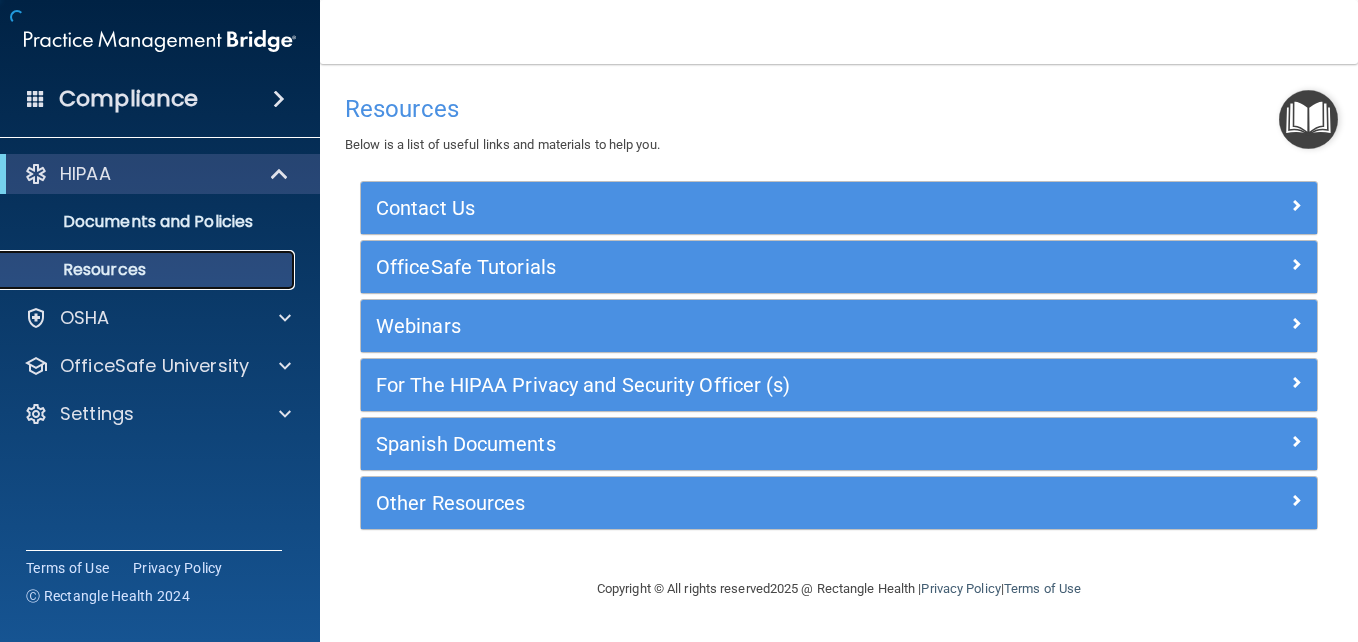 scroll, scrollTop: 0, scrollLeft: 0, axis: both 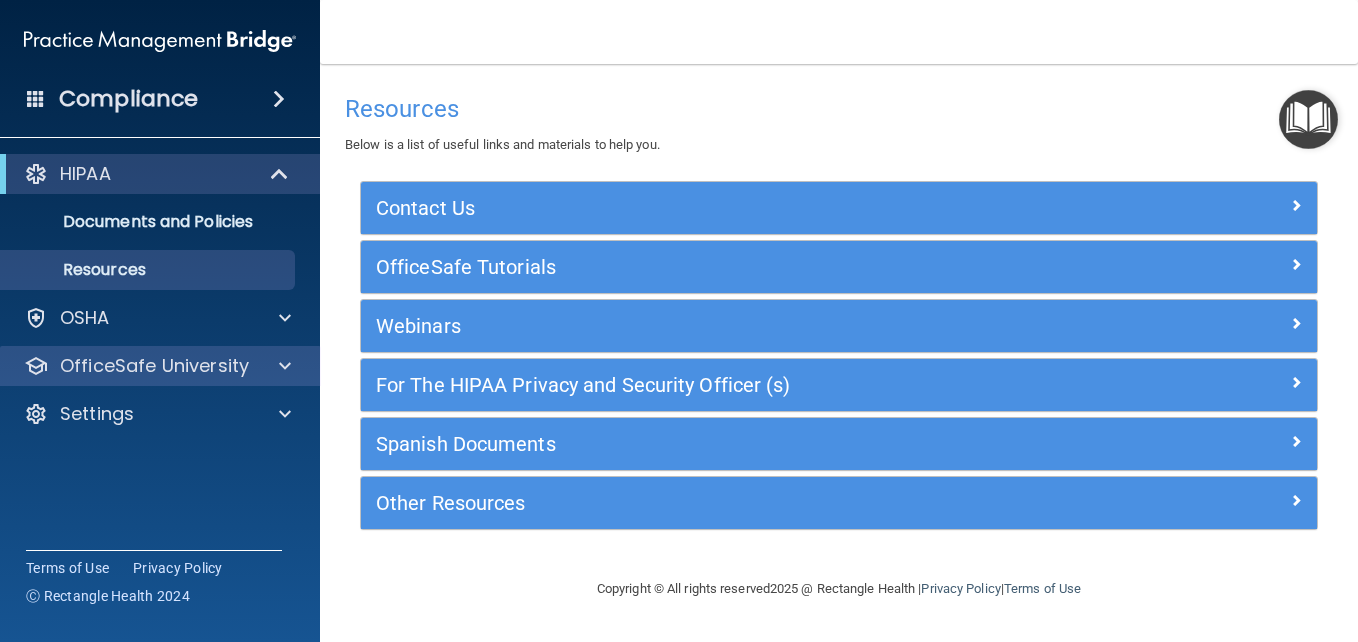 click on "OfficeSafe University" at bounding box center (160, 366) 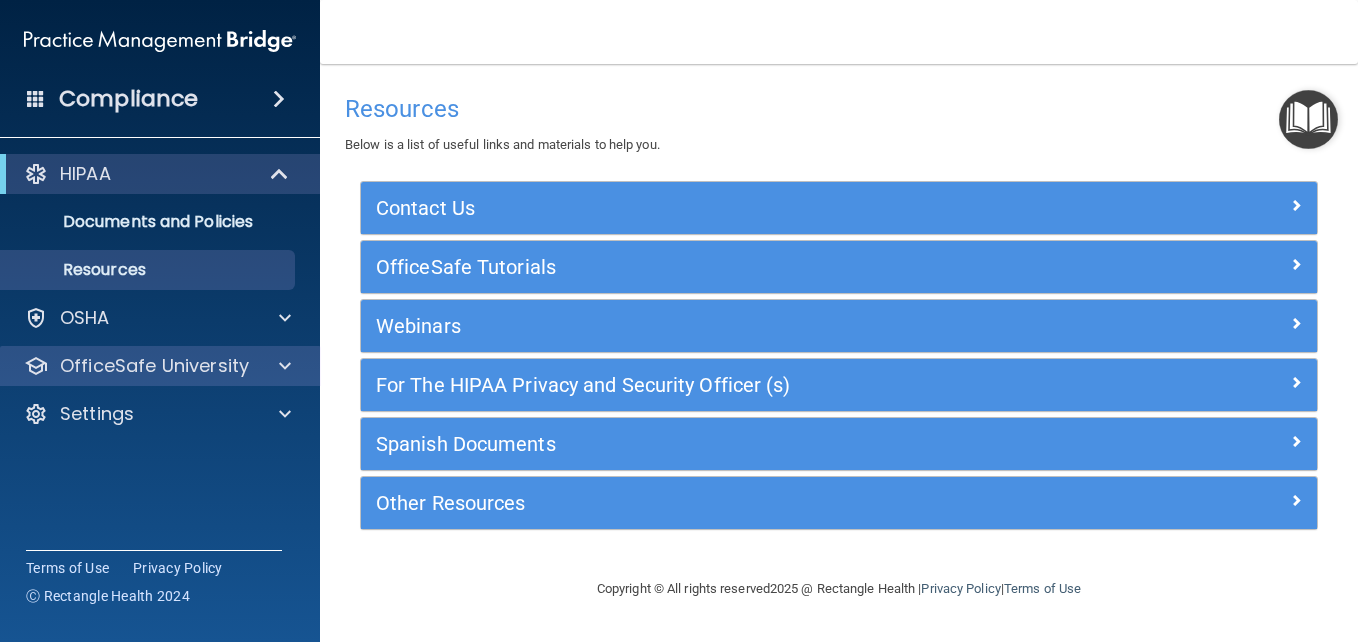 click on "OfficeSafe University" at bounding box center [160, 366] 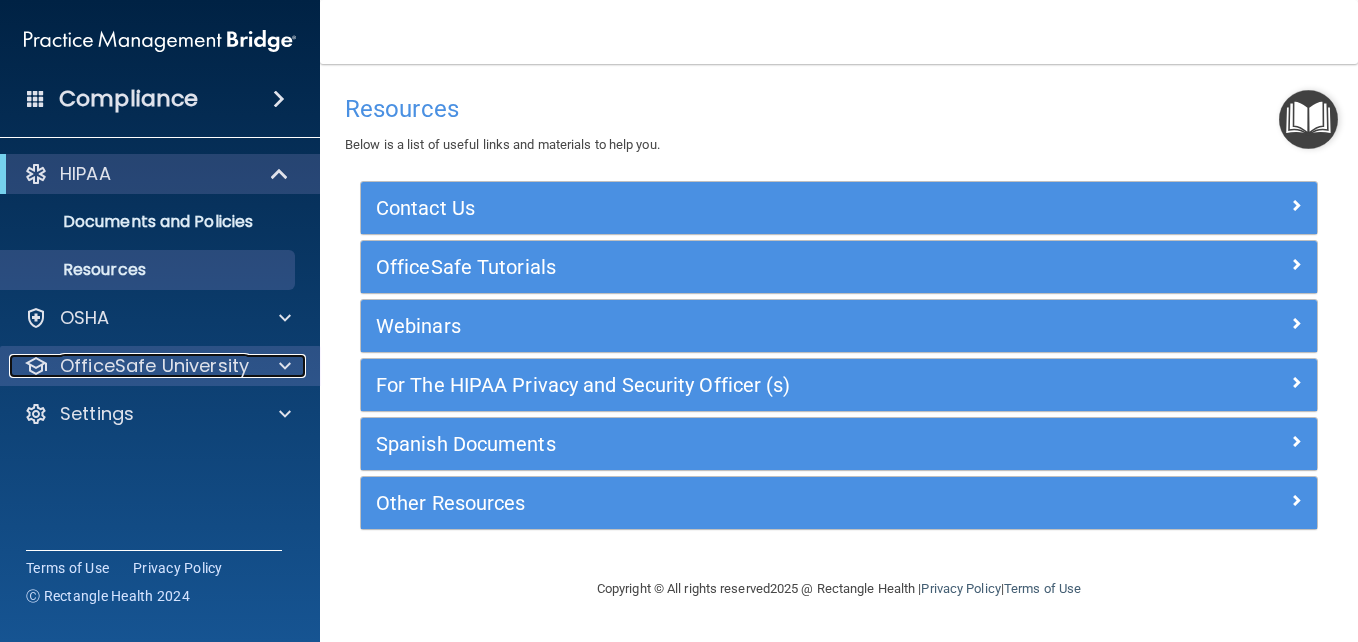 click at bounding box center (285, 366) 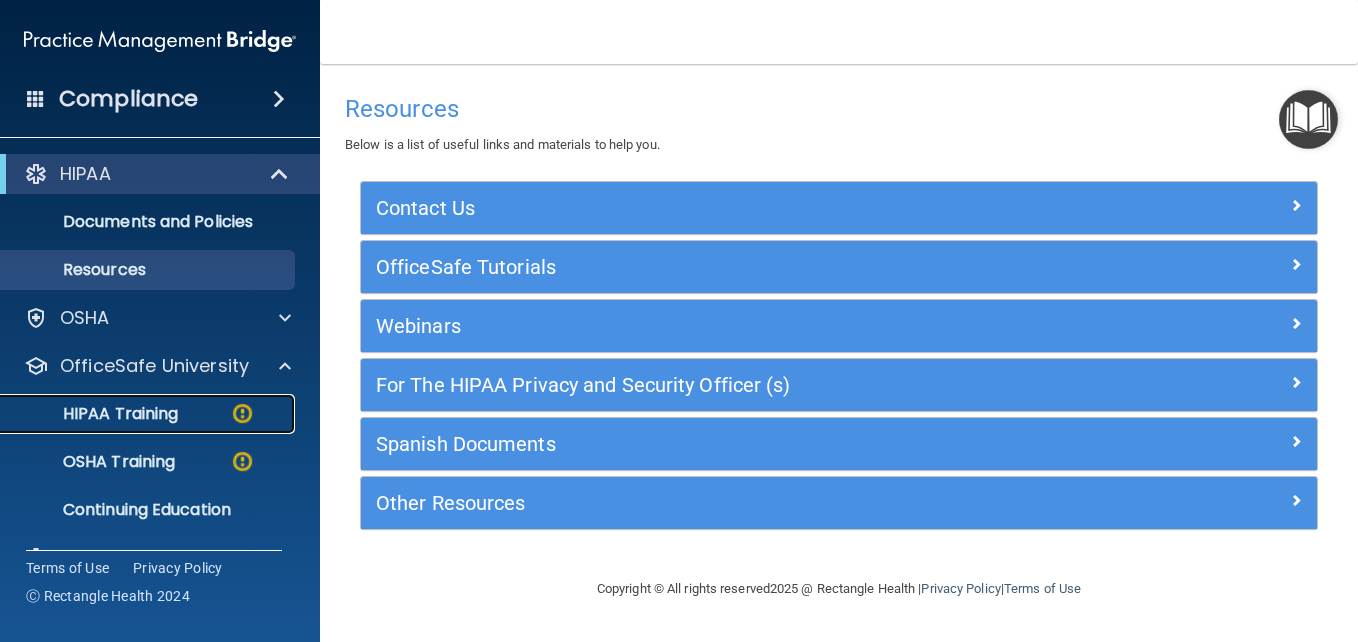 click at bounding box center (242, 413) 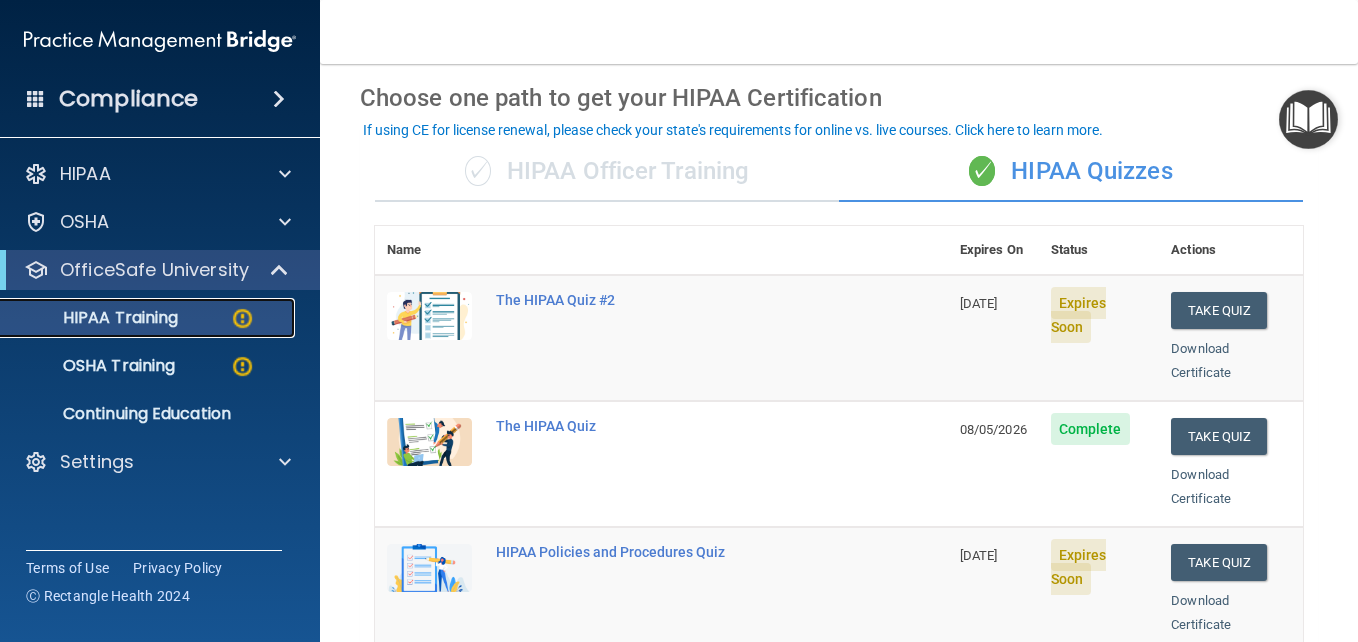 scroll, scrollTop: 83, scrollLeft: 0, axis: vertical 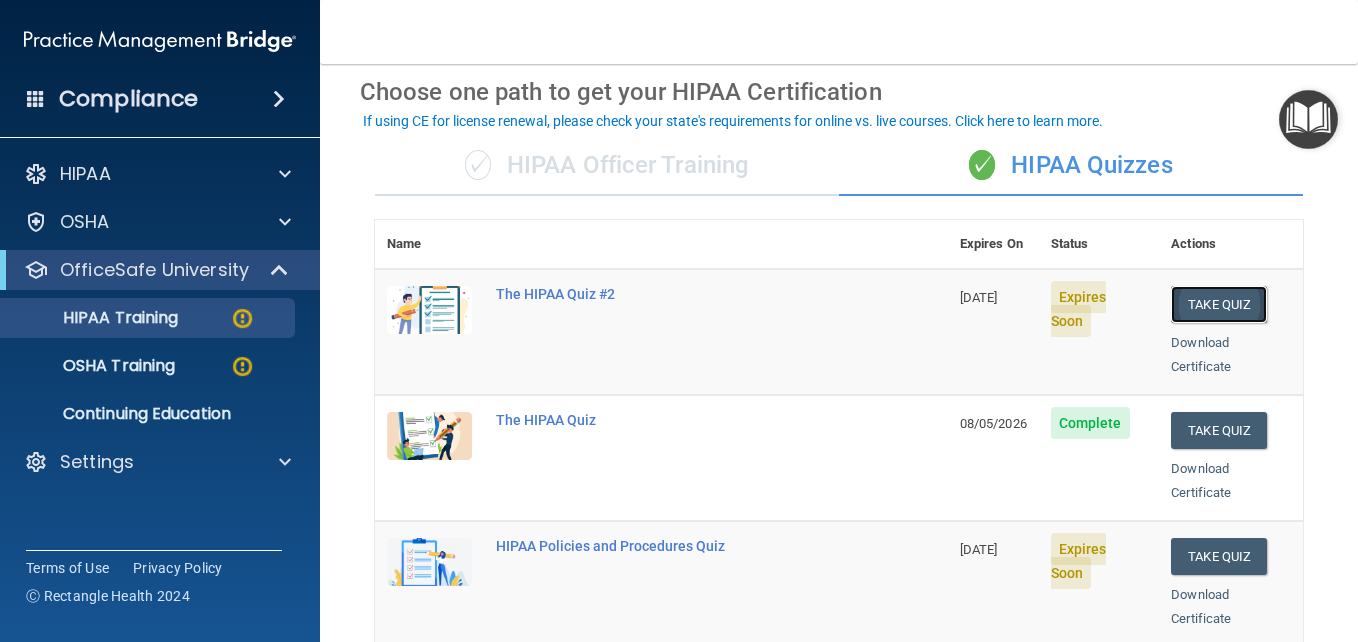 click on "Take Quiz" at bounding box center (1219, 304) 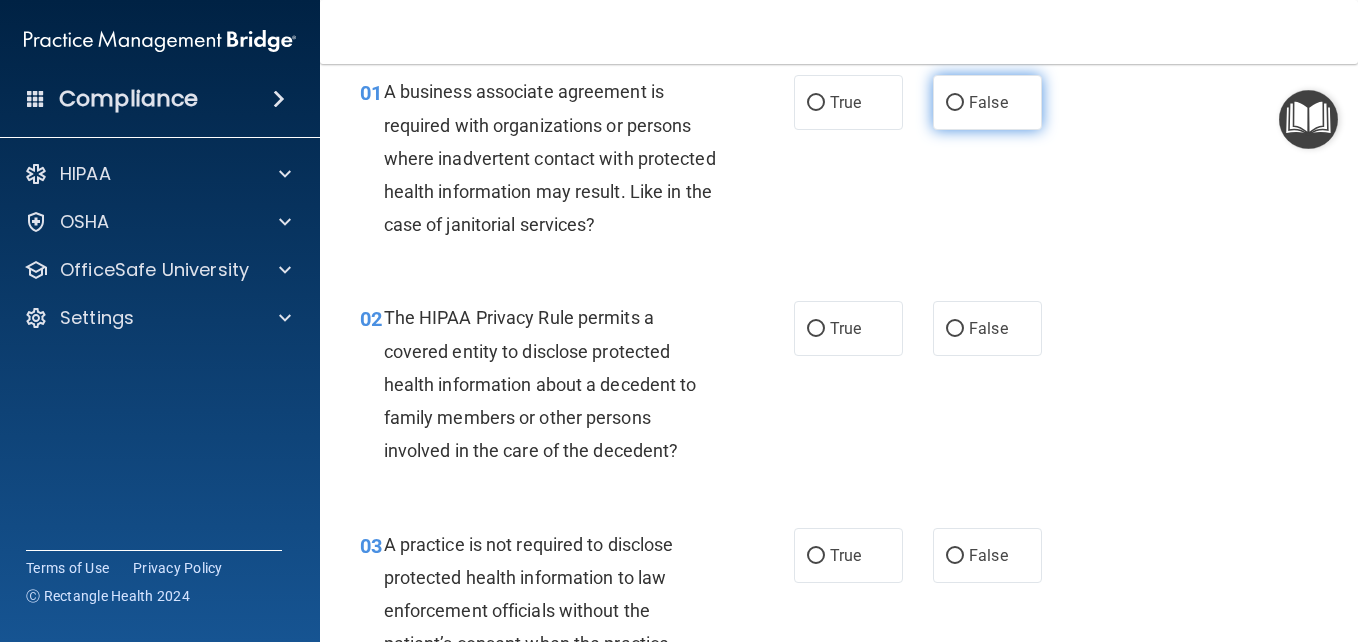 click on "False" at bounding box center [987, 102] 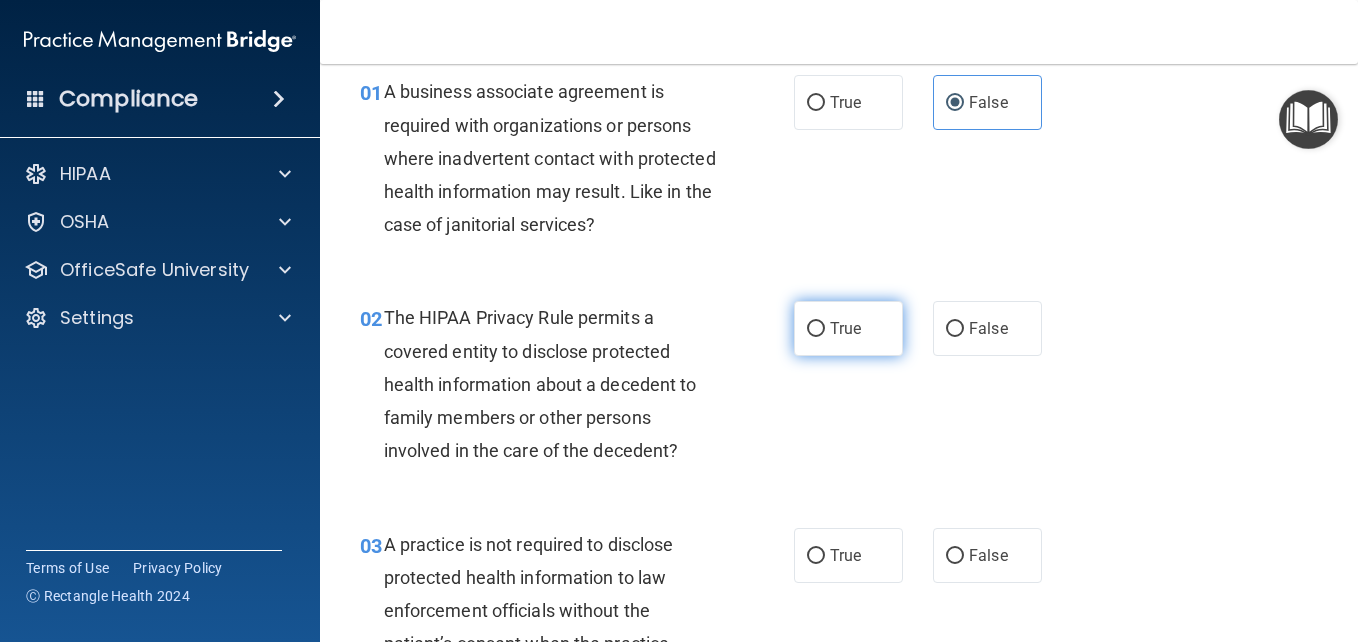 click on "True" at bounding box center (848, 328) 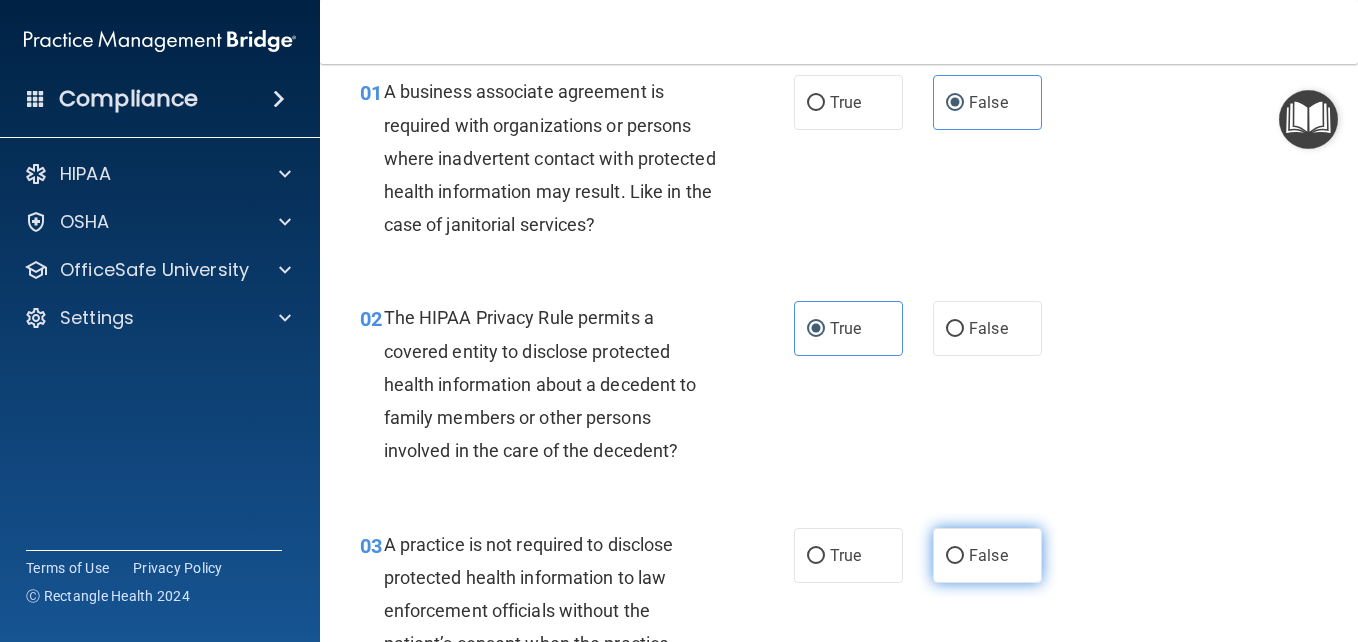 click on "False" at bounding box center [988, 555] 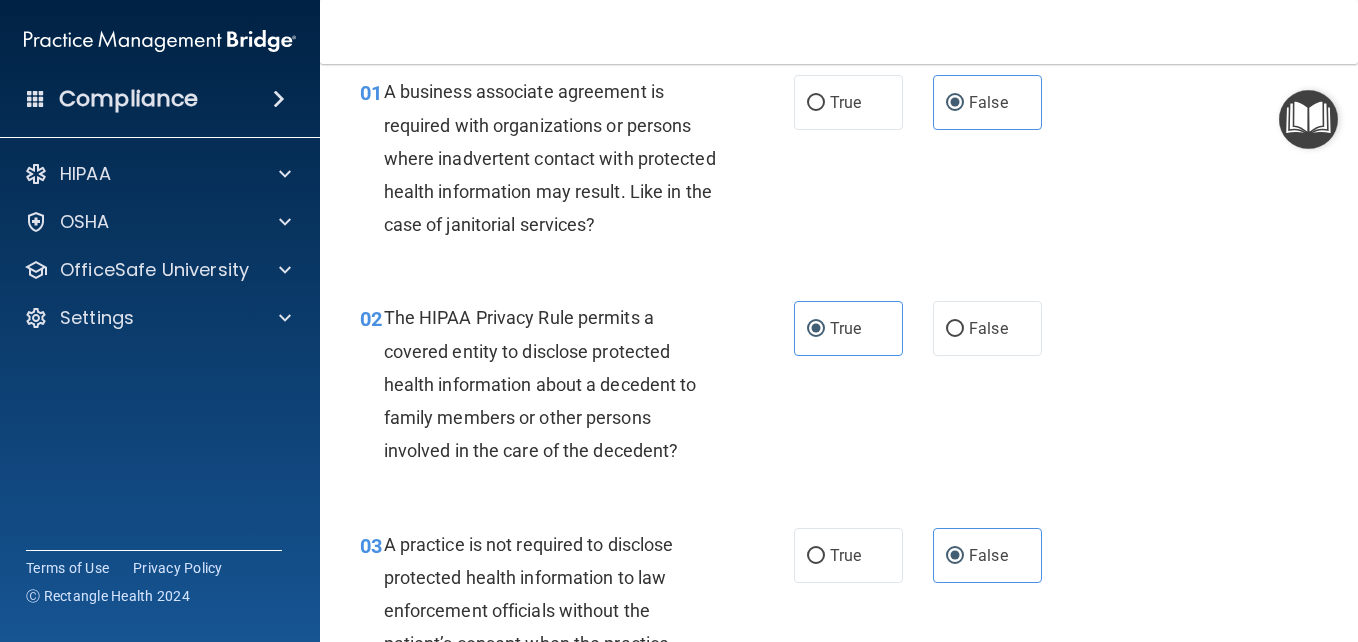 click on "02       The HIPAA Privacy Rule permits a covered entity to disclose protected health information about a decedent to family members or other persons involved in the care of the decedent?                 True           False" at bounding box center (839, 389) 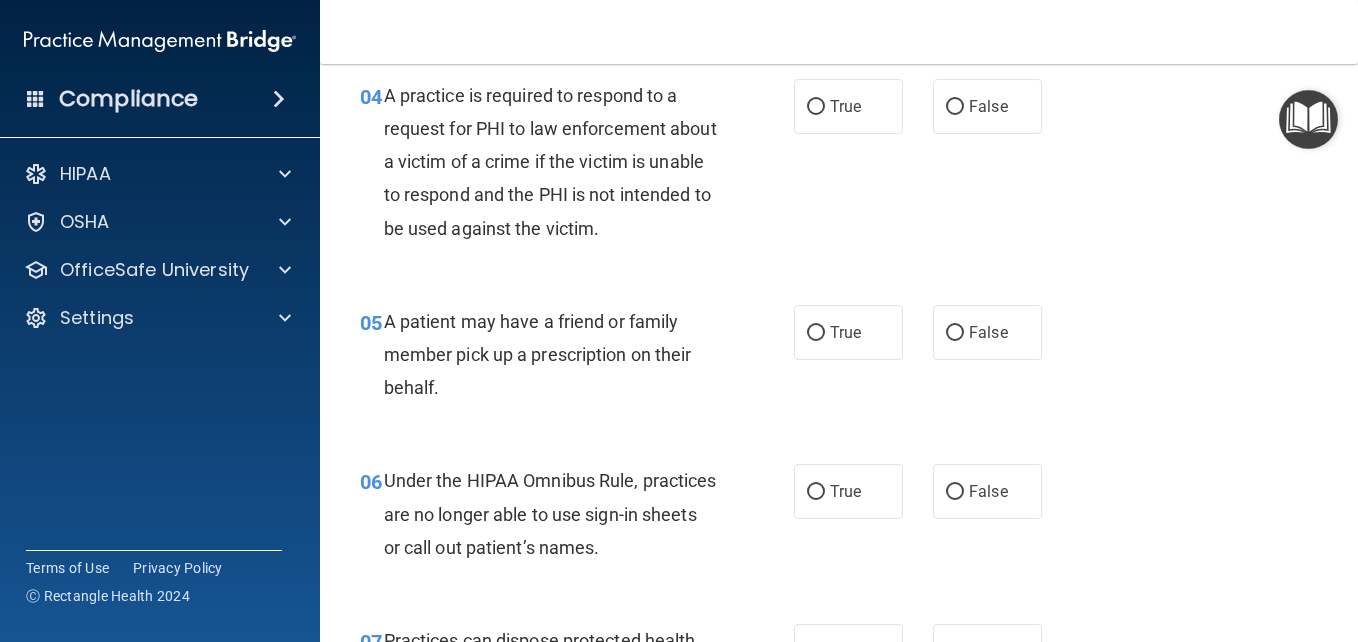 scroll, scrollTop: 770, scrollLeft: 0, axis: vertical 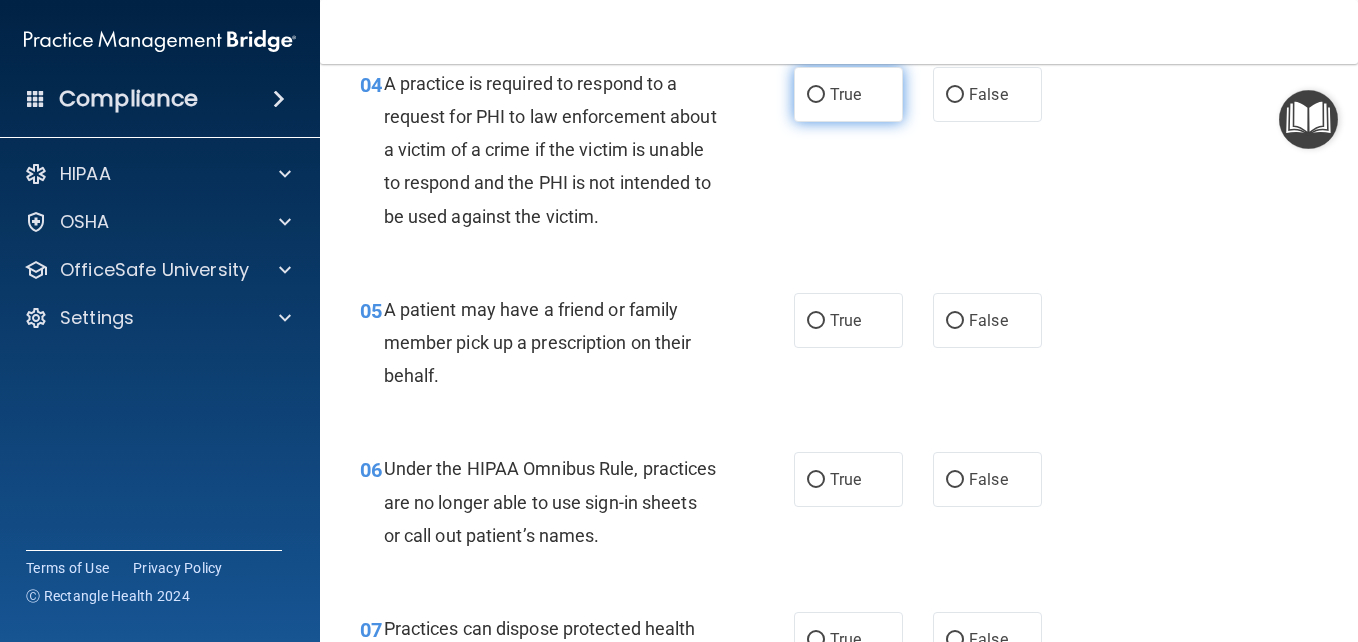 click on "True" at bounding box center [816, 95] 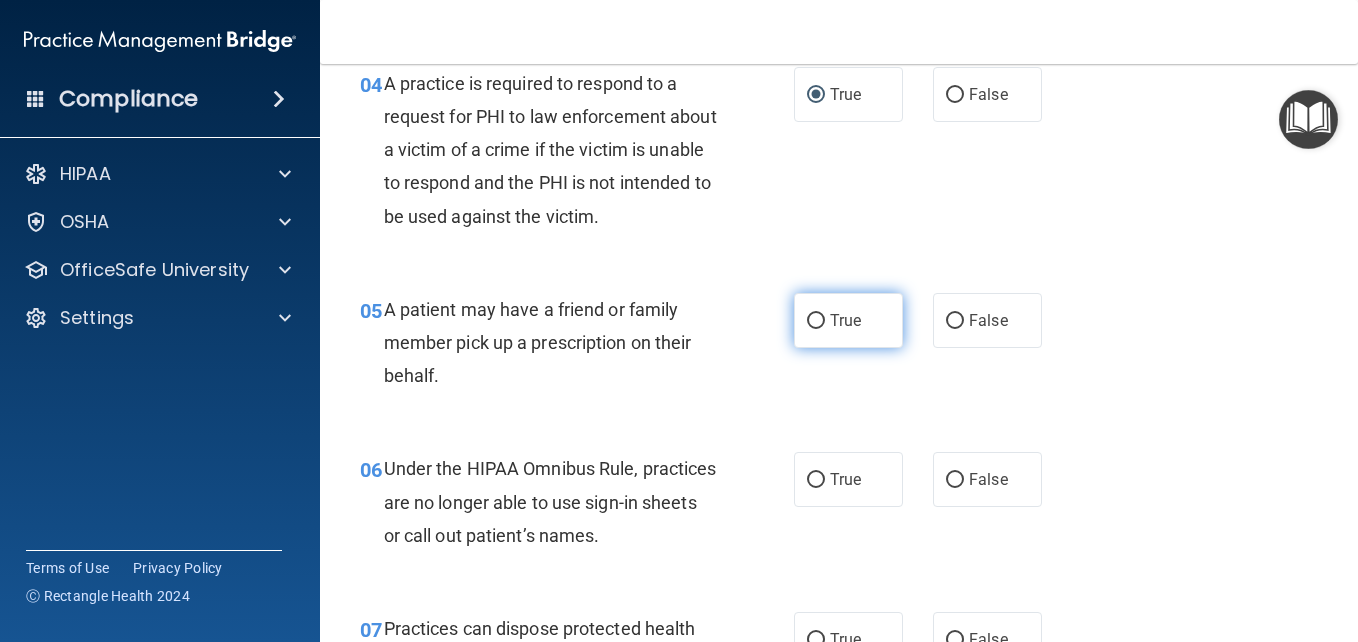 click on "True" at bounding box center (845, 320) 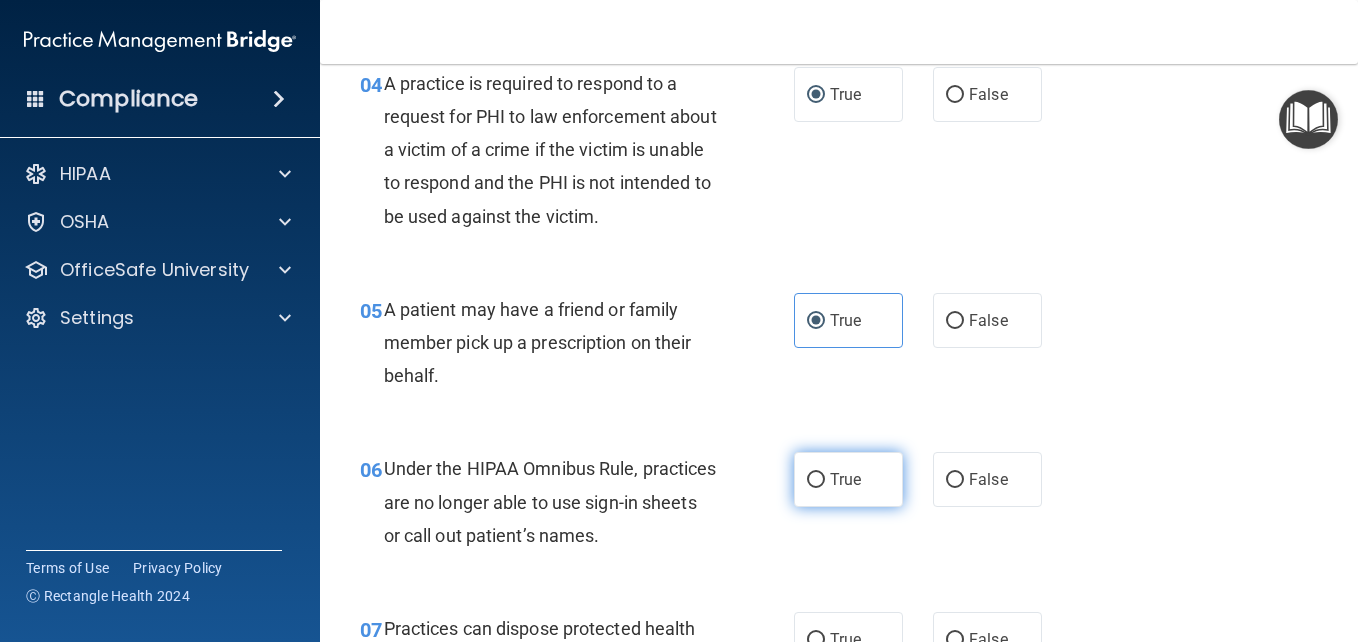 click on "True" at bounding box center [848, 479] 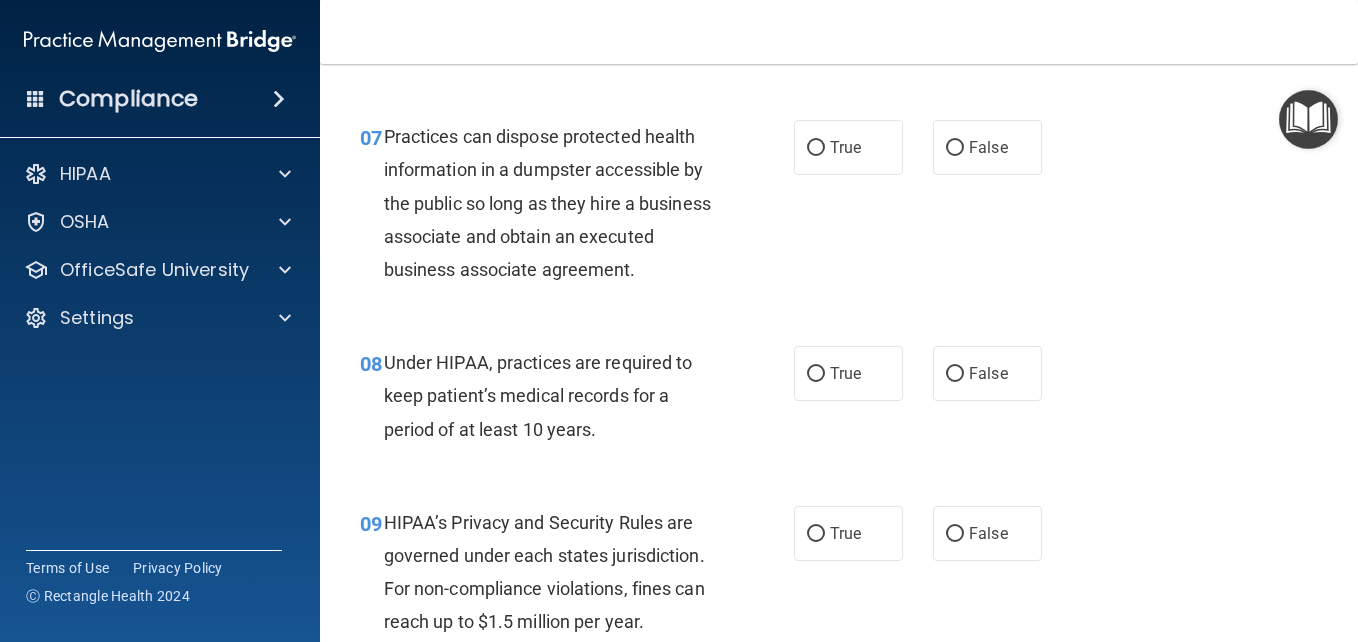 scroll, scrollTop: 1273, scrollLeft: 0, axis: vertical 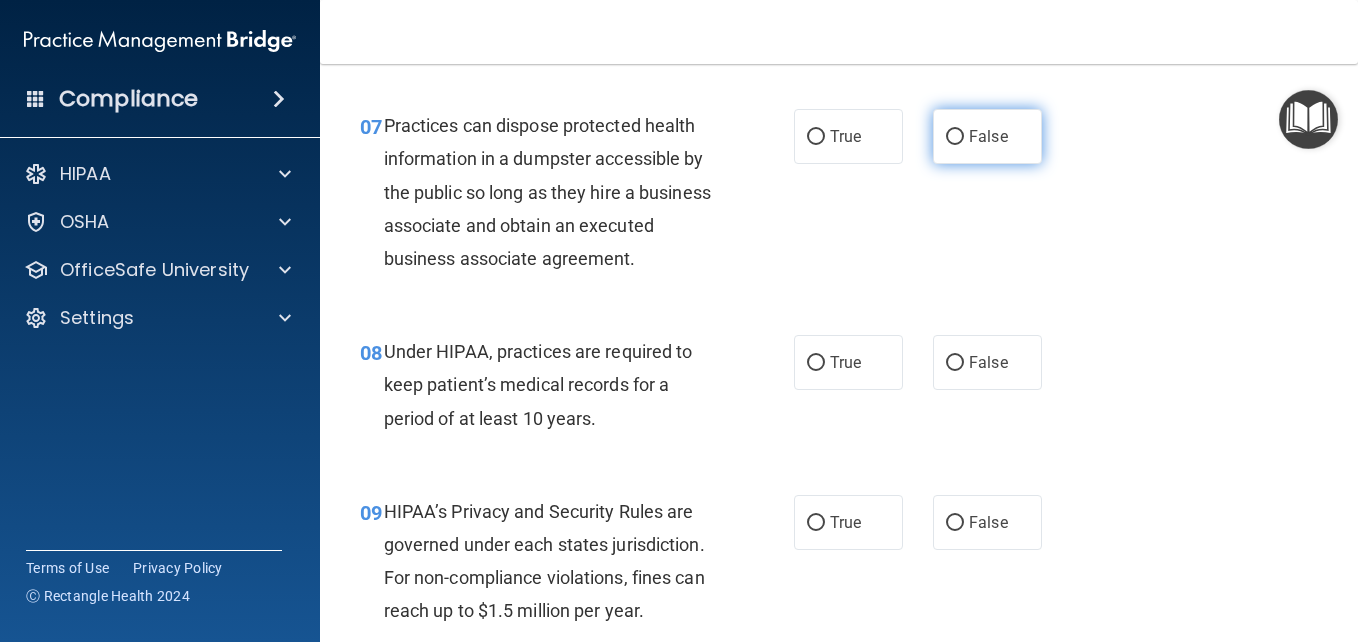 click on "False" at bounding box center (987, 136) 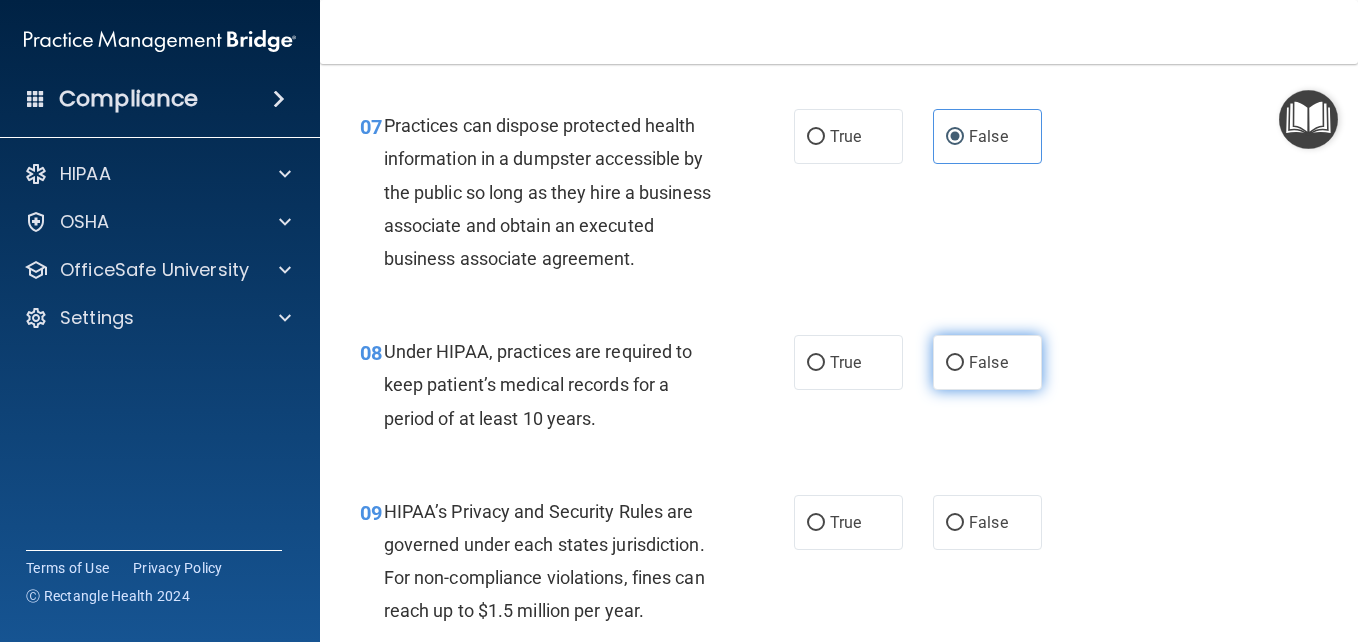 click on "False" at bounding box center [987, 362] 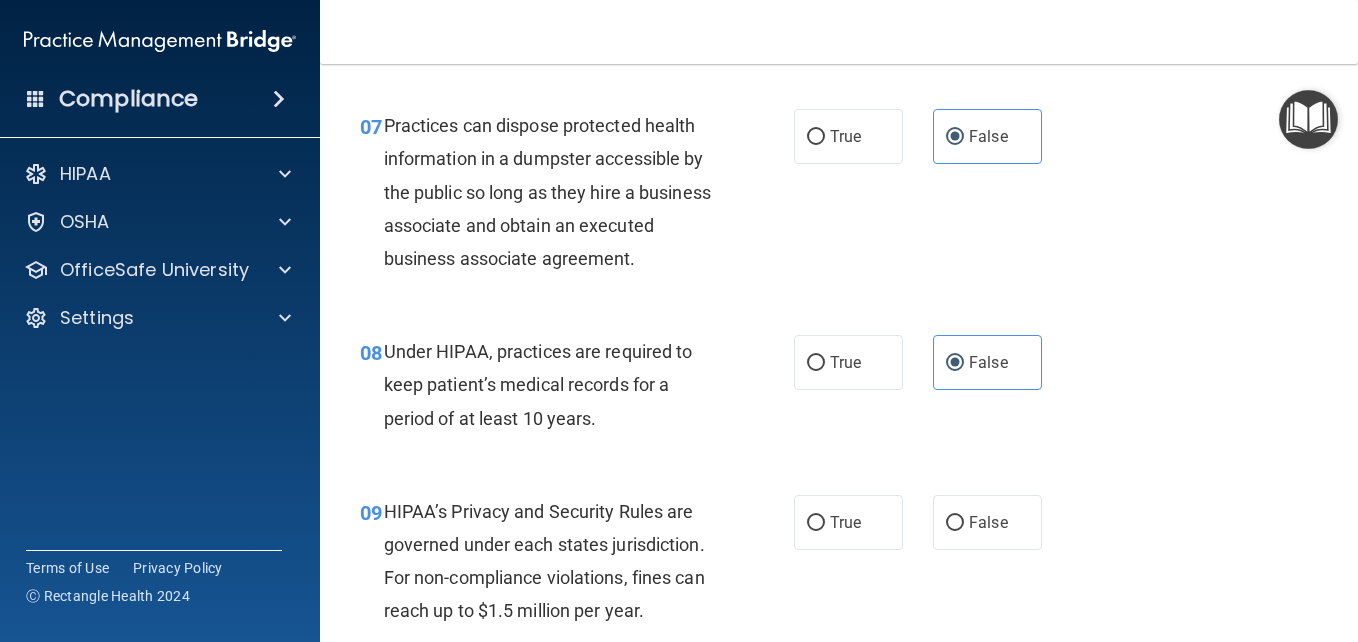 click on "08       Under HIPAA, practices are required to keep patient’s medical records for a period of at least 10 years.                 True           False" at bounding box center (839, 390) 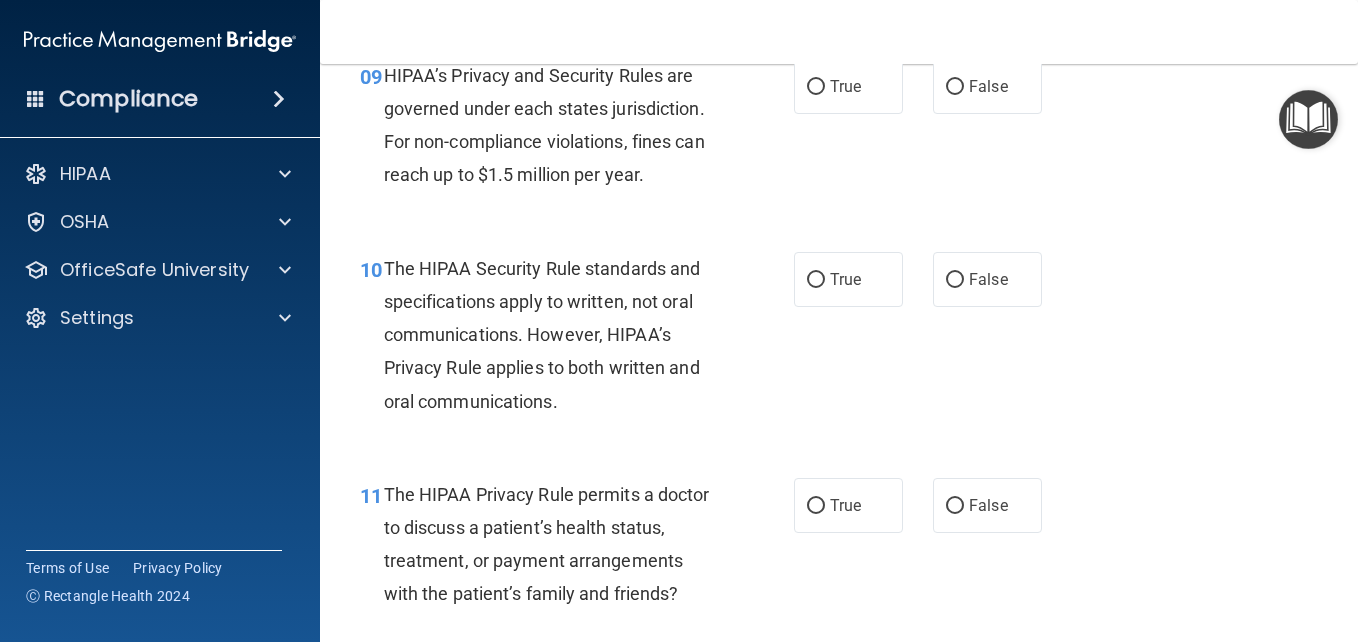 scroll, scrollTop: 1720, scrollLeft: 0, axis: vertical 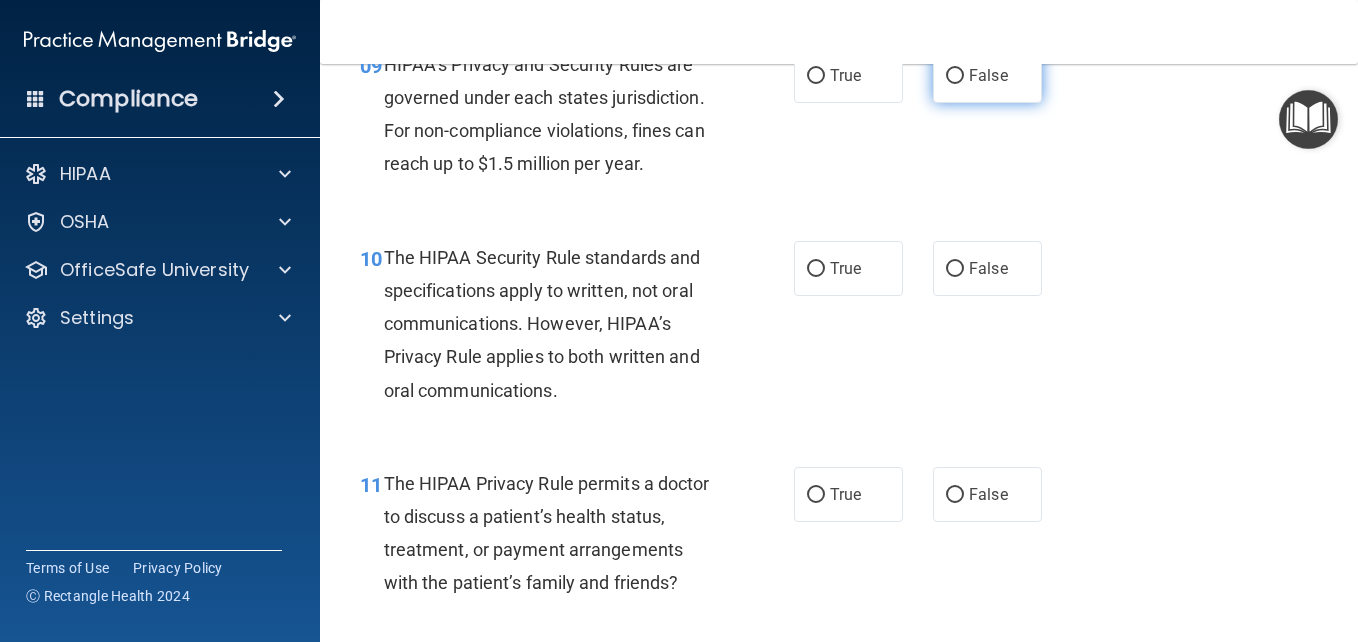 click on "False" at bounding box center [987, 75] 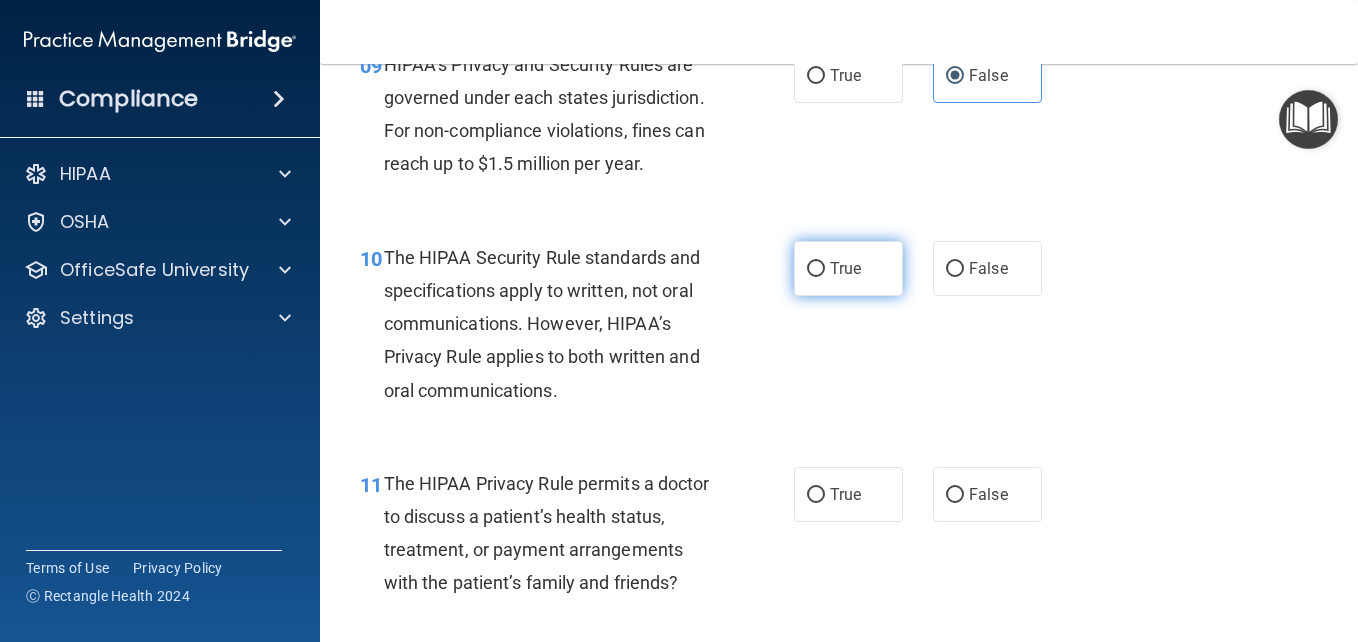 click on "True" at bounding box center (848, 268) 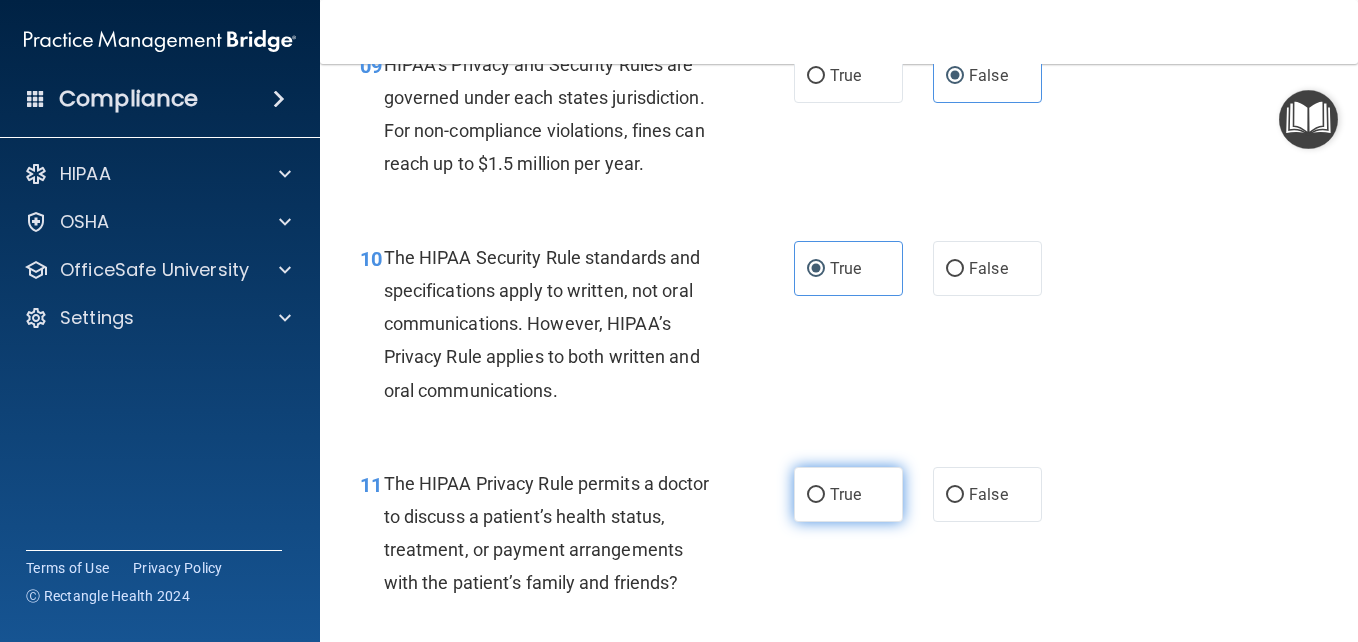click on "True" at bounding box center [848, 494] 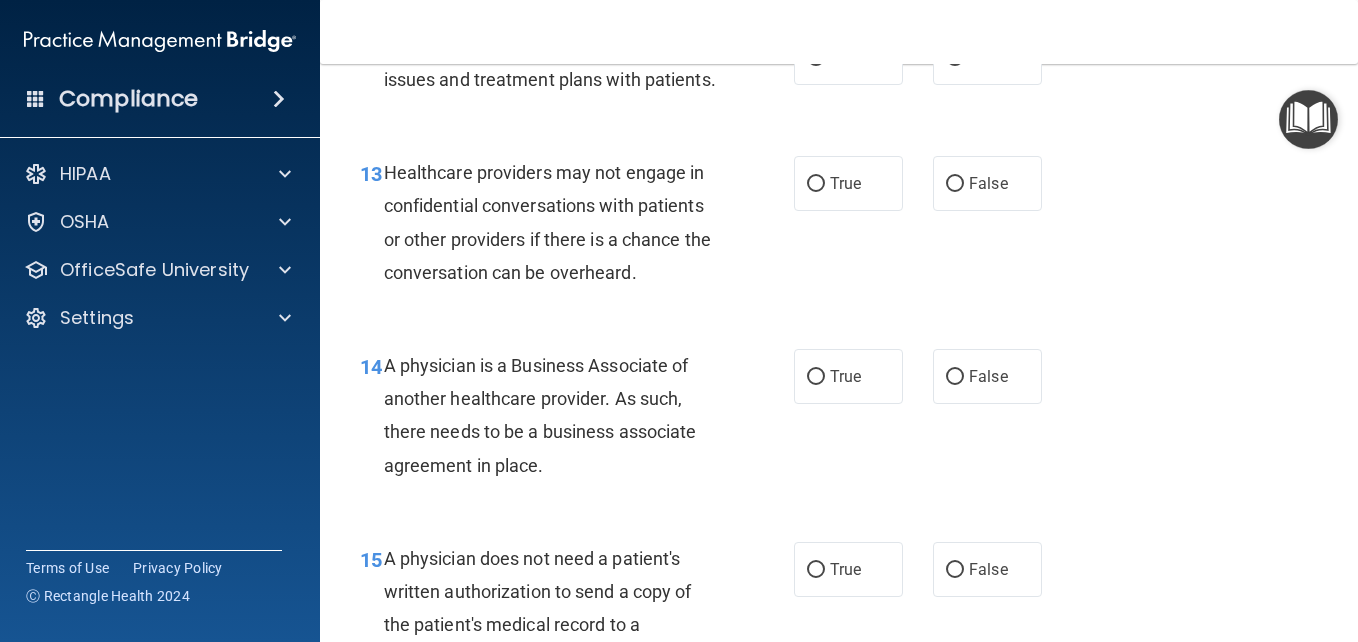 scroll, scrollTop: 2361, scrollLeft: 0, axis: vertical 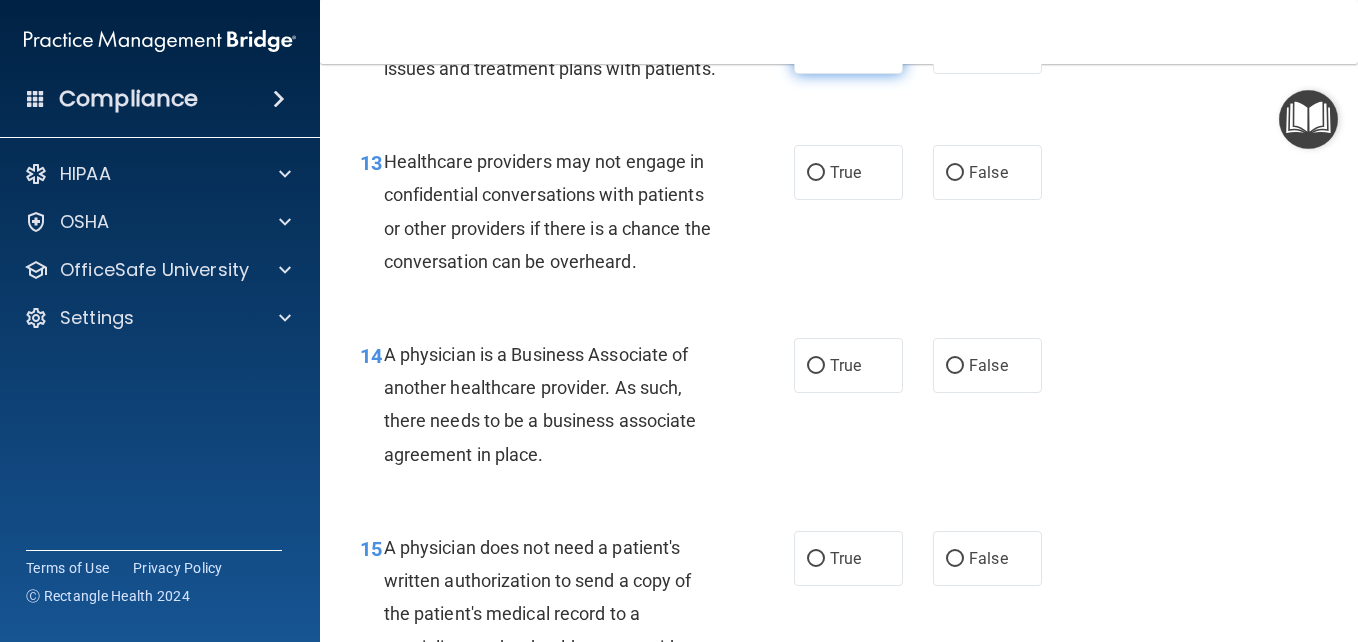click on "True" at bounding box center [848, 46] 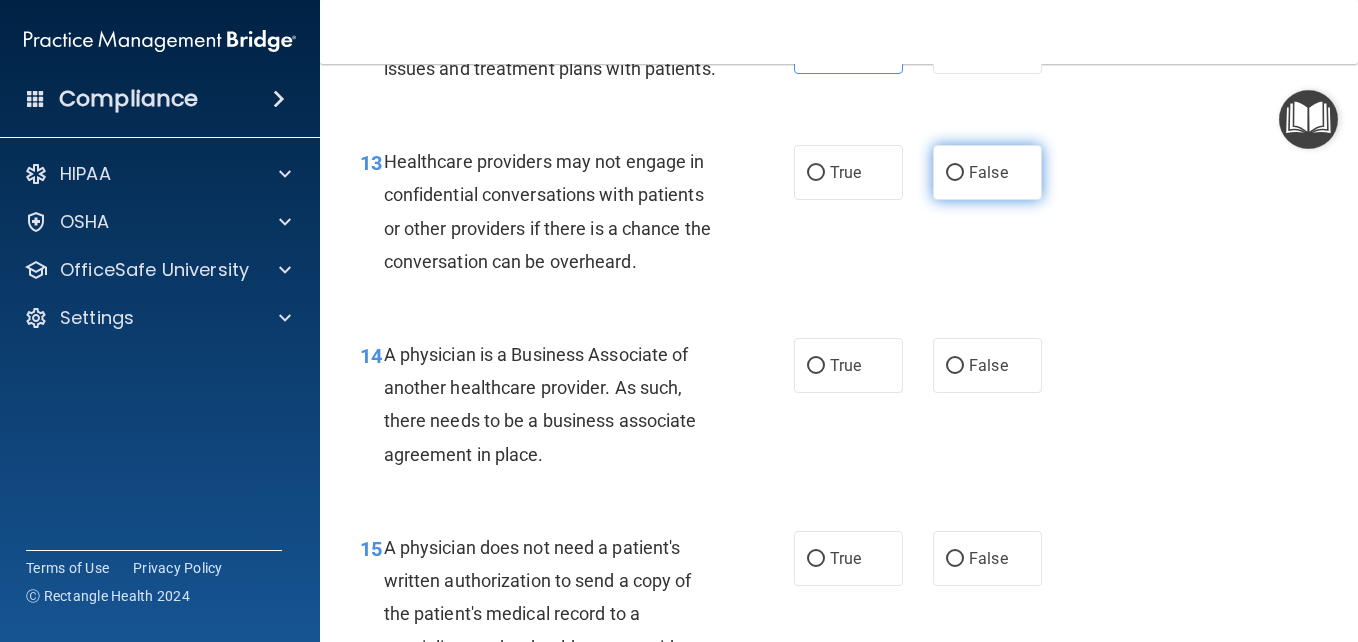 click on "False" at bounding box center [987, 172] 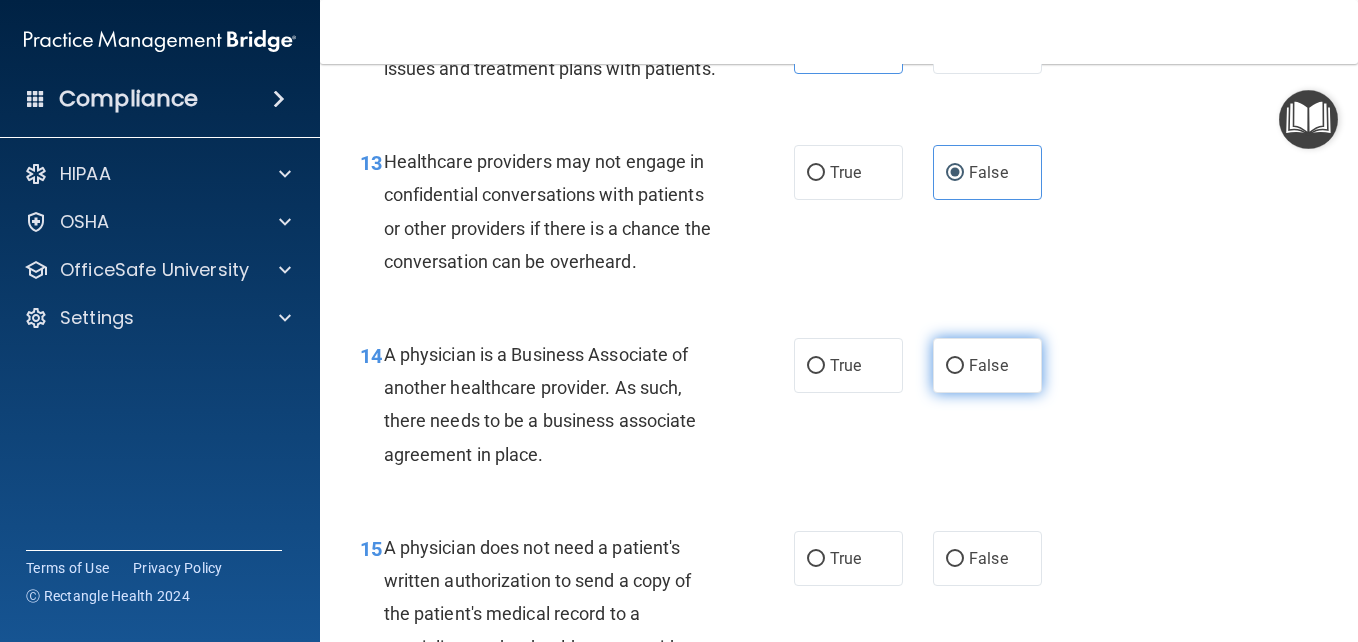 click on "False" at bounding box center [987, 365] 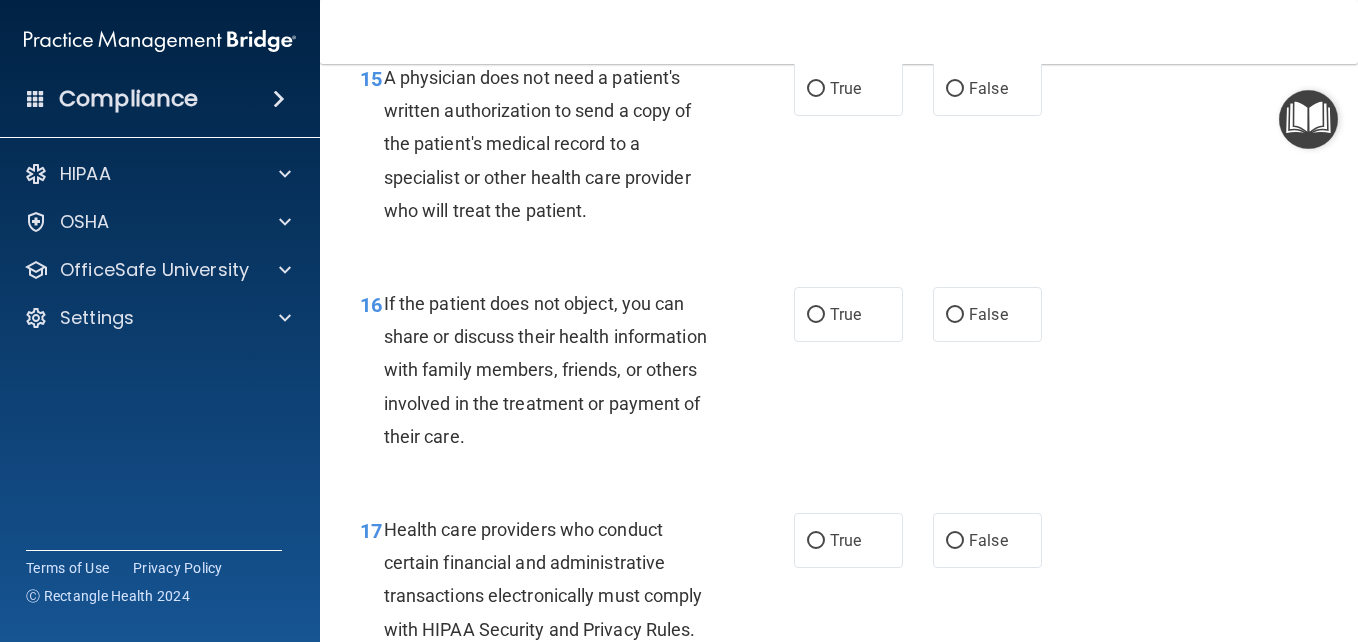scroll, scrollTop: 2842, scrollLeft: 0, axis: vertical 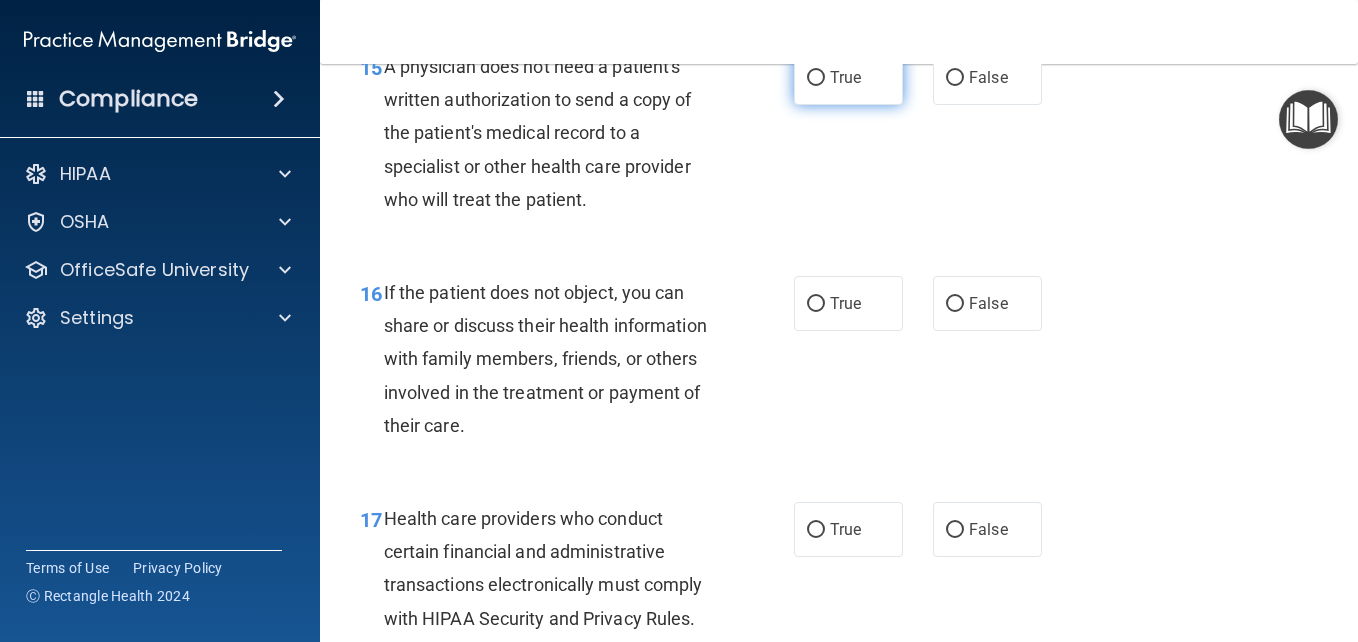 click on "True" at bounding box center (816, 78) 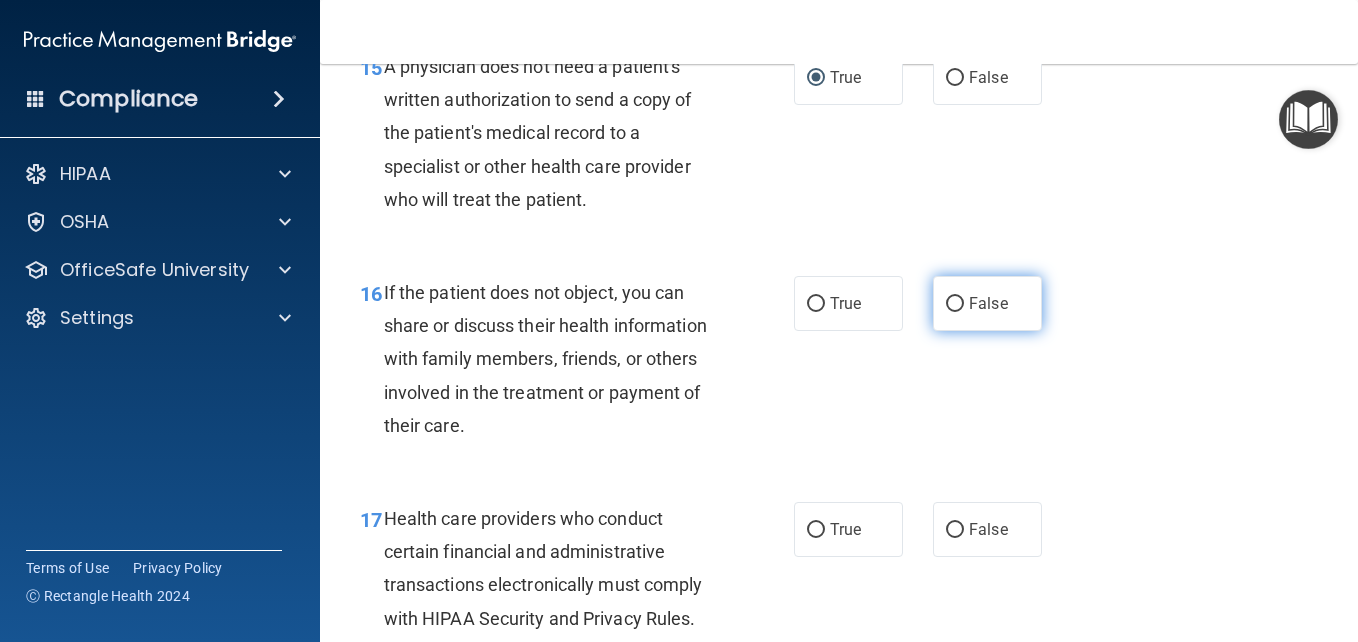 click on "False" at bounding box center [988, 303] 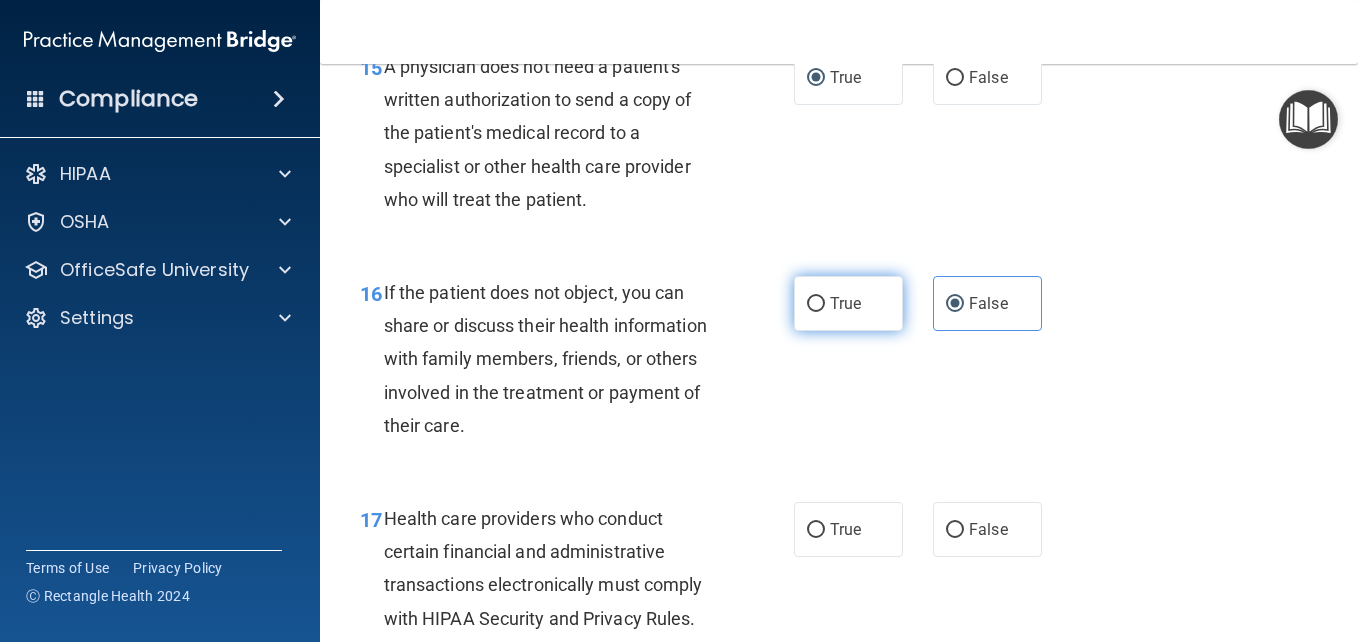 click on "True" at bounding box center [848, 303] 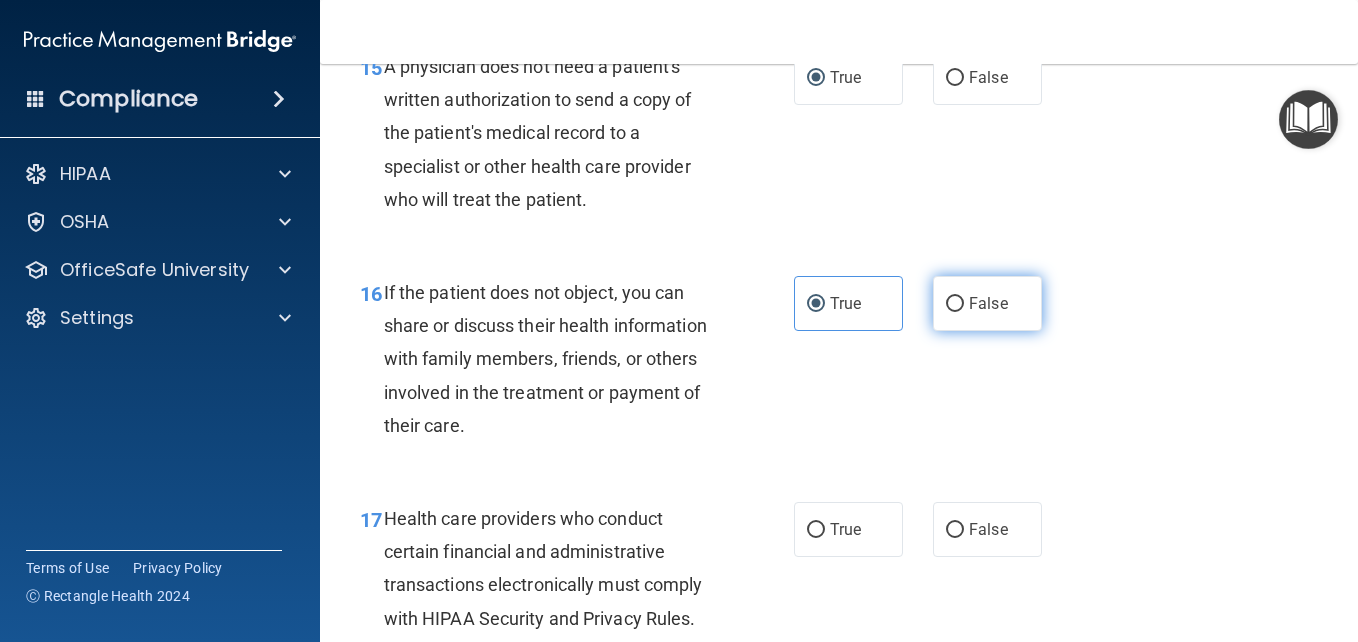 click on "False" at bounding box center (988, 303) 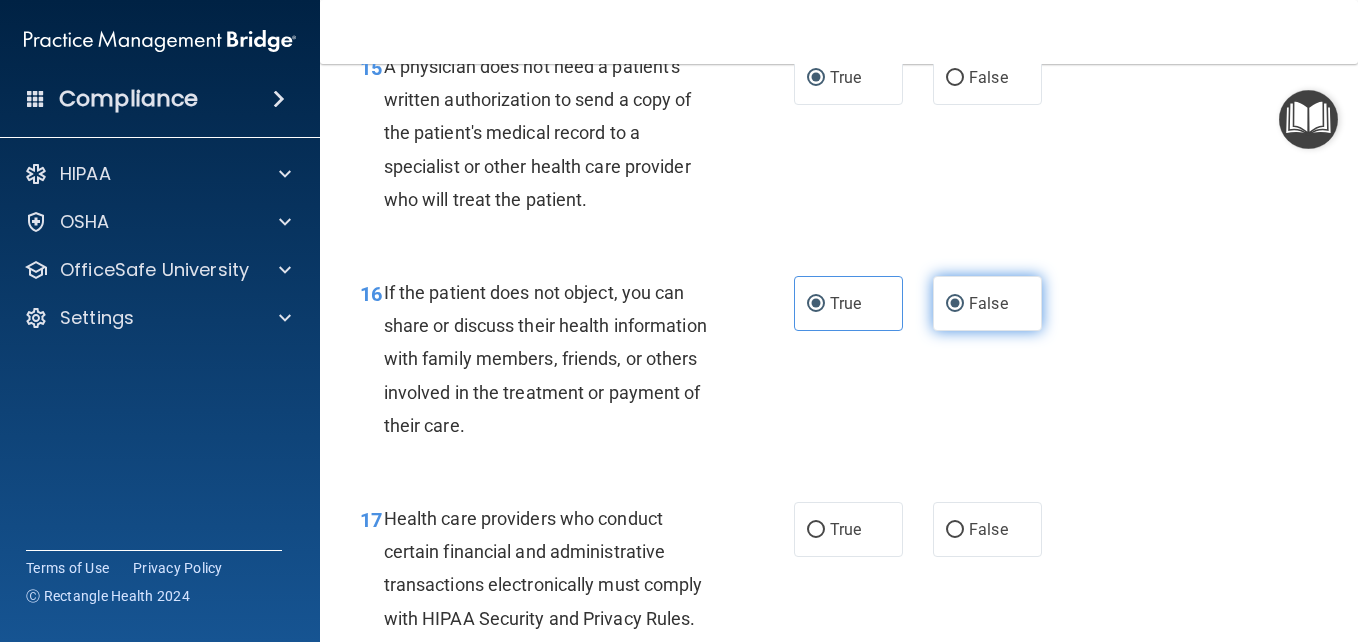 radio on "false" 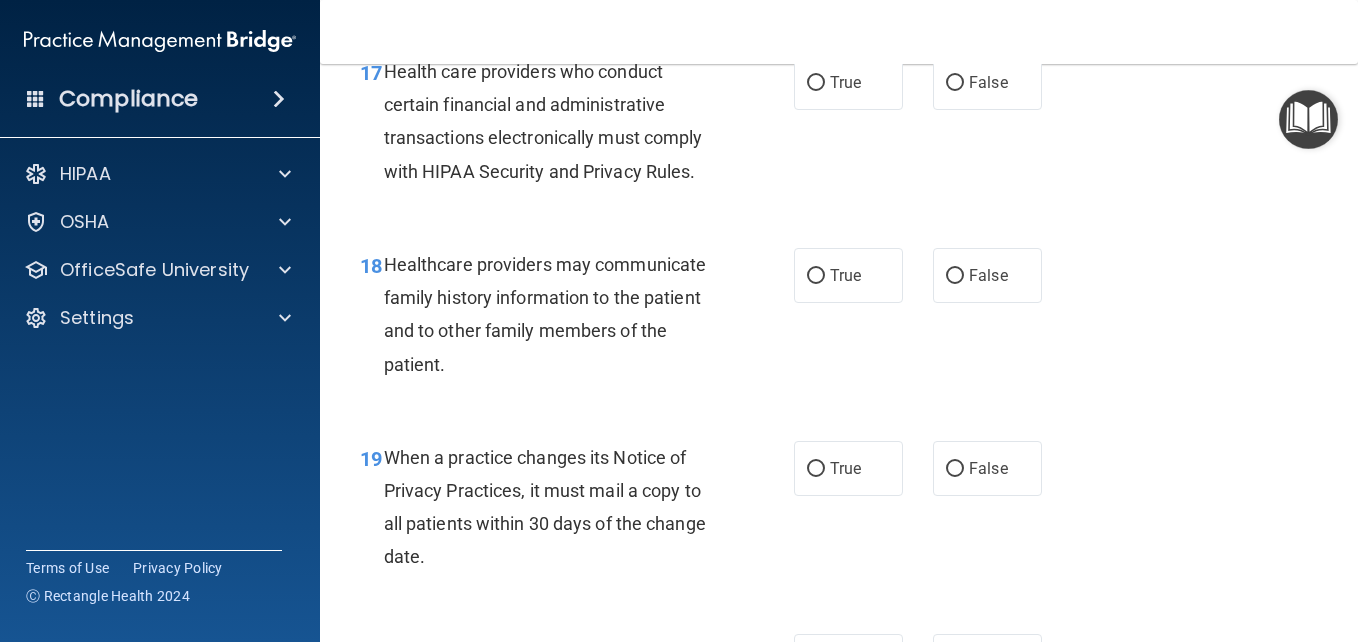 scroll, scrollTop: 3277, scrollLeft: 0, axis: vertical 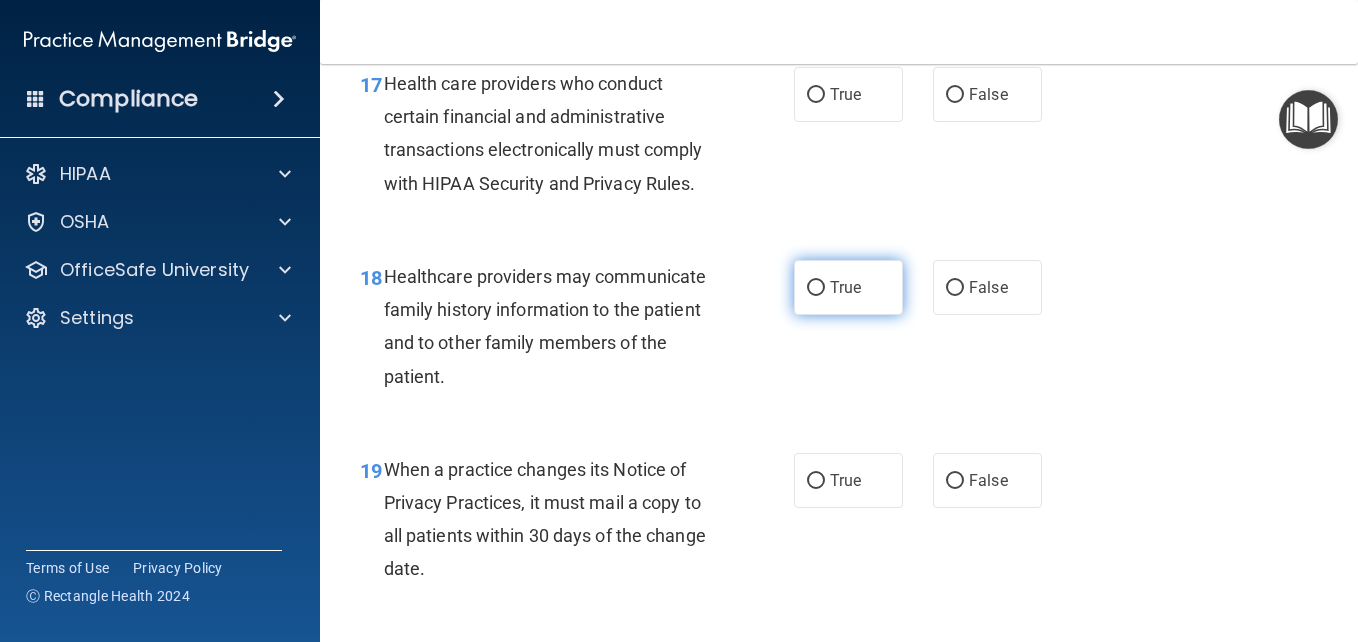 click on "True" at bounding box center (848, 287) 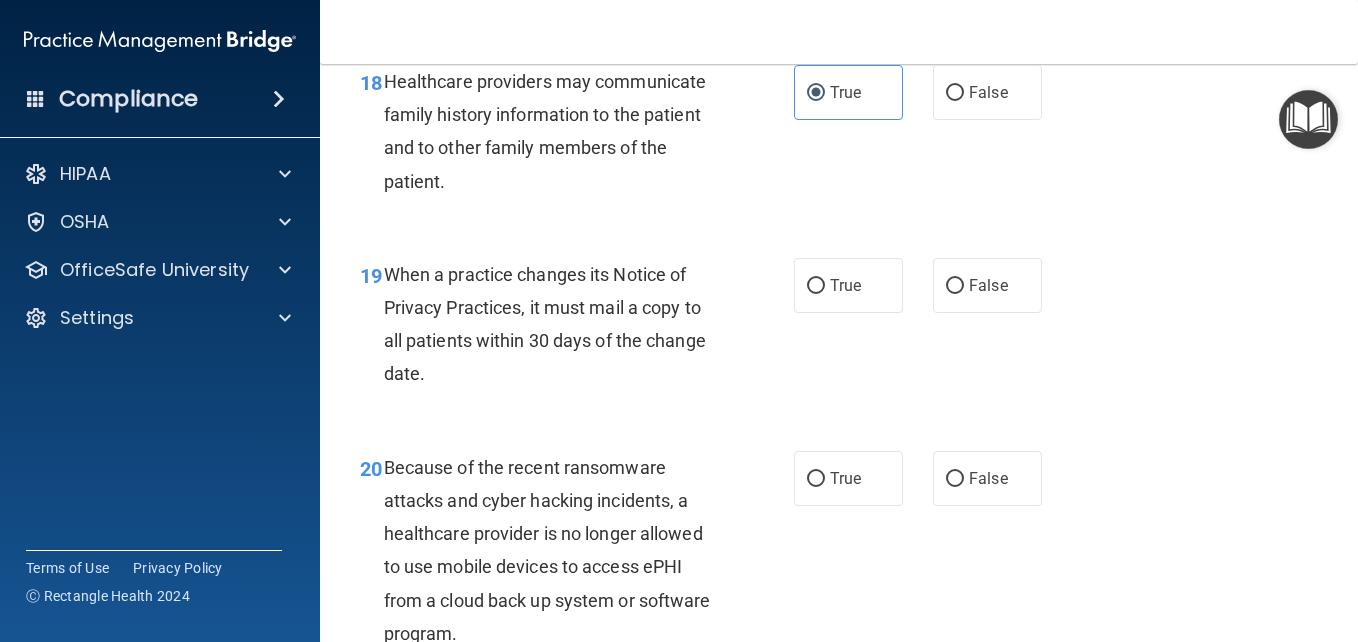scroll, scrollTop: 3506, scrollLeft: 0, axis: vertical 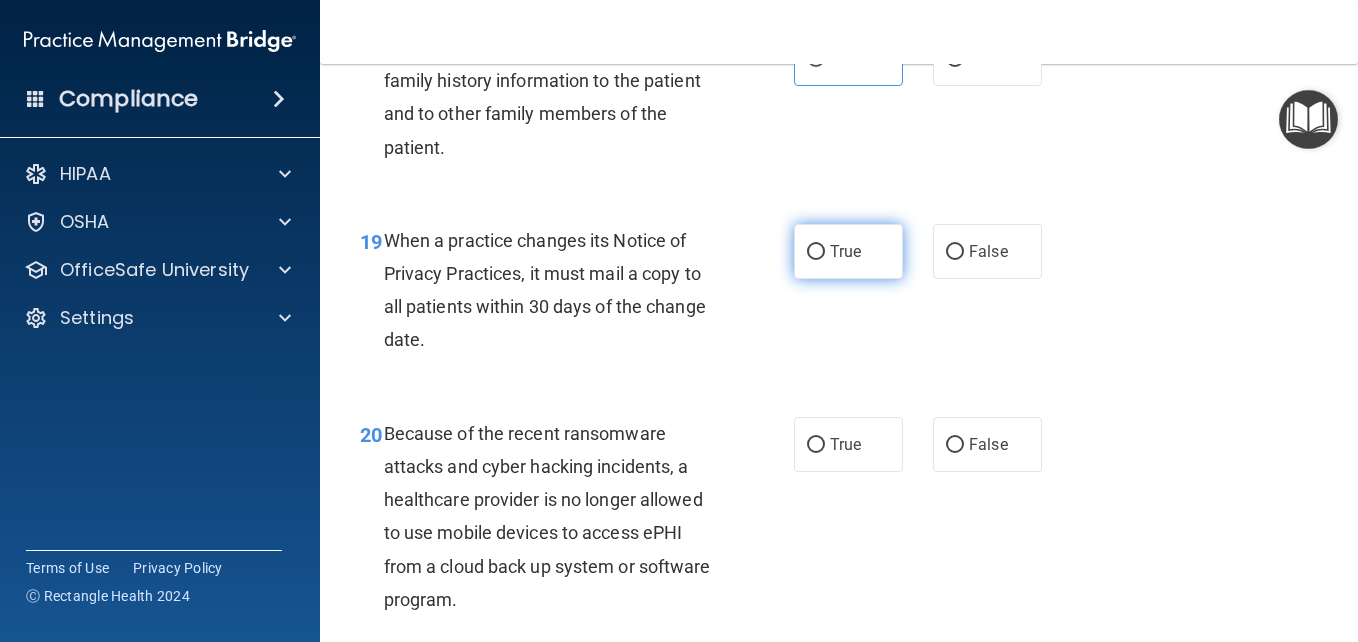 click on "True" at bounding box center [848, 251] 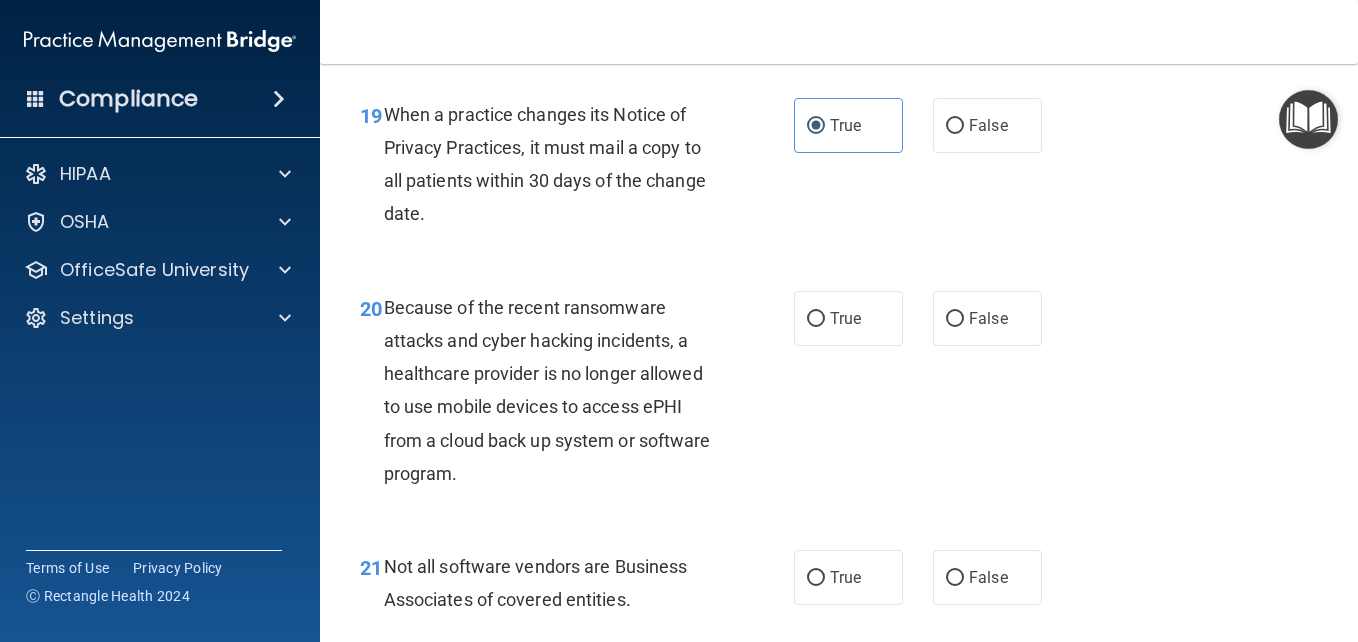 scroll, scrollTop: 3655, scrollLeft: 0, axis: vertical 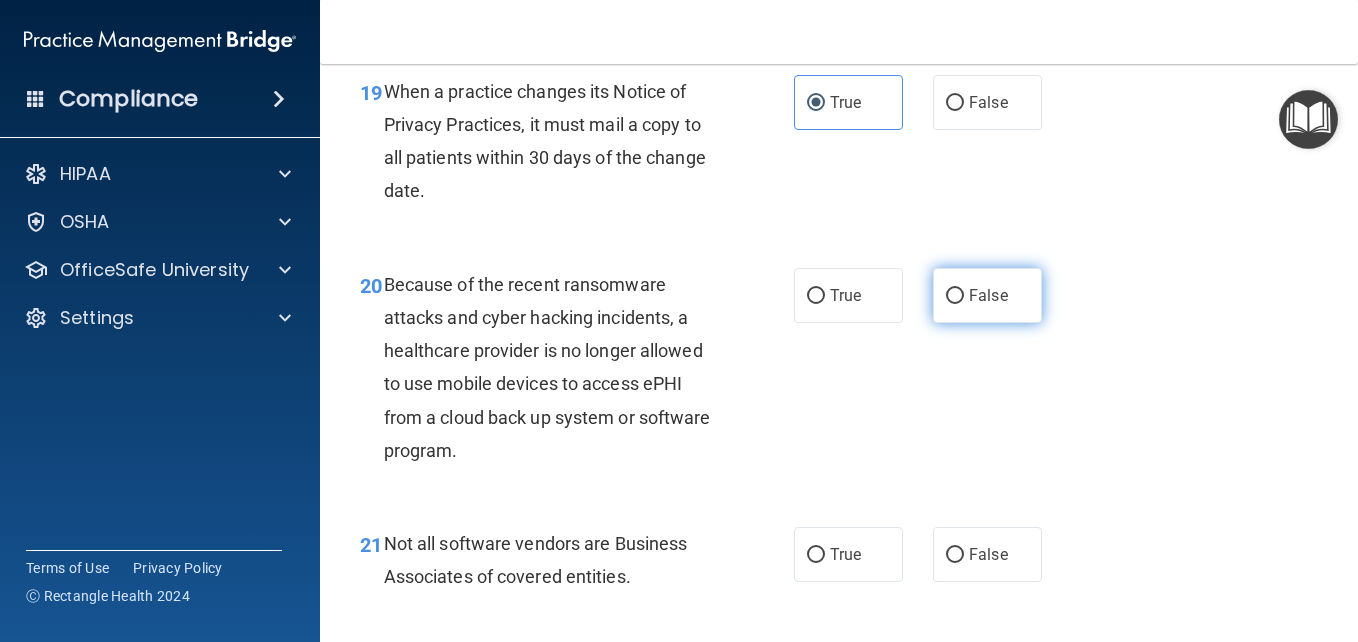 click on "False" at bounding box center (987, 295) 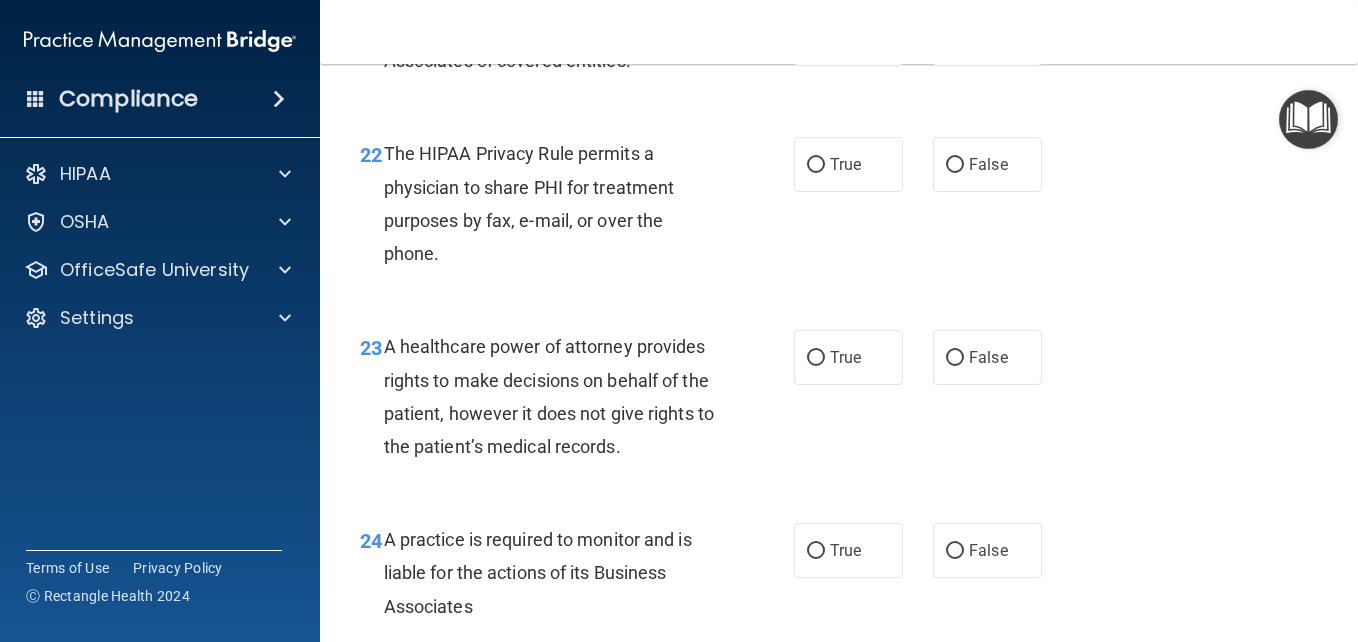 scroll, scrollTop: 4193, scrollLeft: 0, axis: vertical 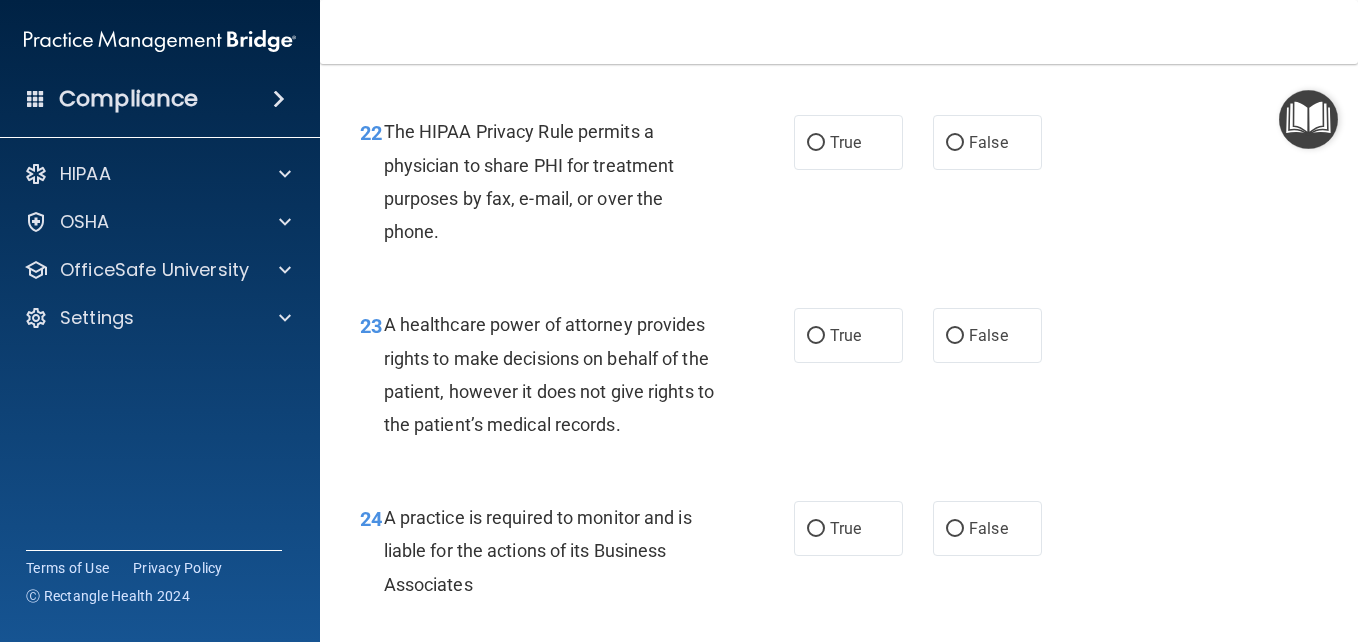 click on "True" at bounding box center [848, 16] 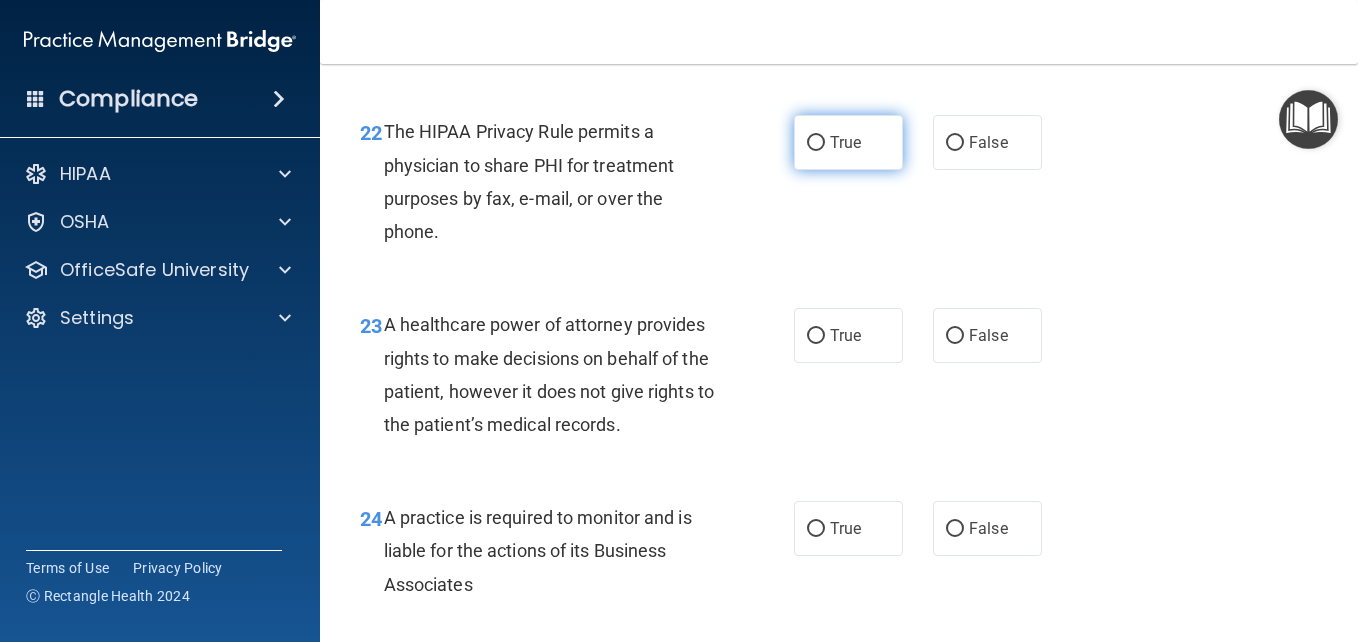 click on "True" at bounding box center (848, 142) 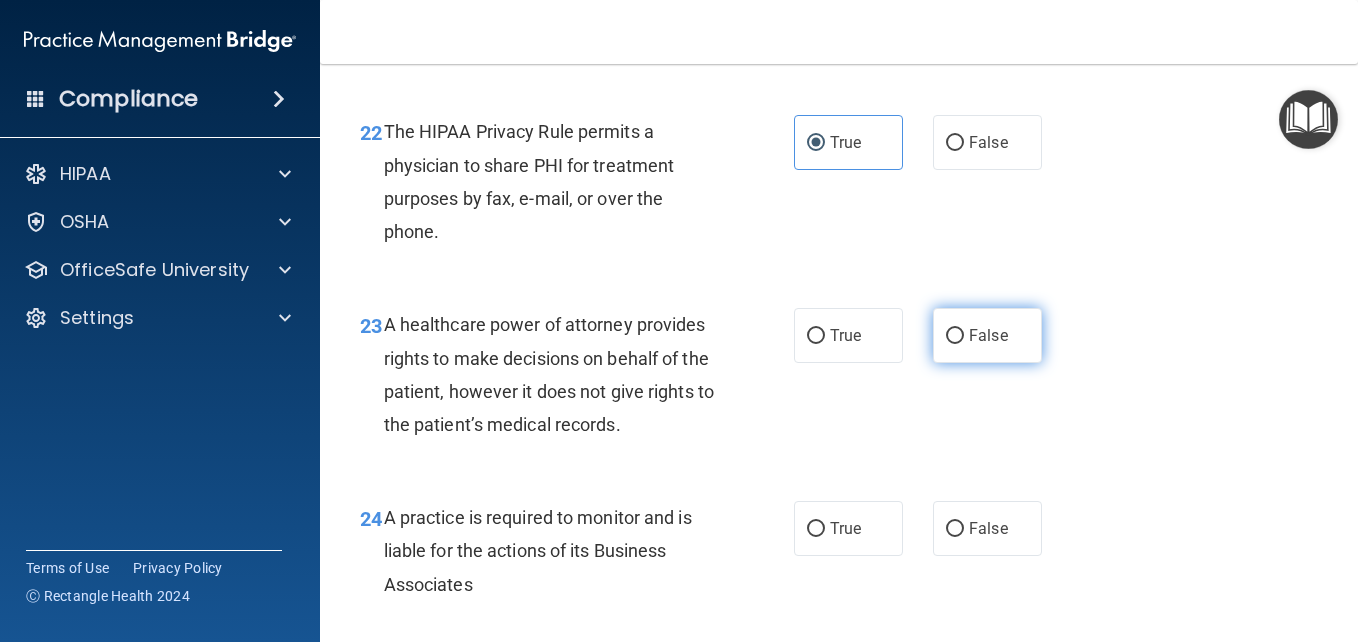 click on "False" at bounding box center (987, 335) 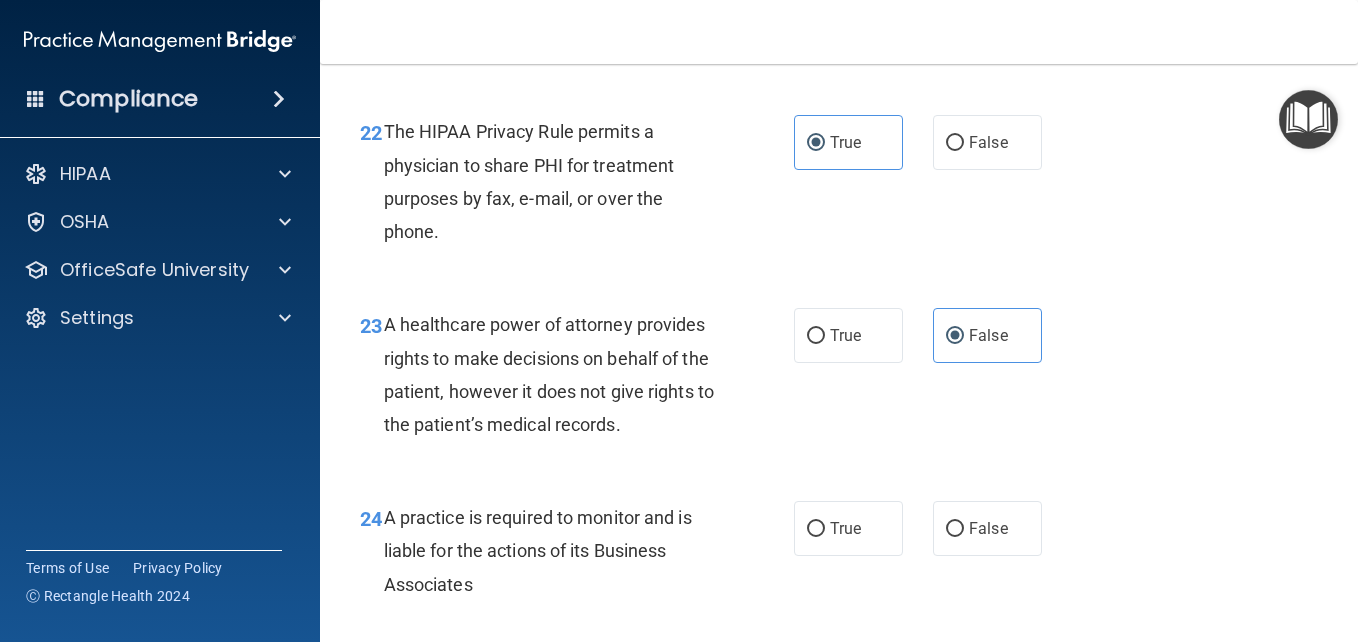 drag, startPoint x: 1342, startPoint y: 487, endPoint x: 1341, endPoint y: 506, distance: 19.026299 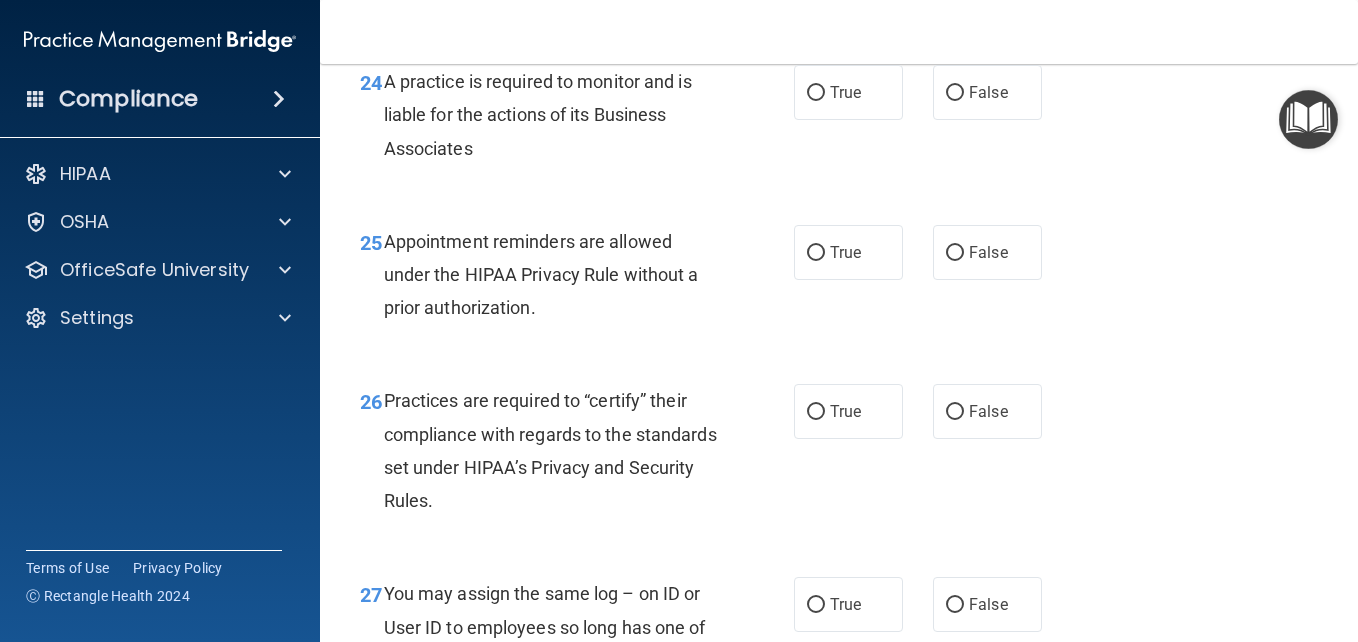 scroll, scrollTop: 4640, scrollLeft: 0, axis: vertical 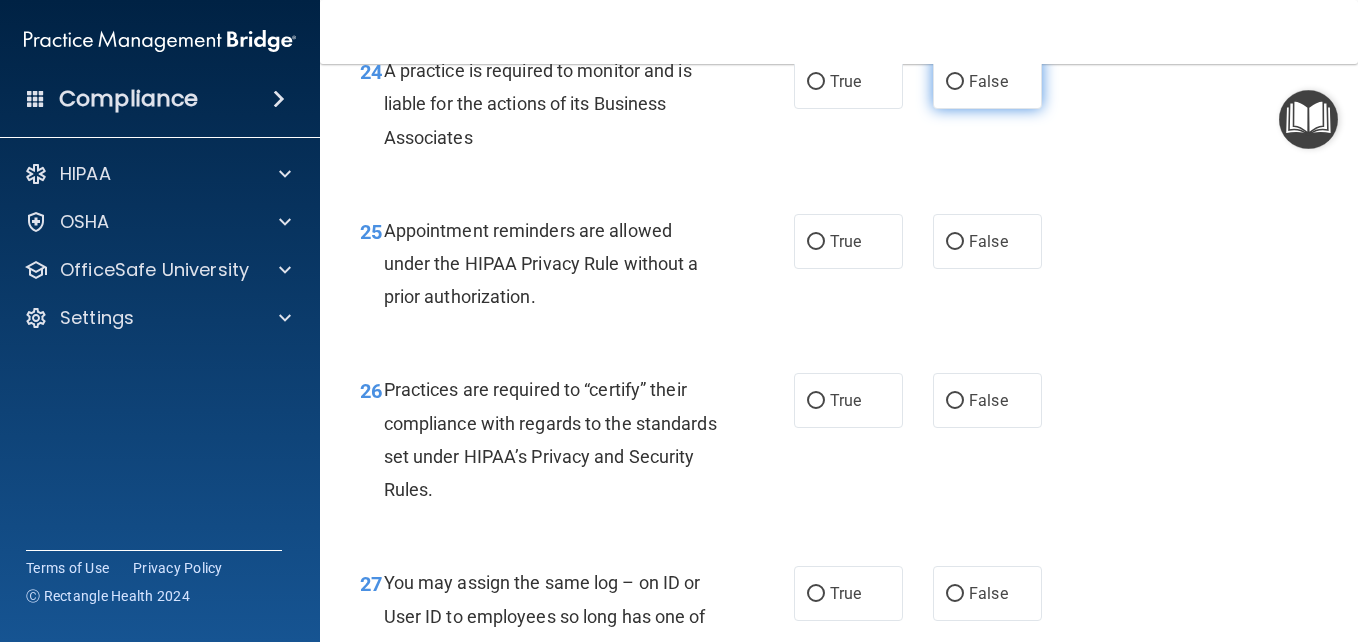click on "False" at bounding box center (987, 81) 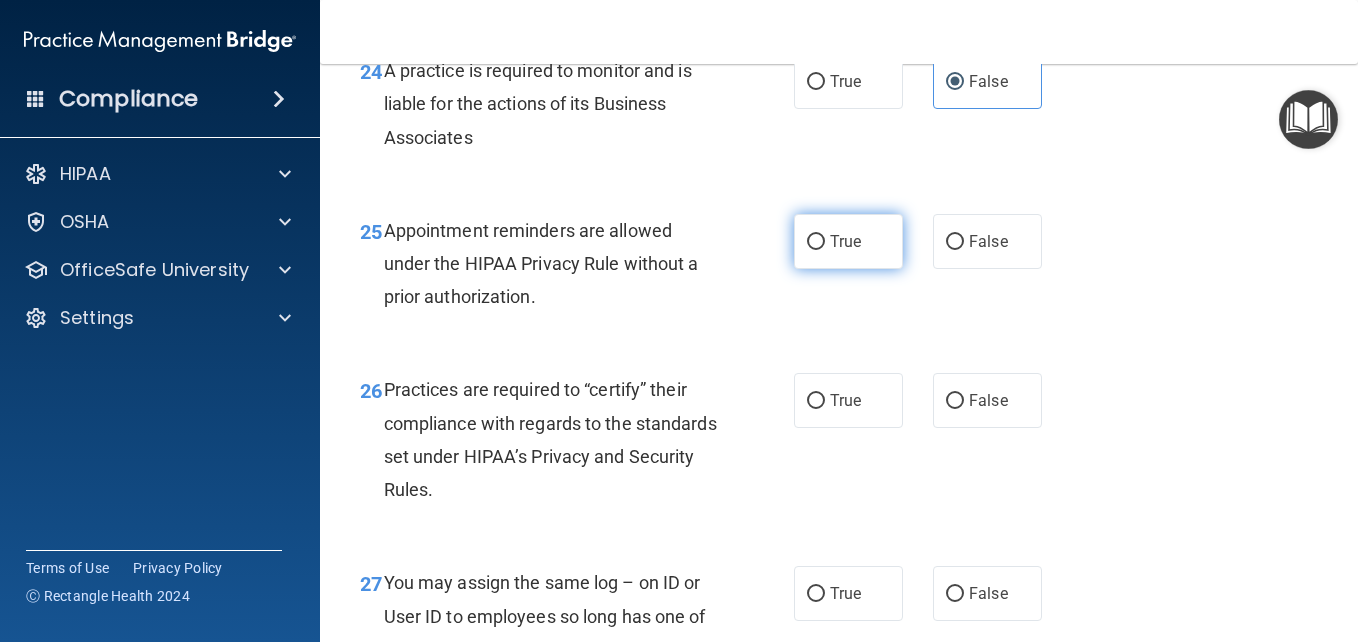 click on "True" at bounding box center [848, 241] 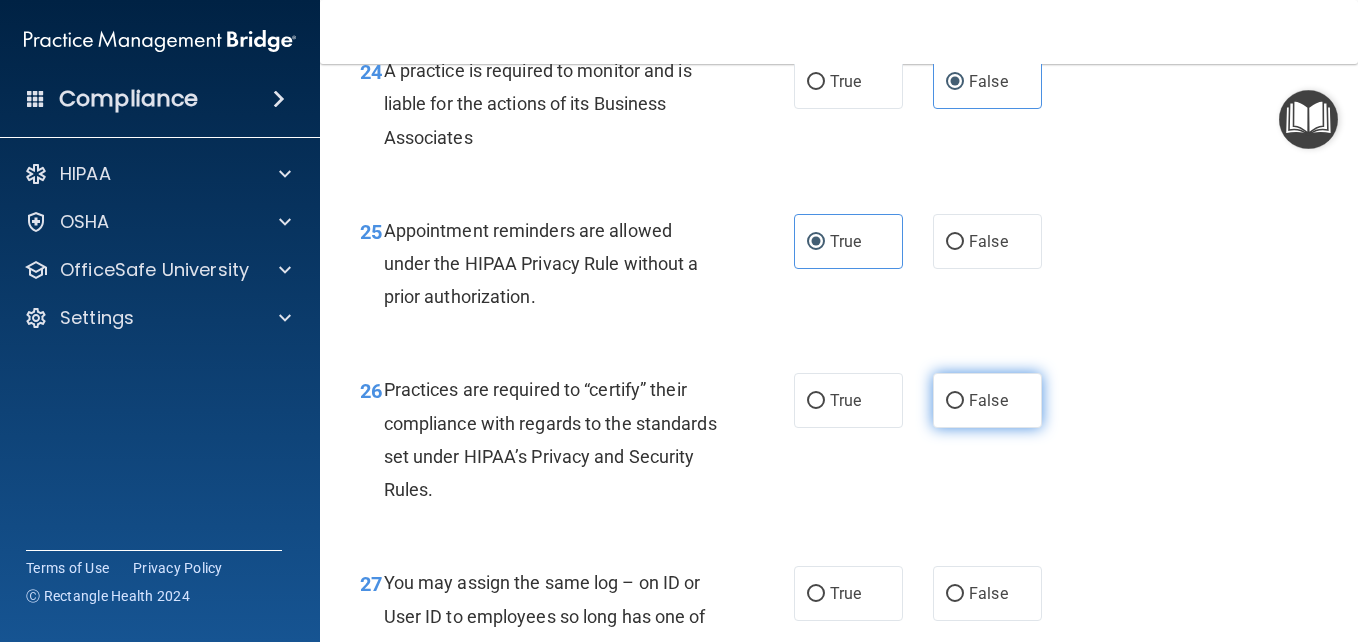 click on "False" at bounding box center [988, 400] 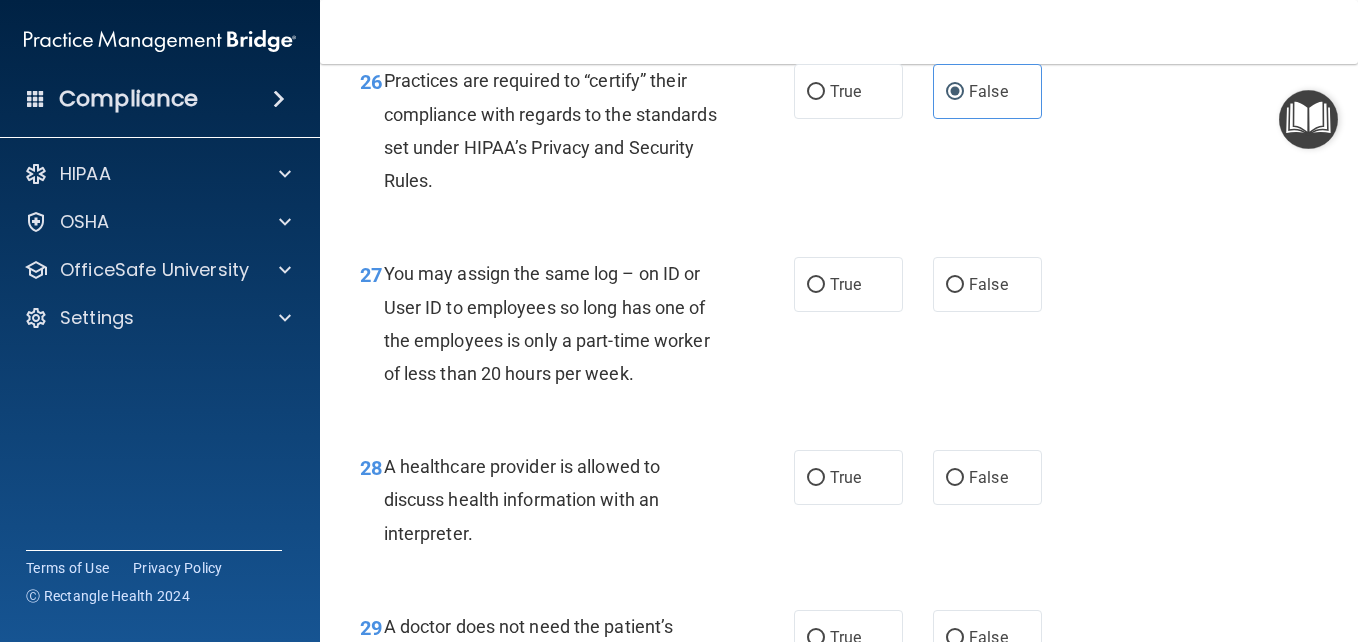 scroll, scrollTop: 4961, scrollLeft: 0, axis: vertical 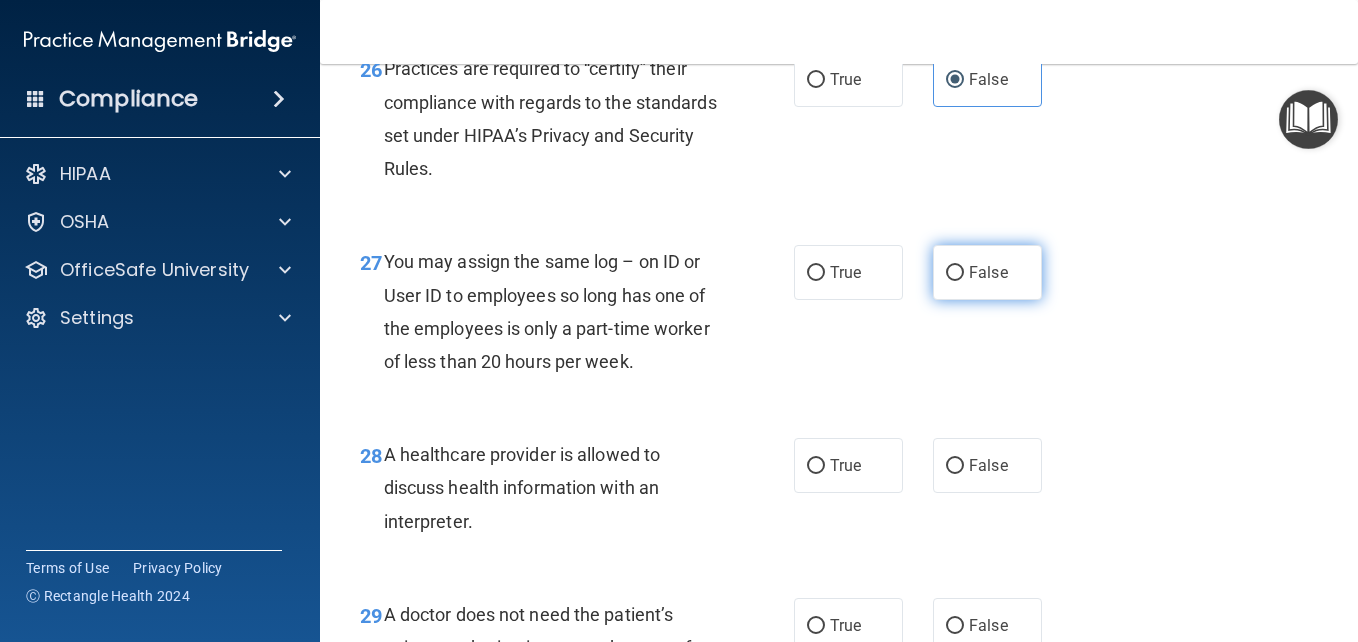click on "False" at bounding box center (987, 272) 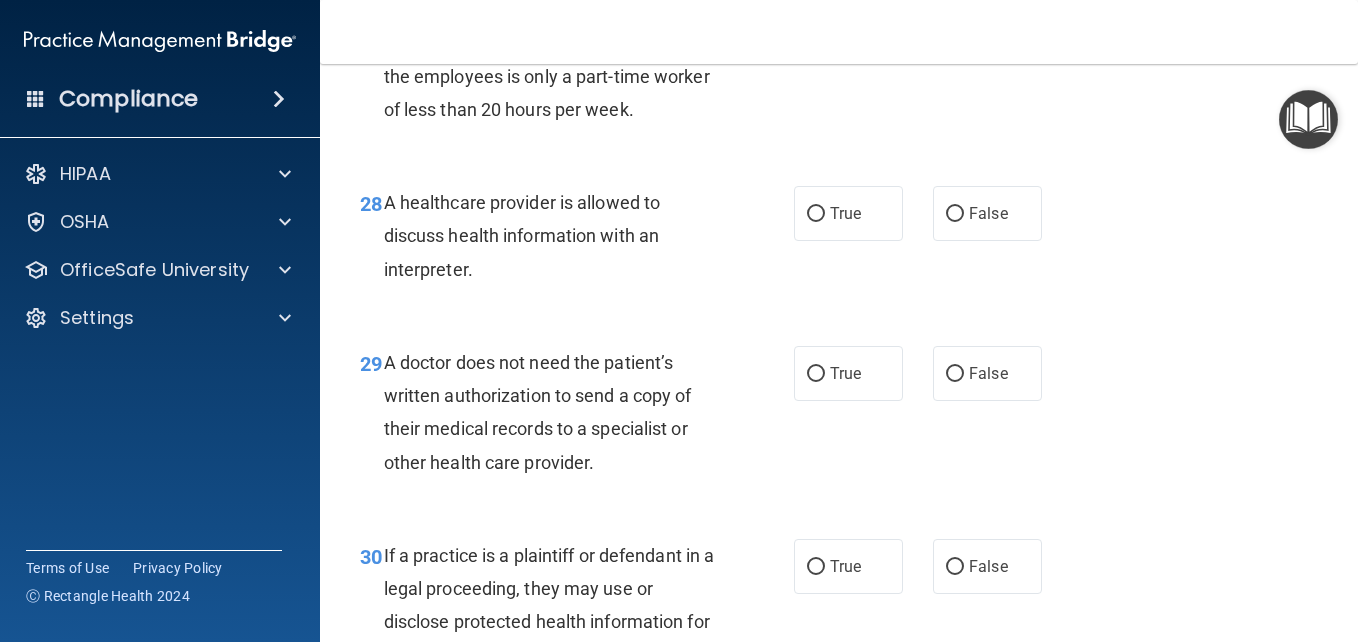 scroll, scrollTop: 5224, scrollLeft: 0, axis: vertical 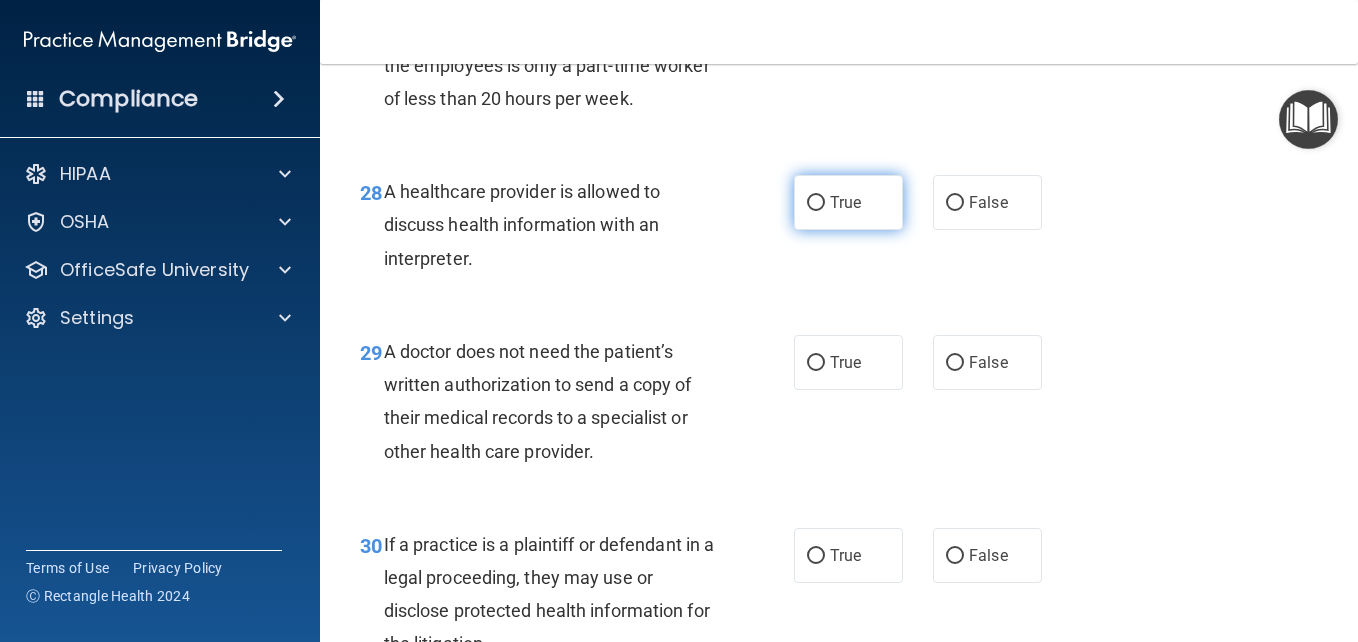 click on "True" at bounding box center (848, 202) 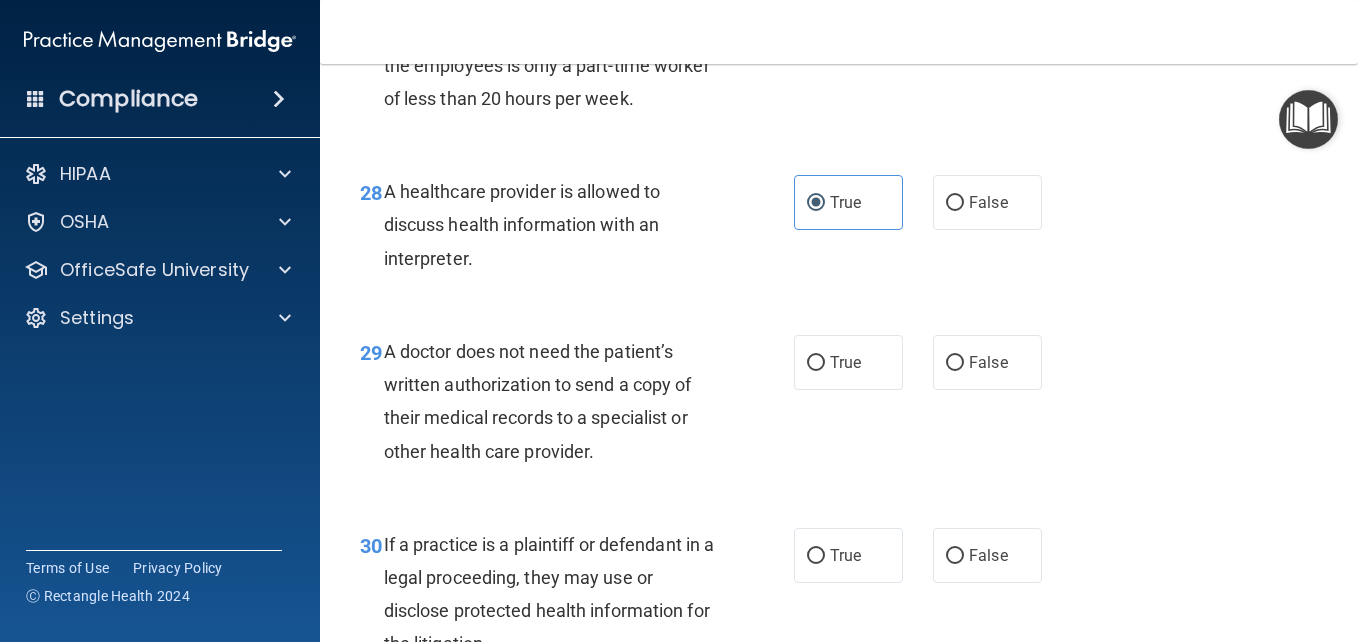 click on "29        A doctor does not need the patient’s written authorization to send a copy of their medical records to a specialist or other health care provider.                  True           False" at bounding box center [839, 406] 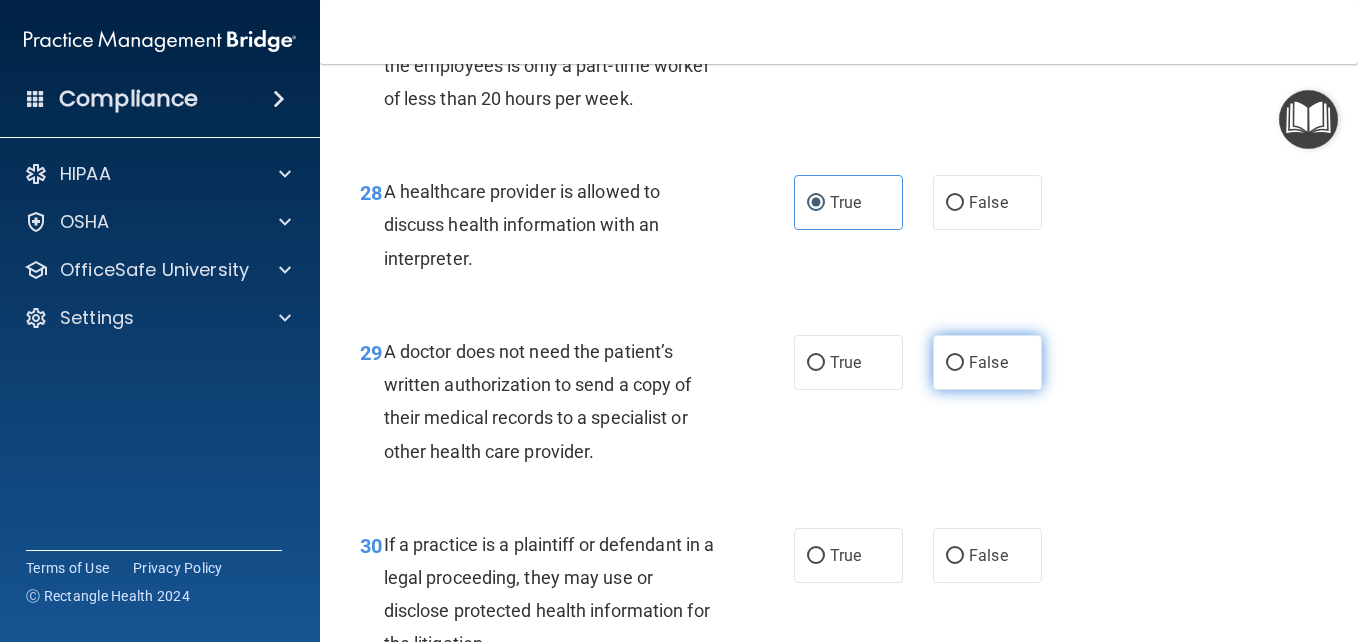 click on "False" at bounding box center (988, 362) 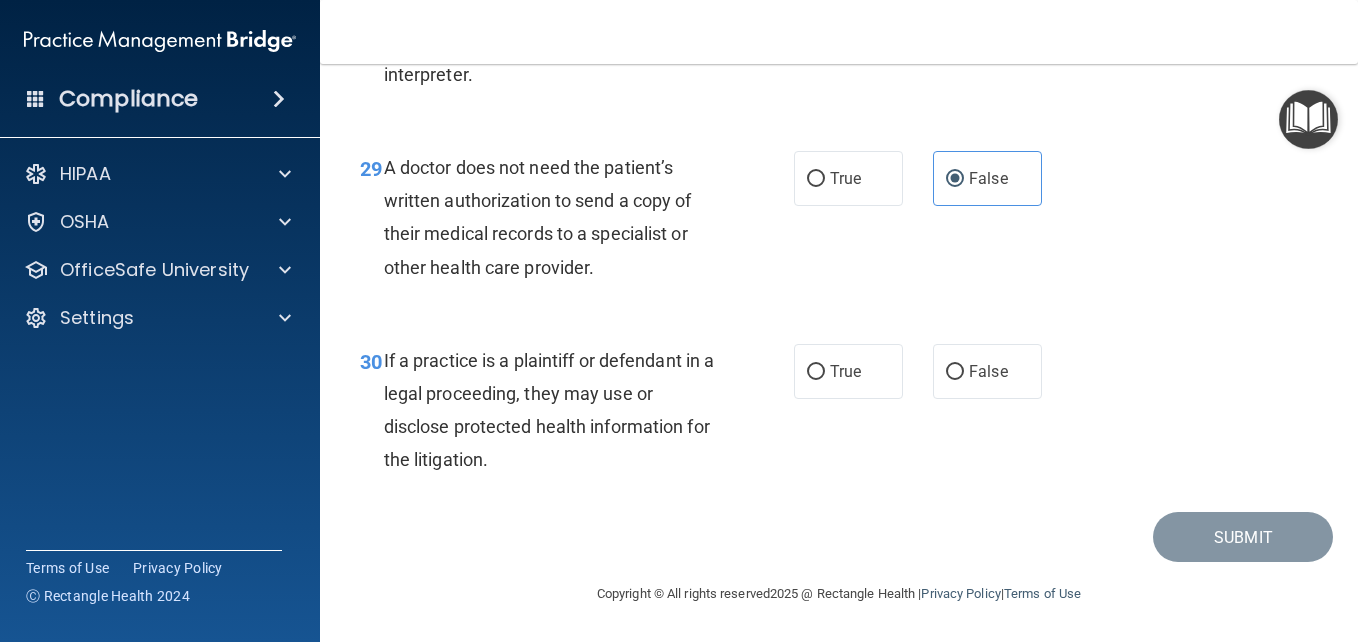 scroll, scrollTop: 5442, scrollLeft: 0, axis: vertical 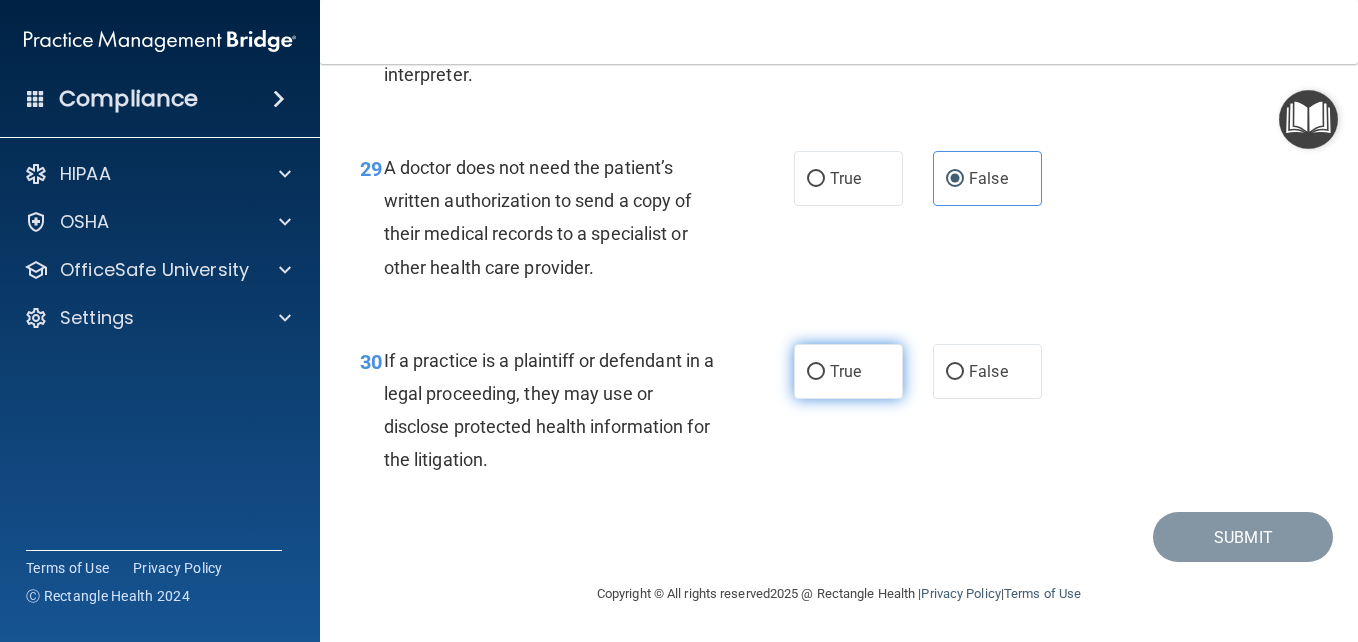 click on "True" at bounding box center (845, 371) 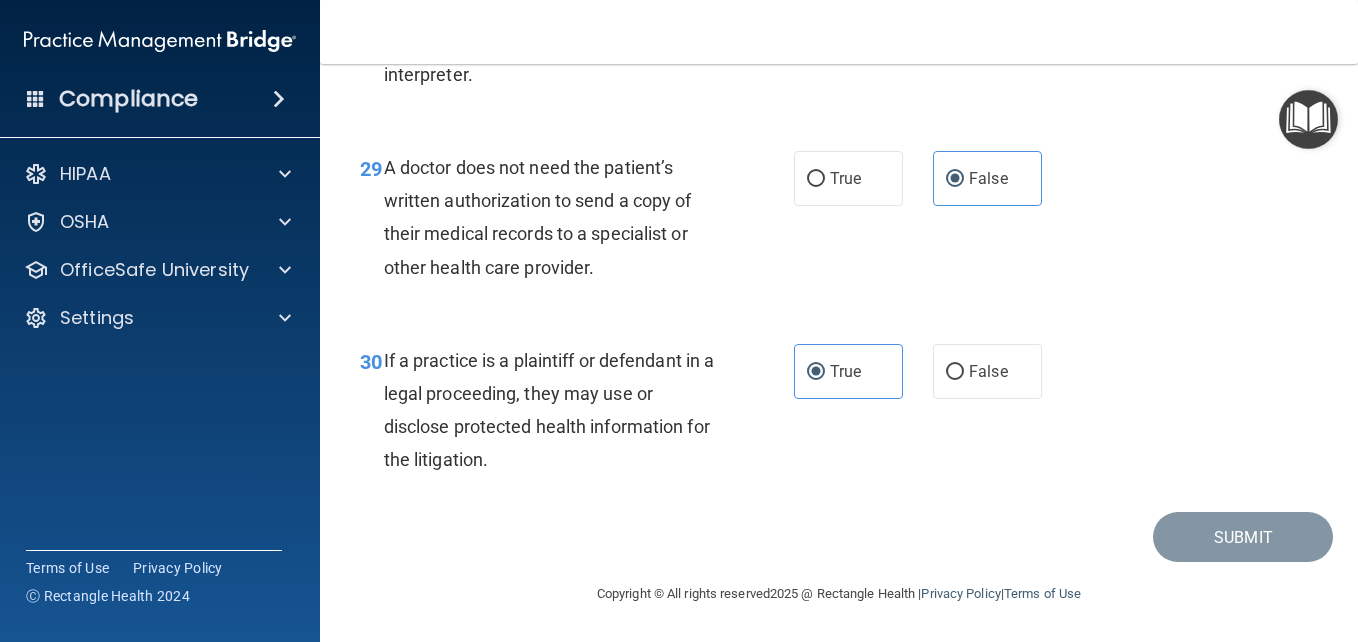 scroll, scrollTop: 5508, scrollLeft: 0, axis: vertical 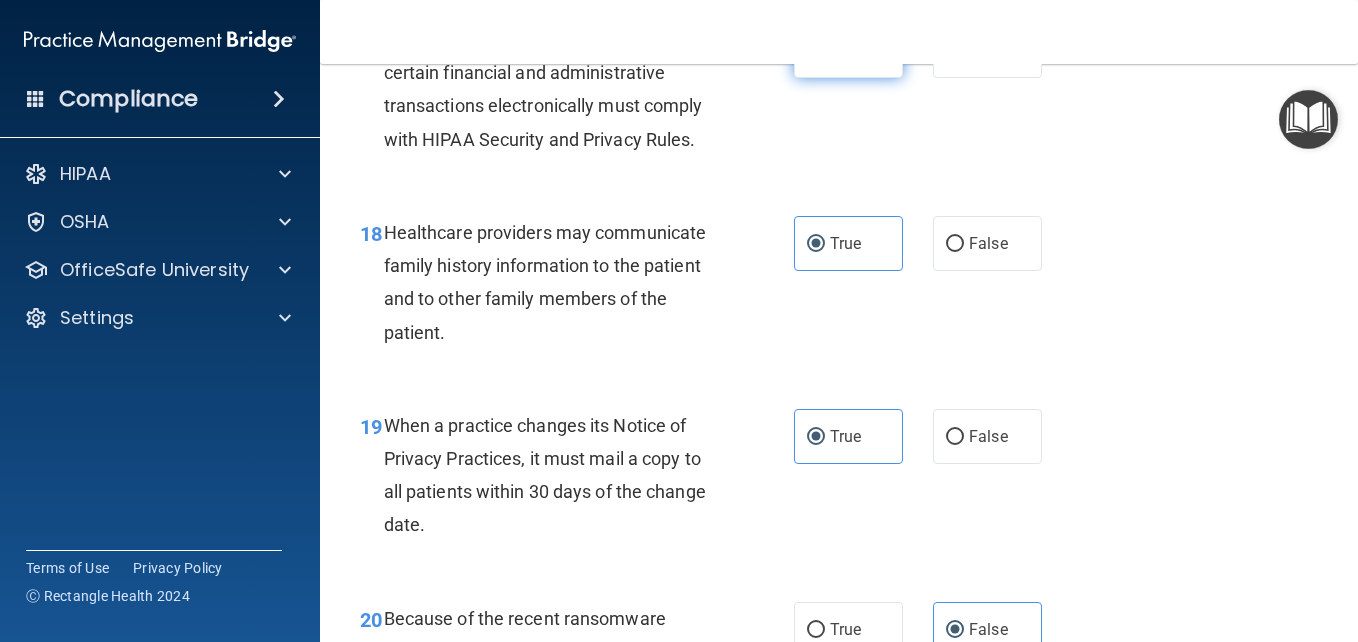 click on "True" at bounding box center (848, 50) 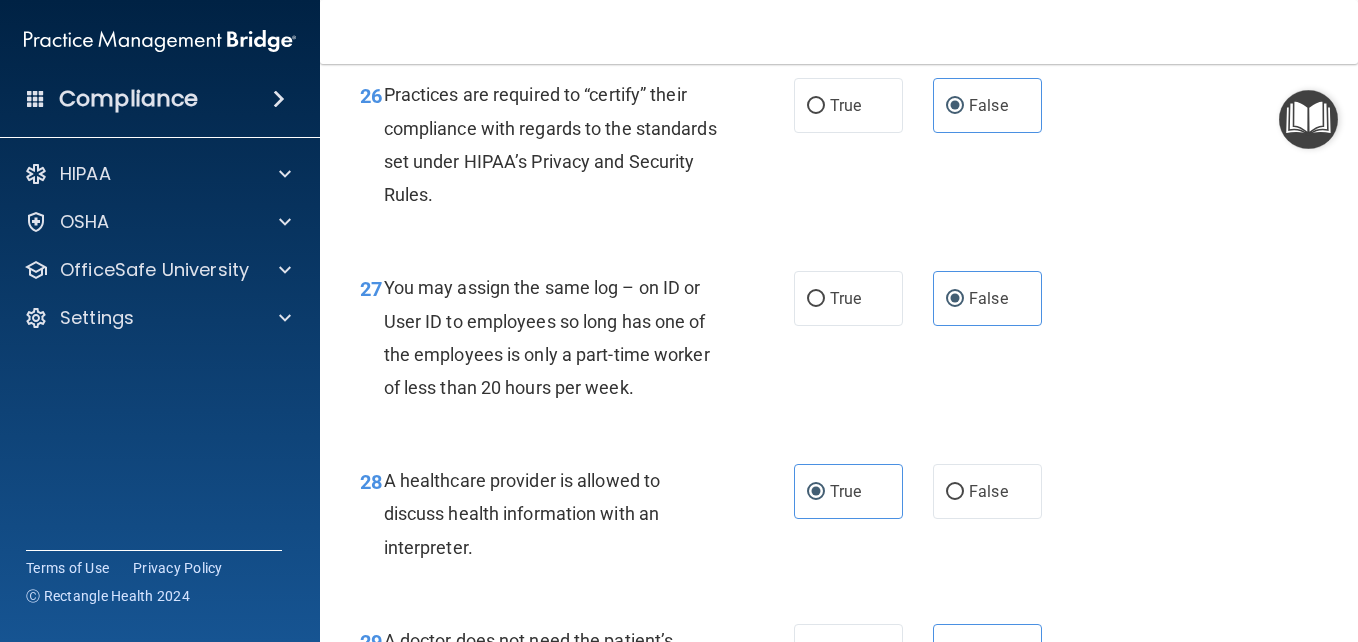 scroll, scrollTop: 4981, scrollLeft: 0, axis: vertical 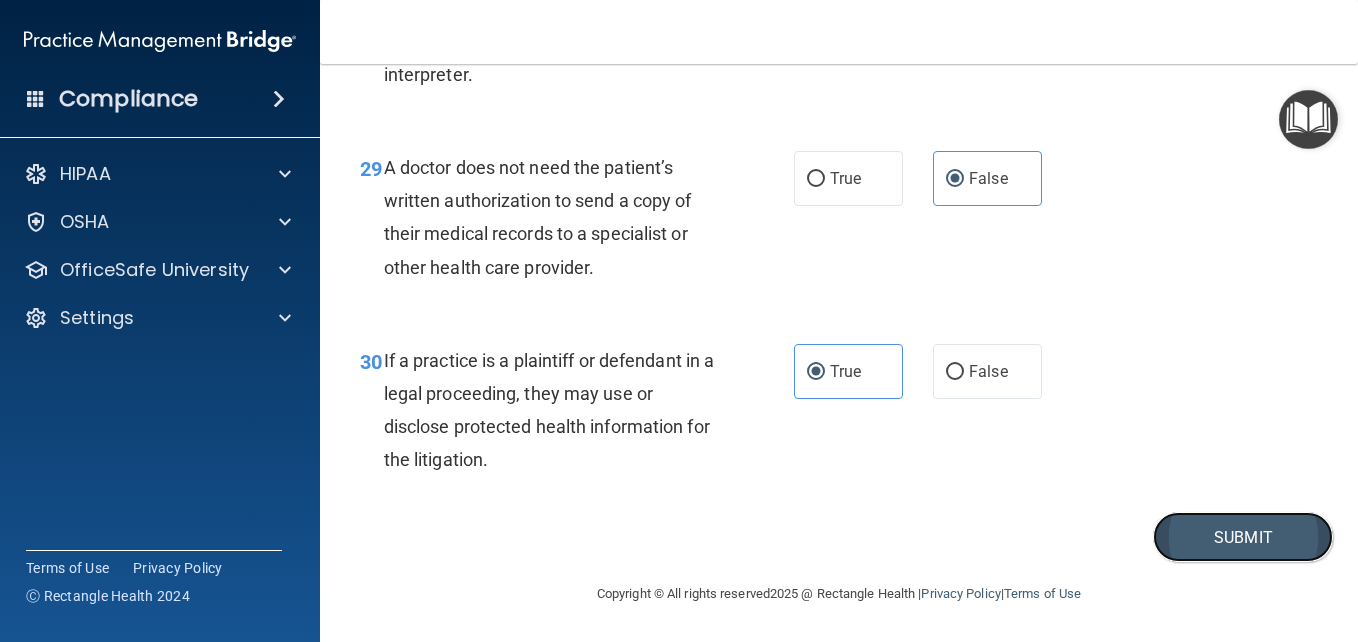 click on "Submit" at bounding box center [1243, 537] 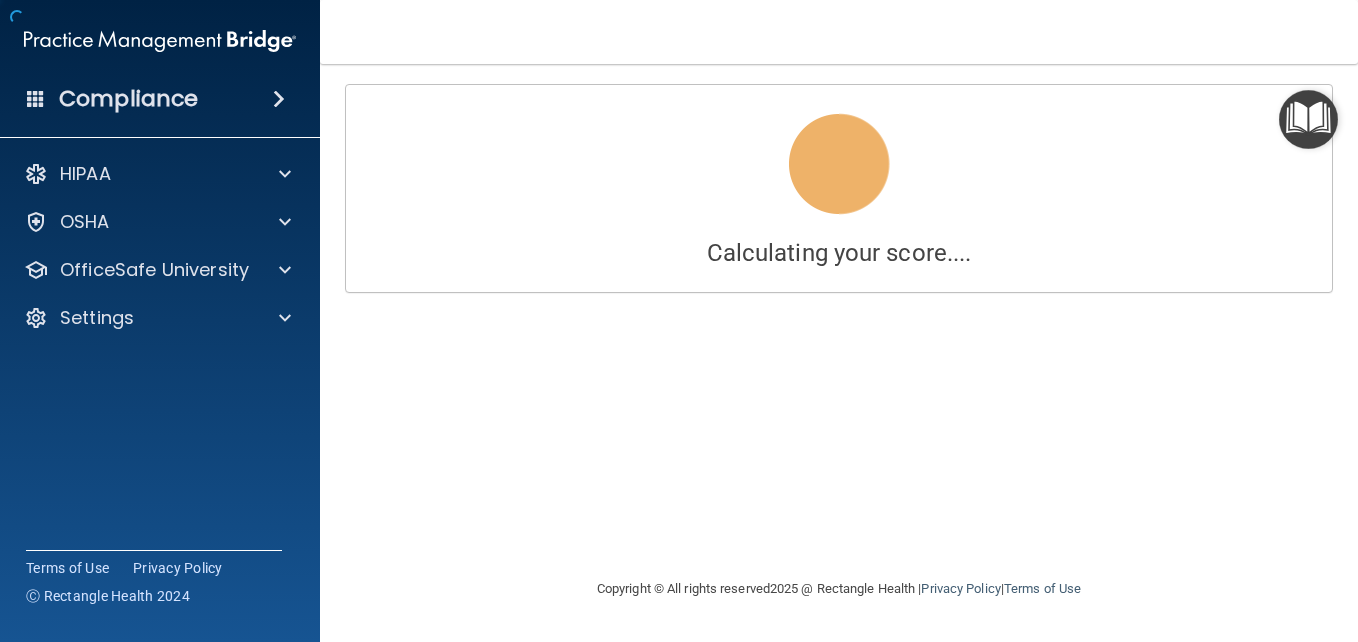 scroll, scrollTop: 0, scrollLeft: 0, axis: both 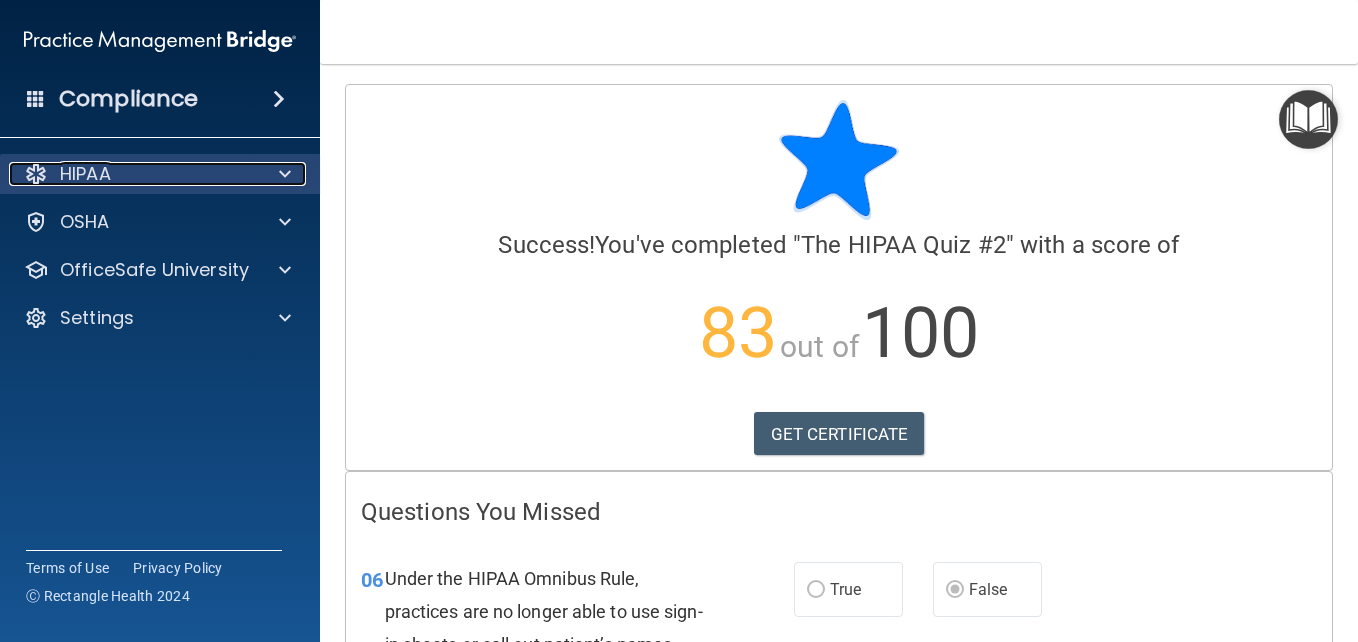 click on "HIPAA" at bounding box center (133, 174) 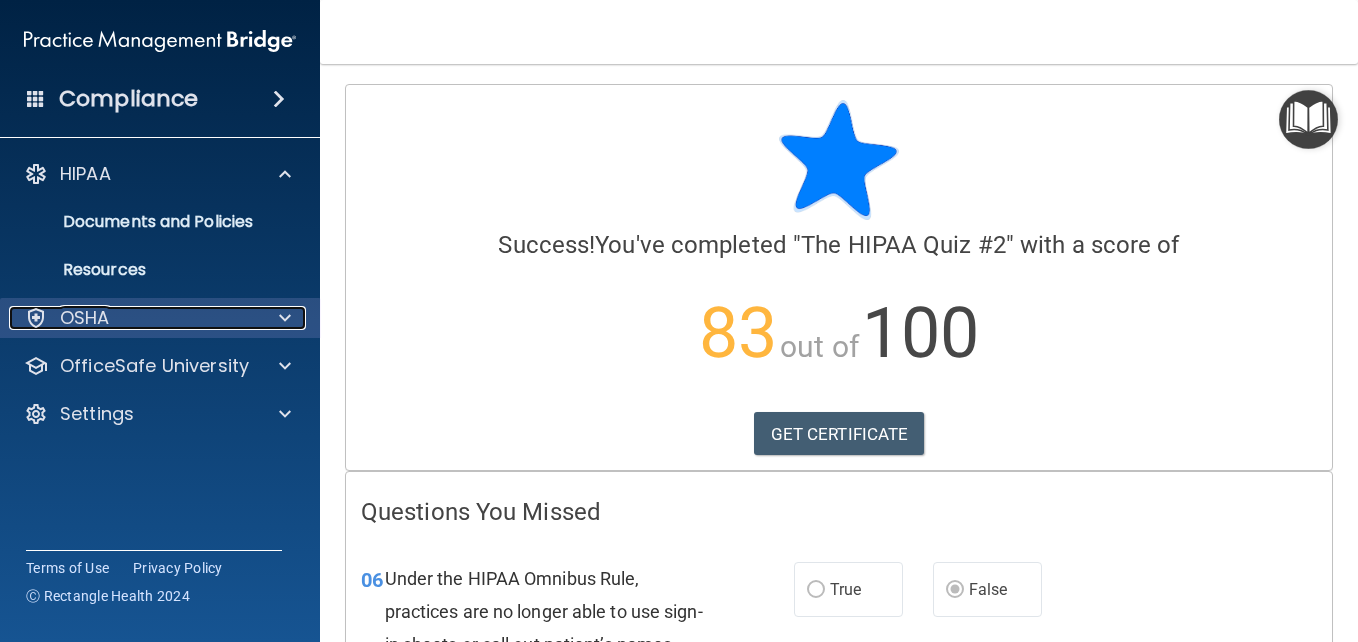 click on "OSHA" at bounding box center (133, 318) 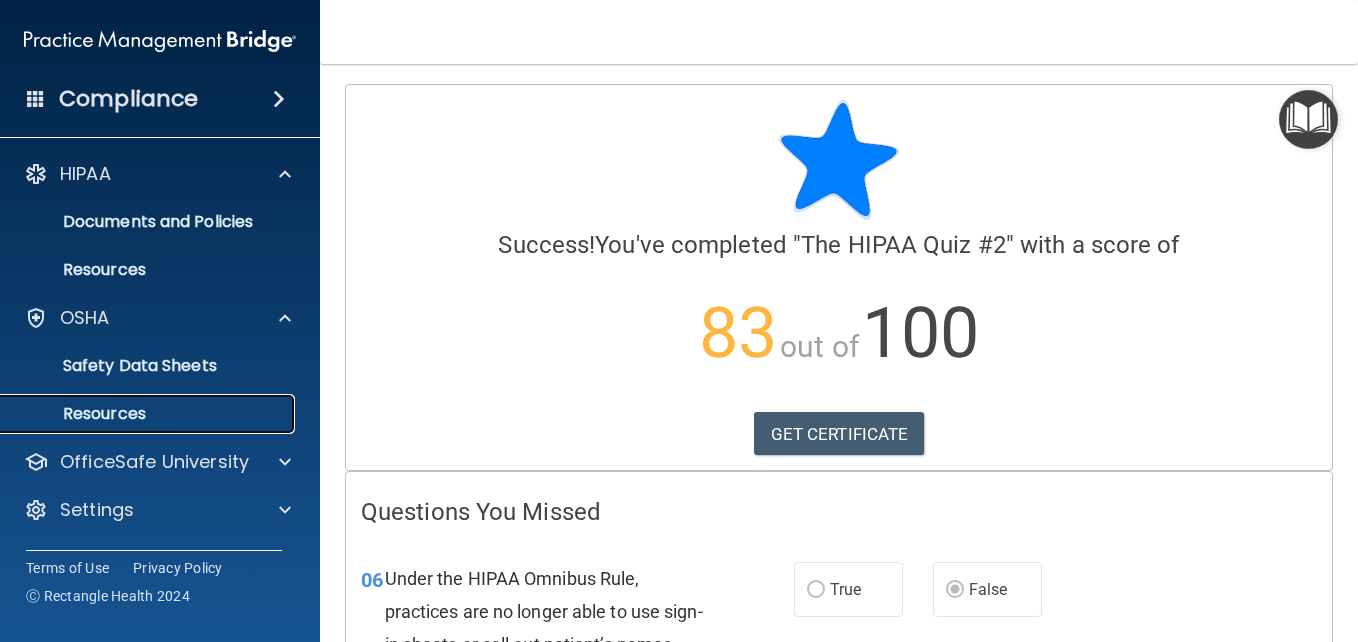 click on "Resources" at bounding box center (149, 414) 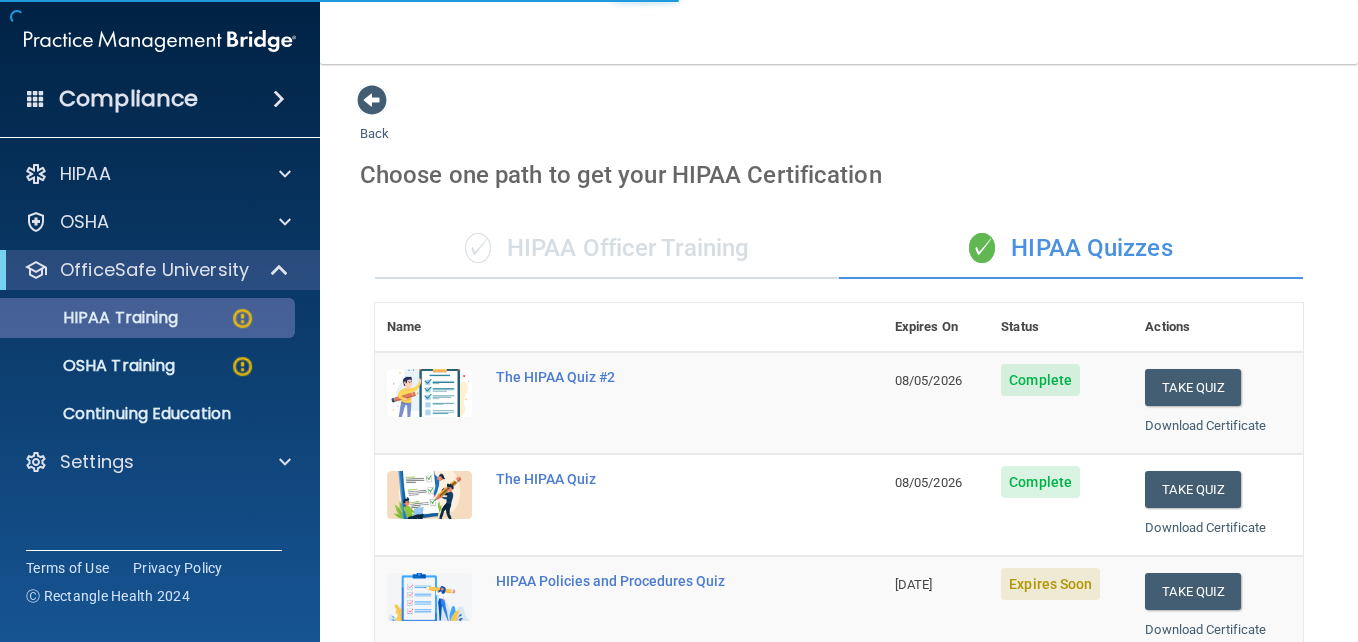 scroll, scrollTop: 0, scrollLeft: 0, axis: both 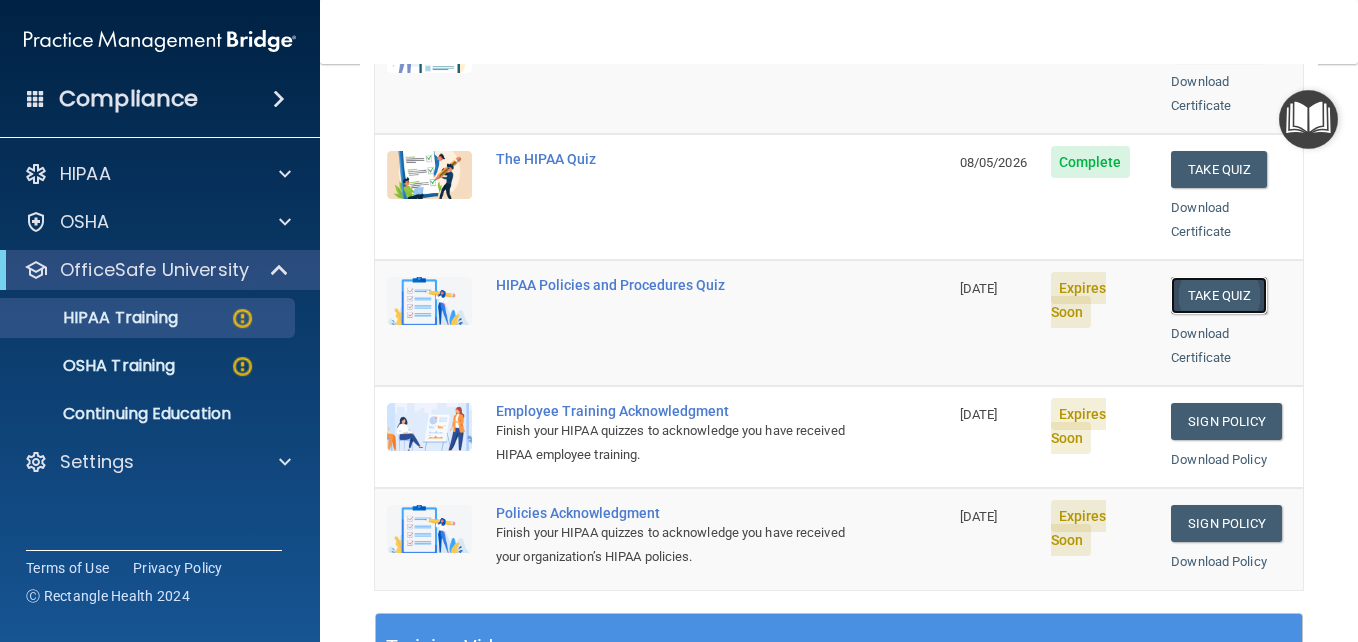 click on "Take Quiz" at bounding box center [1219, 295] 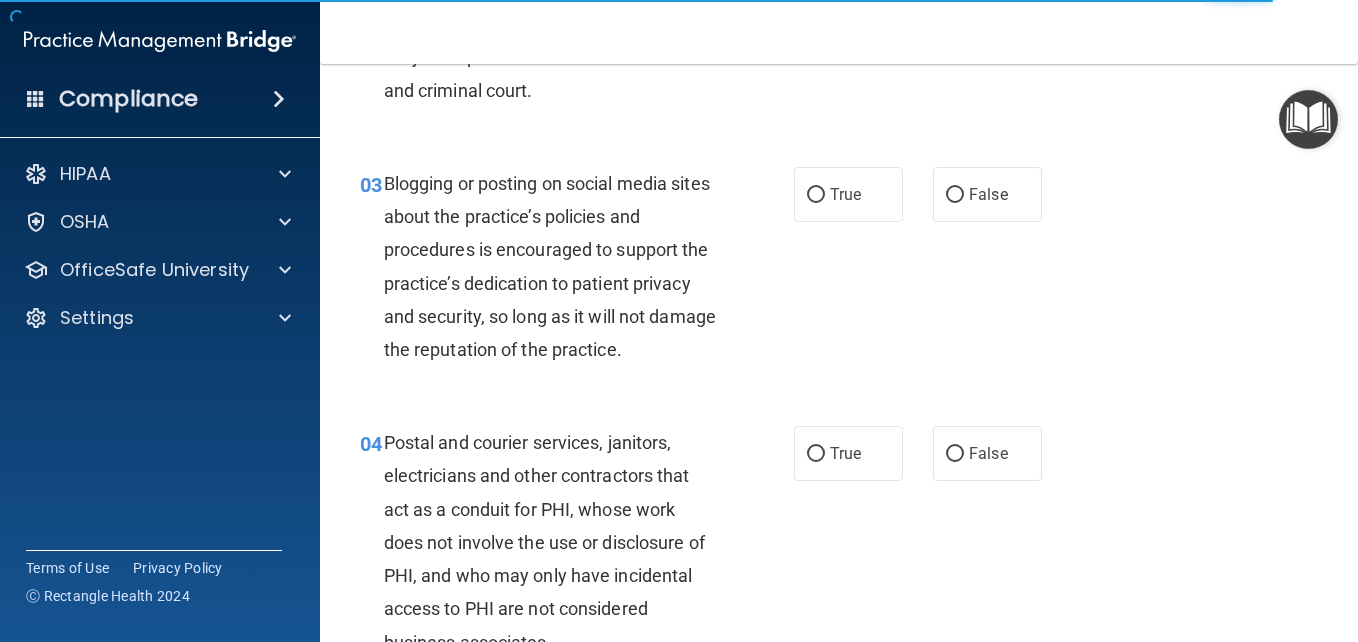 scroll, scrollTop: 0, scrollLeft: 0, axis: both 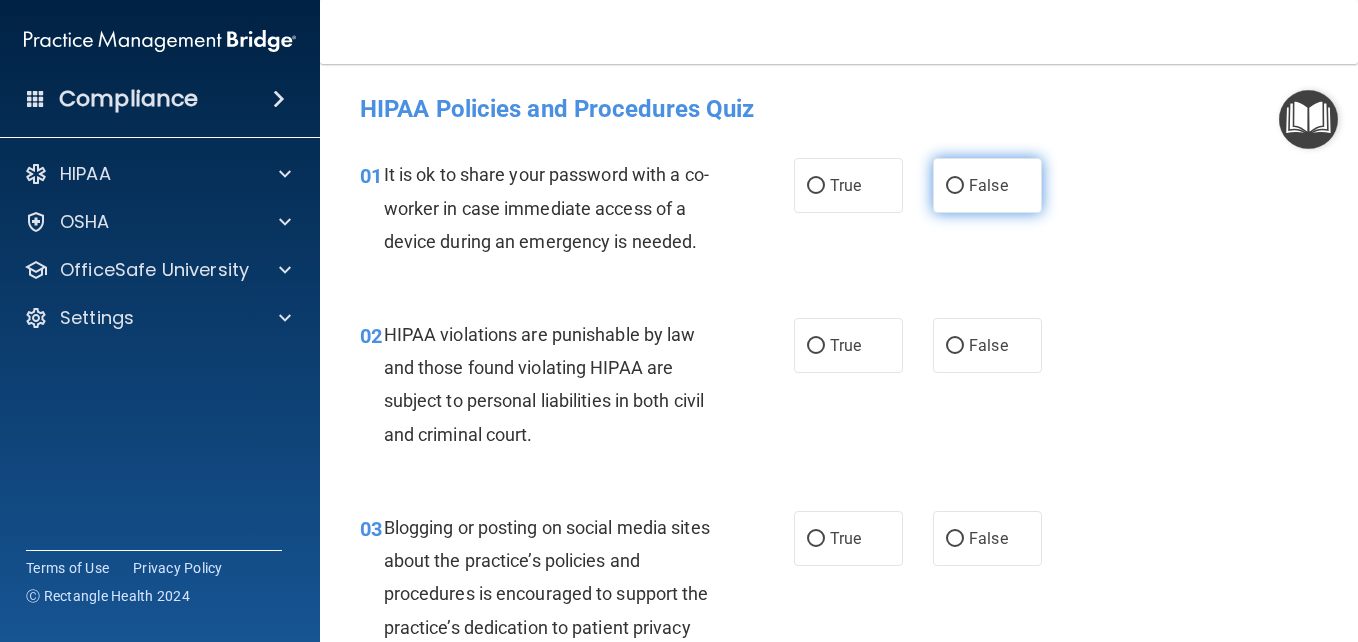 click on "False" at bounding box center [987, 185] 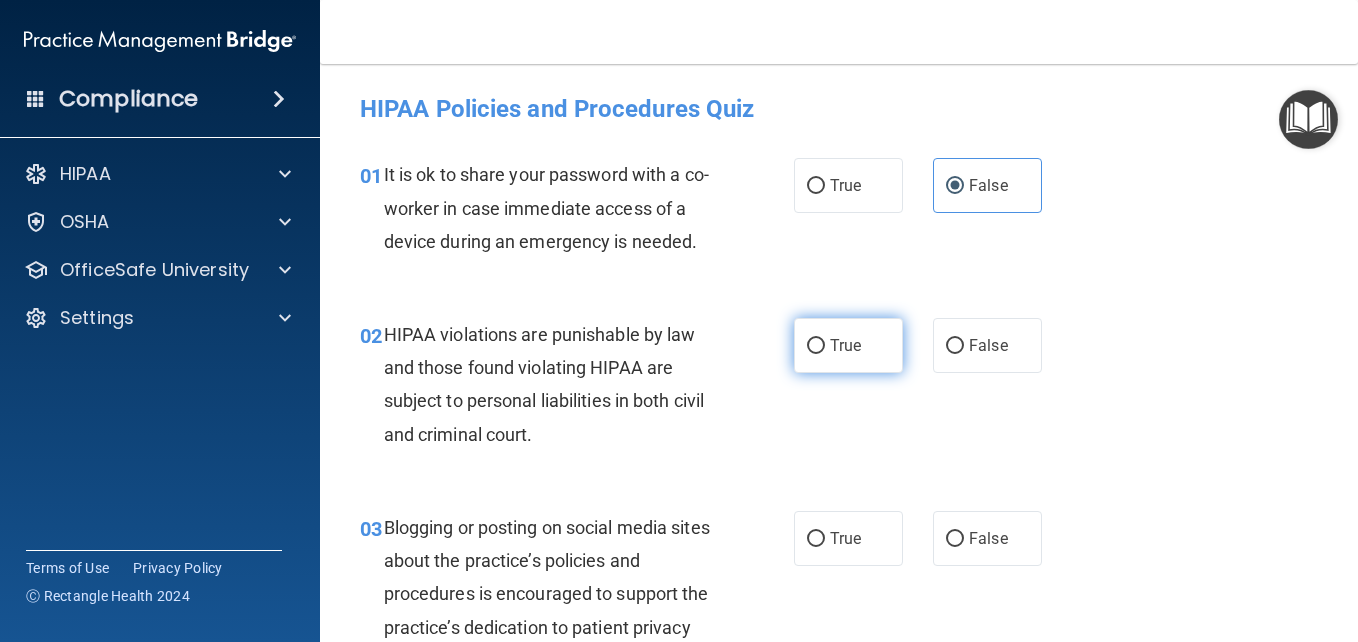 click on "True" at bounding box center (848, 345) 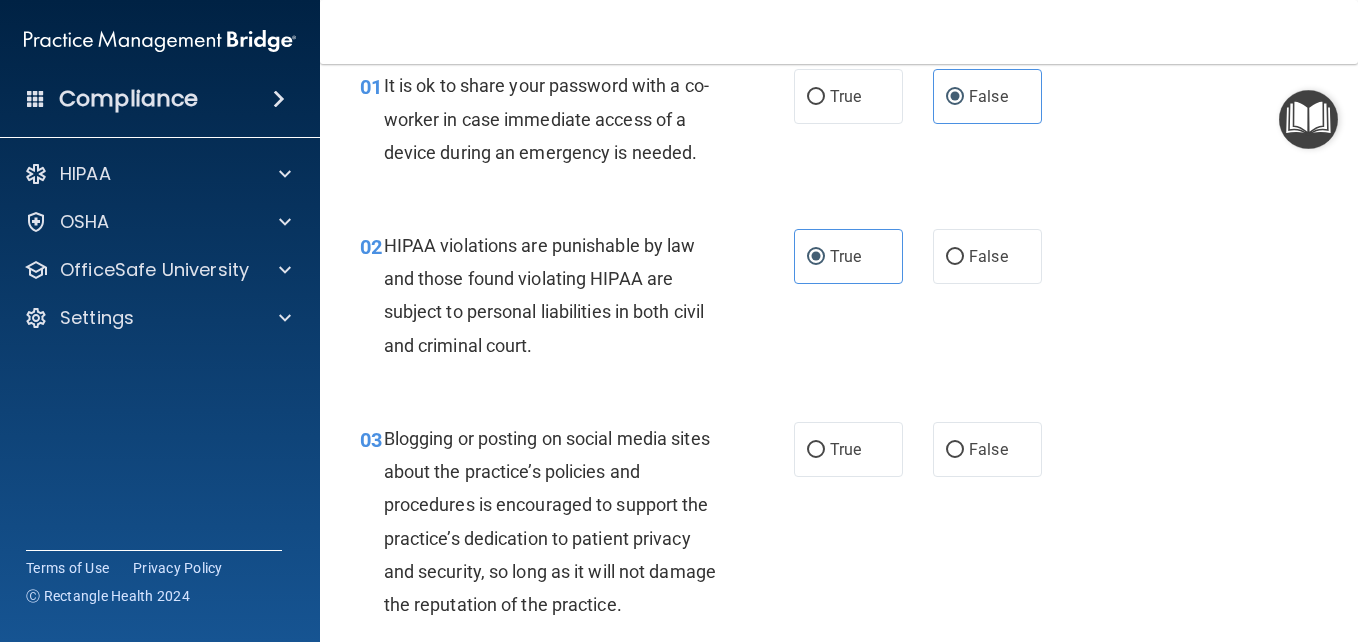 scroll, scrollTop: 153, scrollLeft: 0, axis: vertical 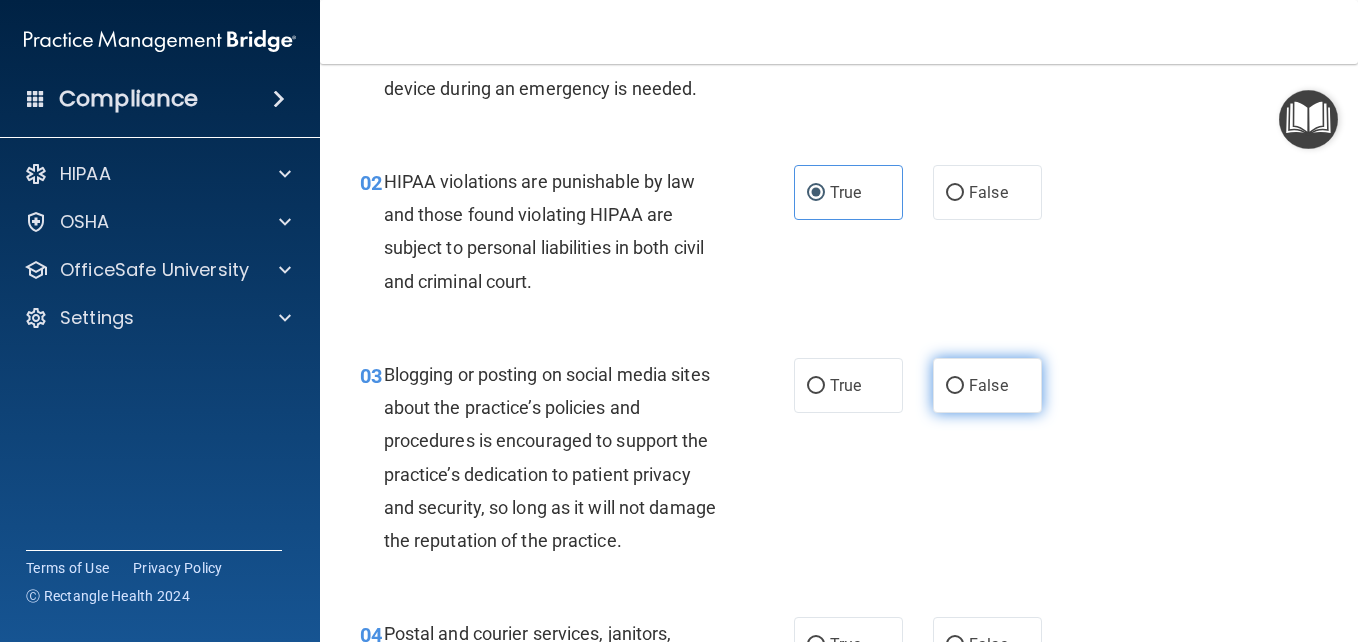 click on "False" at bounding box center [955, 386] 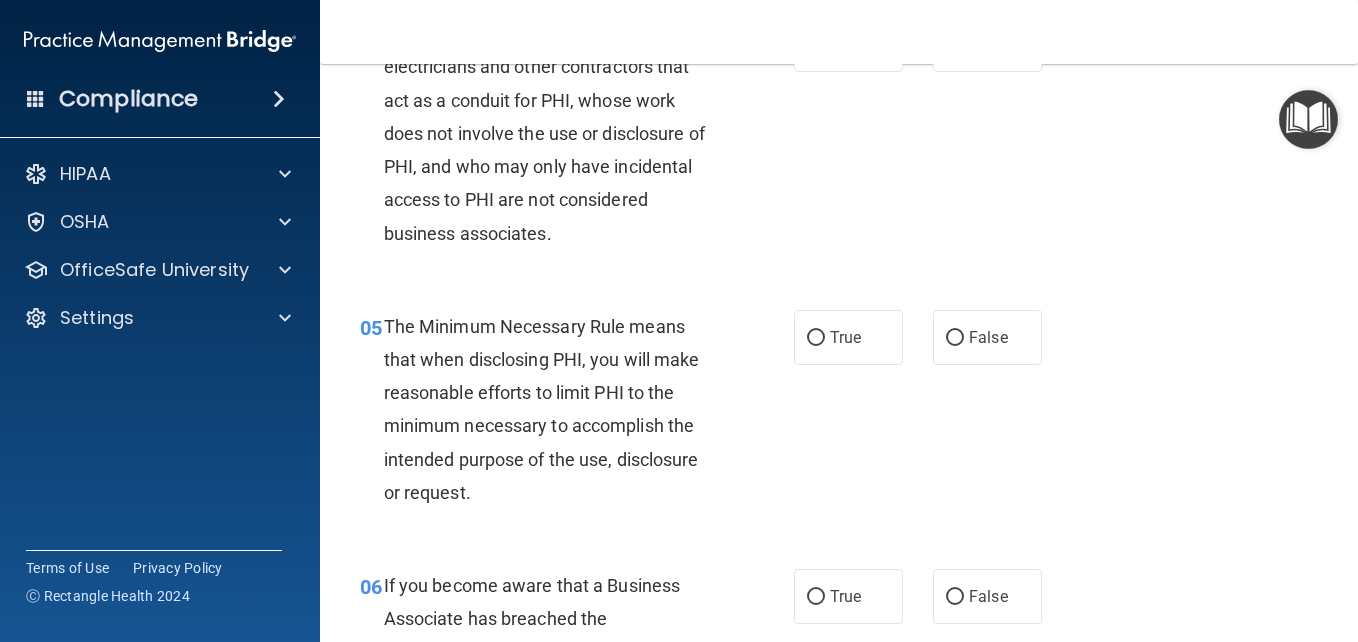scroll, scrollTop: 793, scrollLeft: 0, axis: vertical 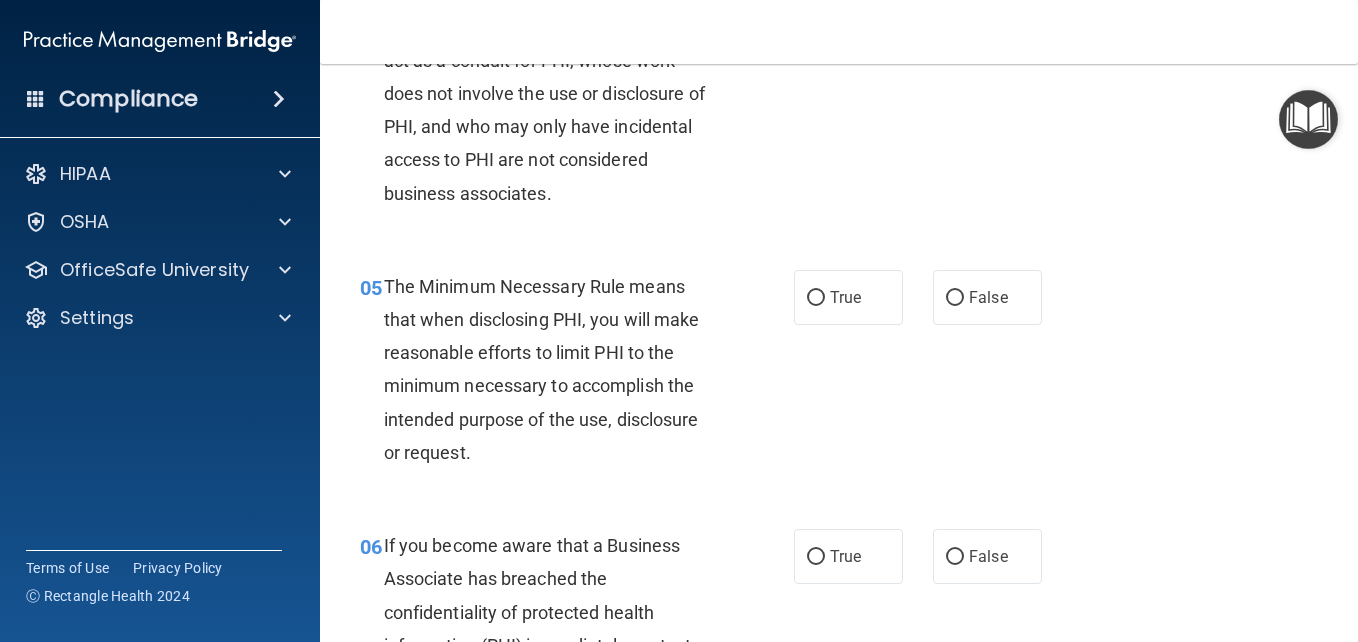 click on "True" at bounding box center [848, 4] 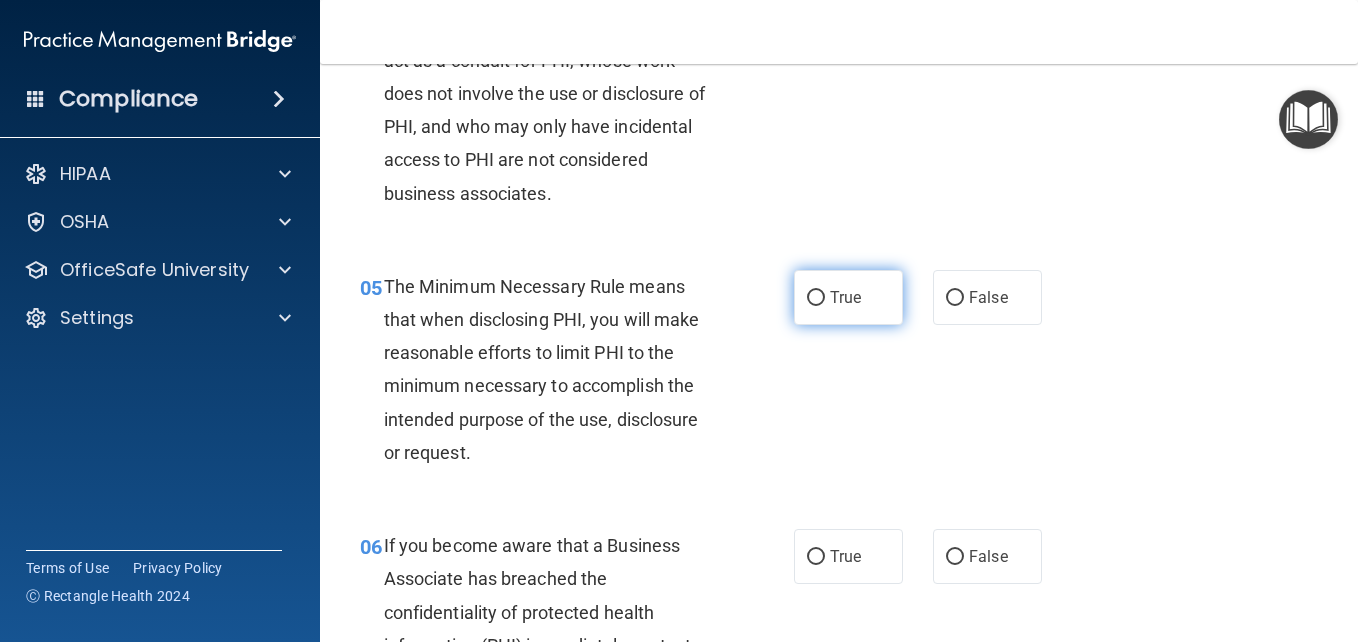 click on "True" at bounding box center (848, 297) 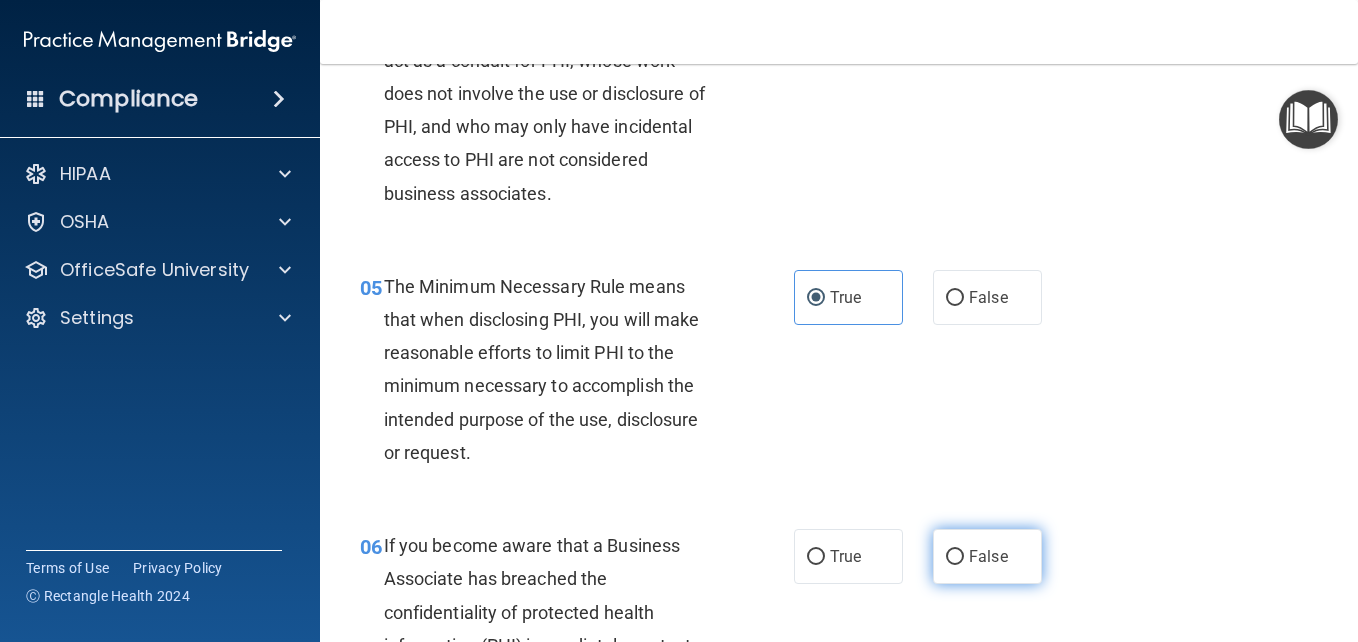 click on "False" at bounding box center [987, 556] 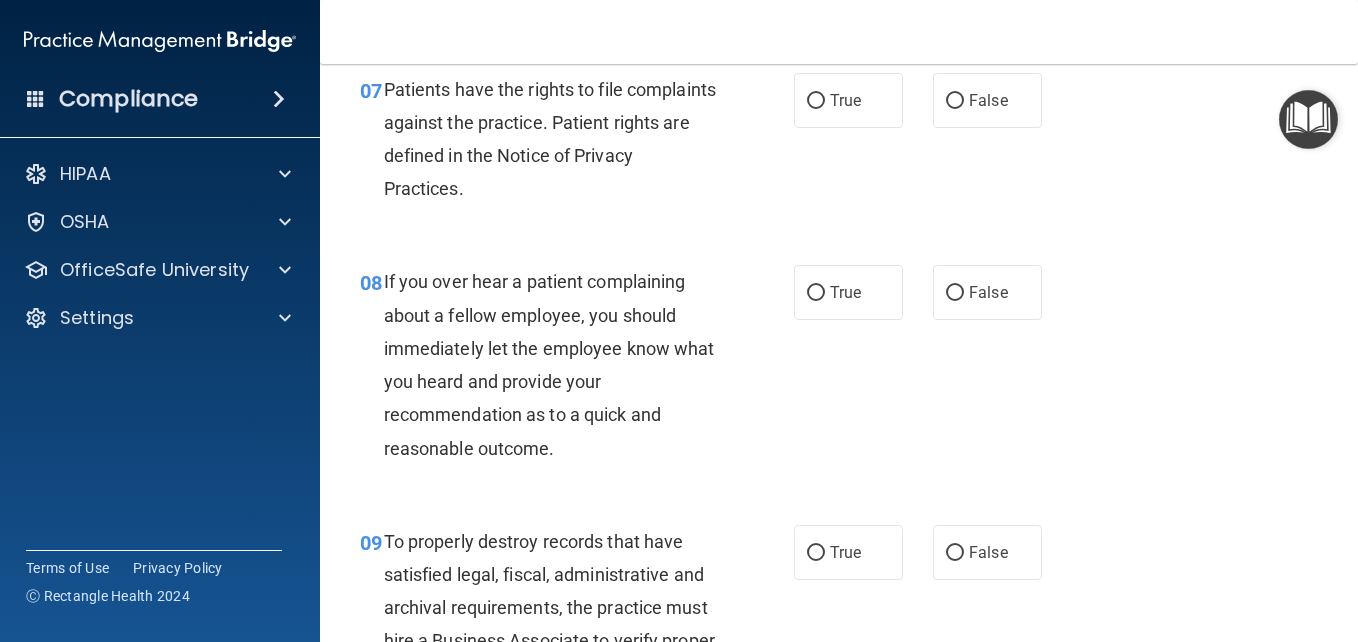 scroll, scrollTop: 1555, scrollLeft: 0, axis: vertical 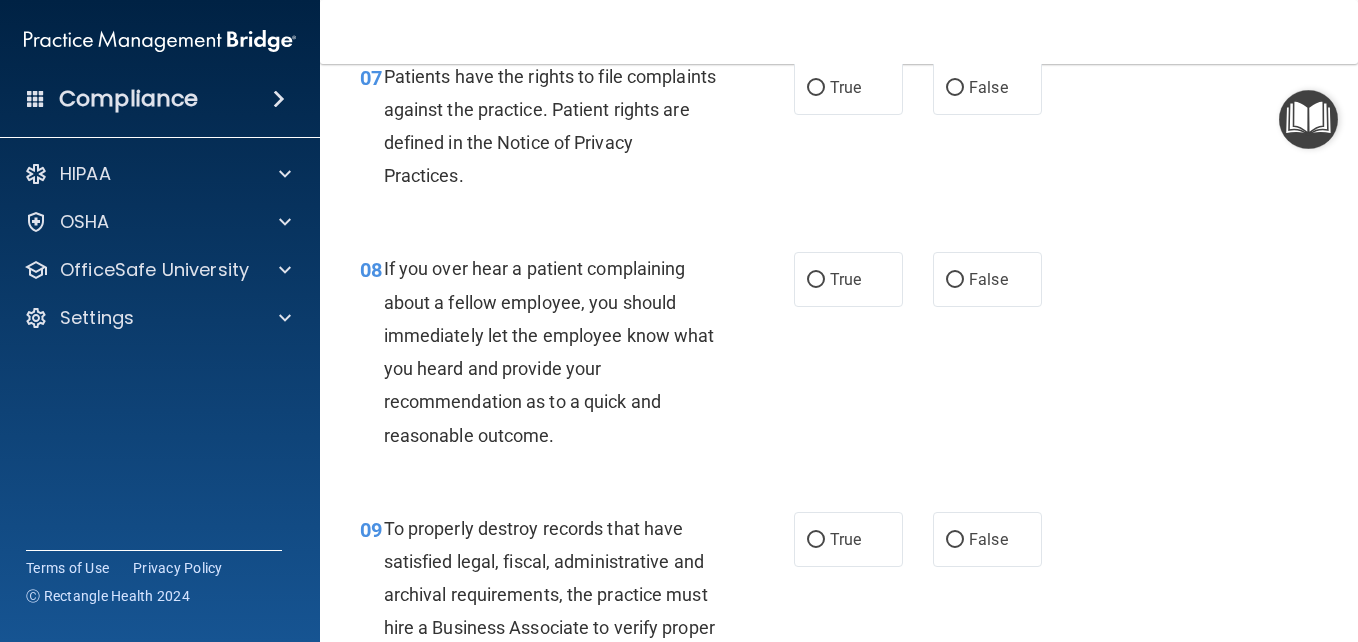 click on "Compliance
HIPAA
Documents and Policies                 Report an Incident               Business Associates               Emergency Planning               Resources                 HIPAA Risk Assessment
OSHA
Documents               Safety Data Sheets               Self-Assessment                Injury and Illness Report                Resources
PCI
PCI Compliance                Merchant Savings Calculator
OfficeSafe University
HIPAA Training                   OSHA Training                   Continuing Education
Settings
My Account               My Users" at bounding box center [679, 321] 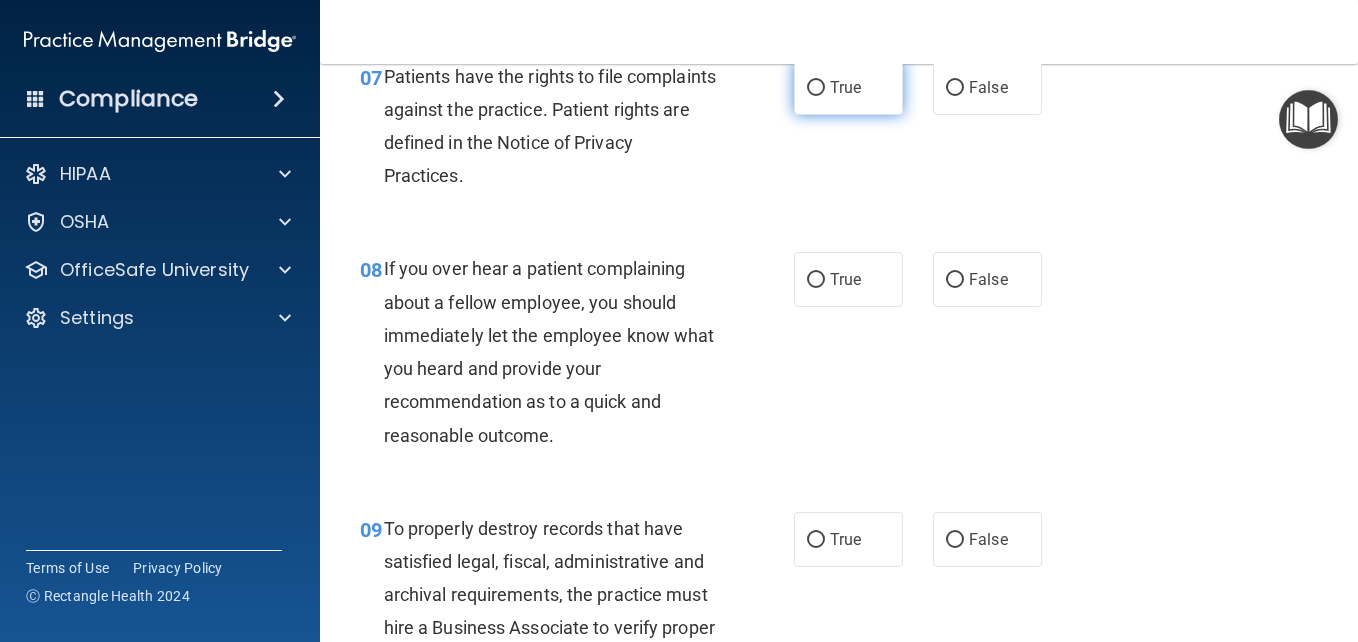 click on "True" at bounding box center [848, 87] 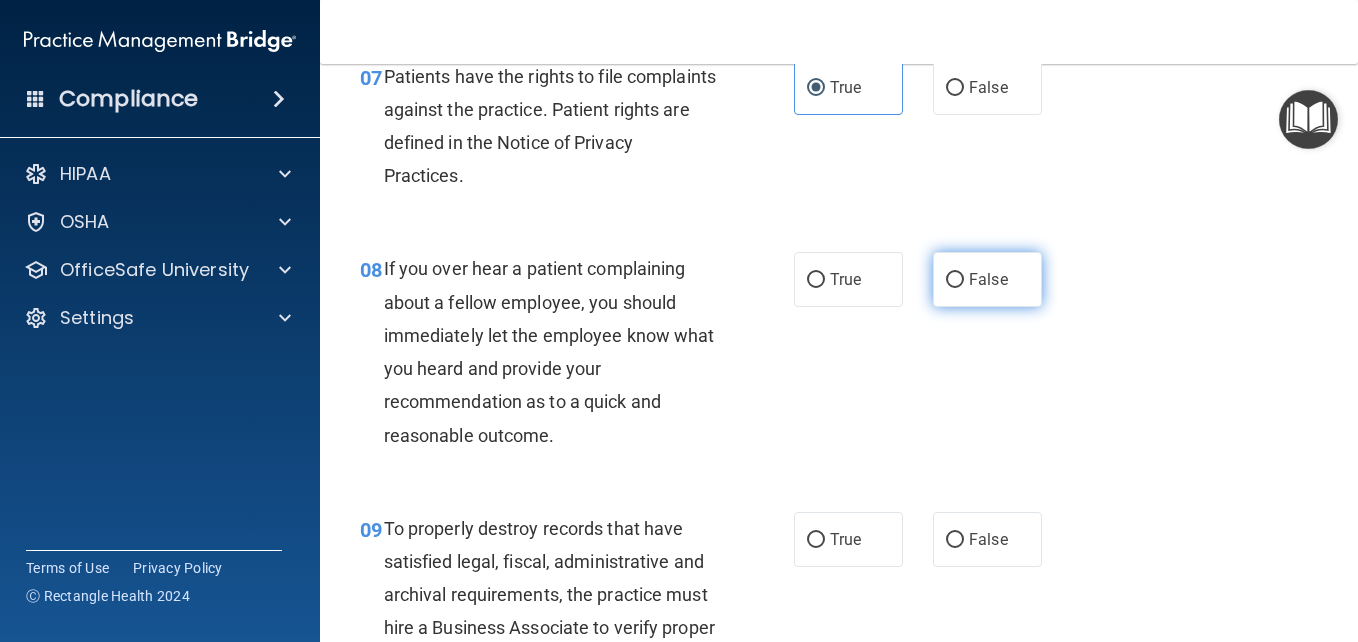 click on "False" at bounding box center [987, 279] 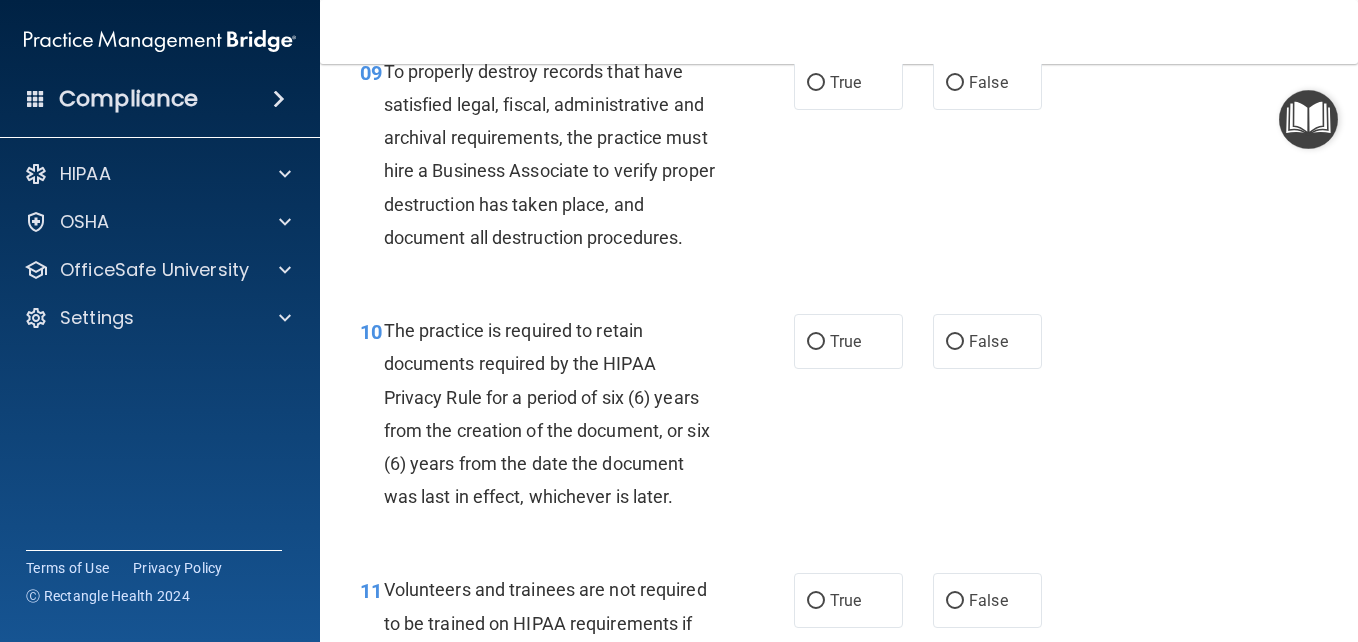 scroll, scrollTop: 2025, scrollLeft: 0, axis: vertical 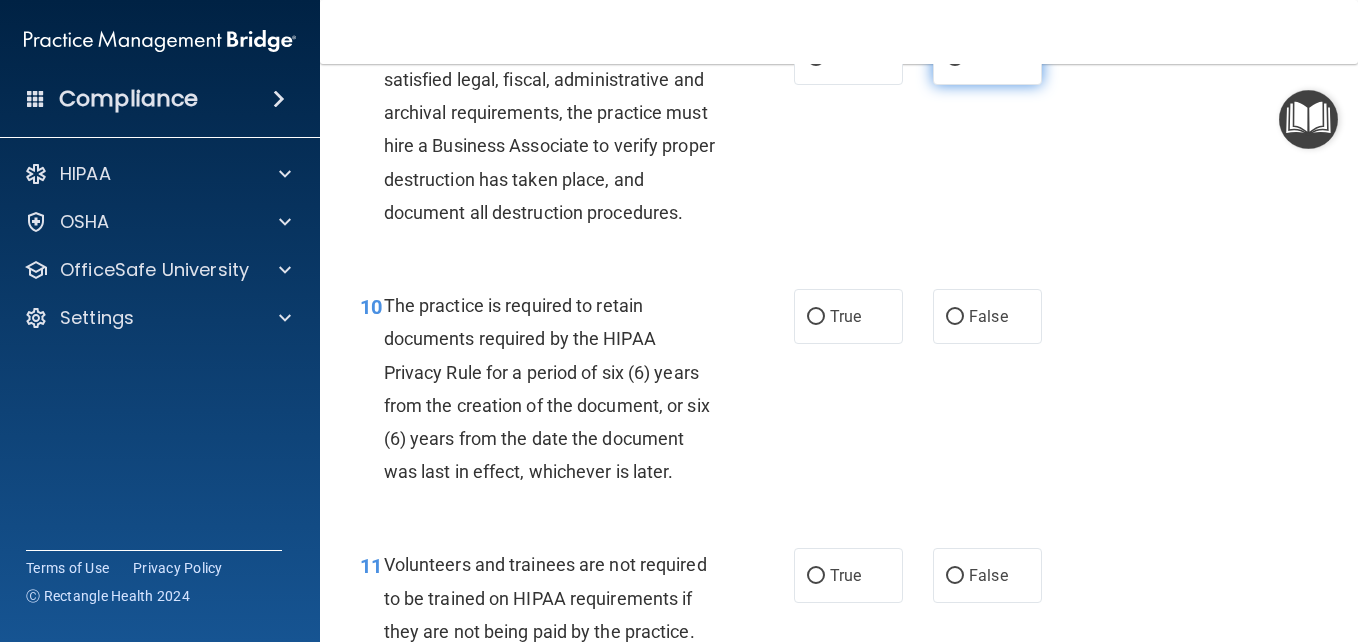 click on "False" at bounding box center (987, 57) 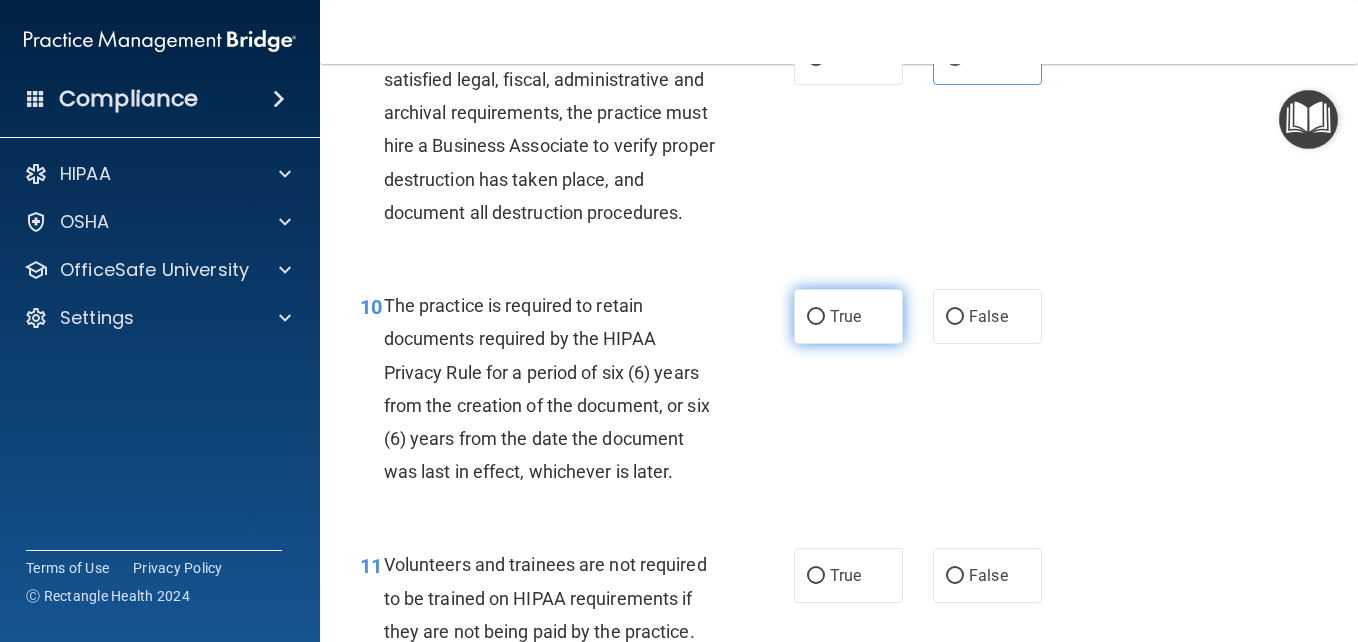 click on "True" at bounding box center [848, 316] 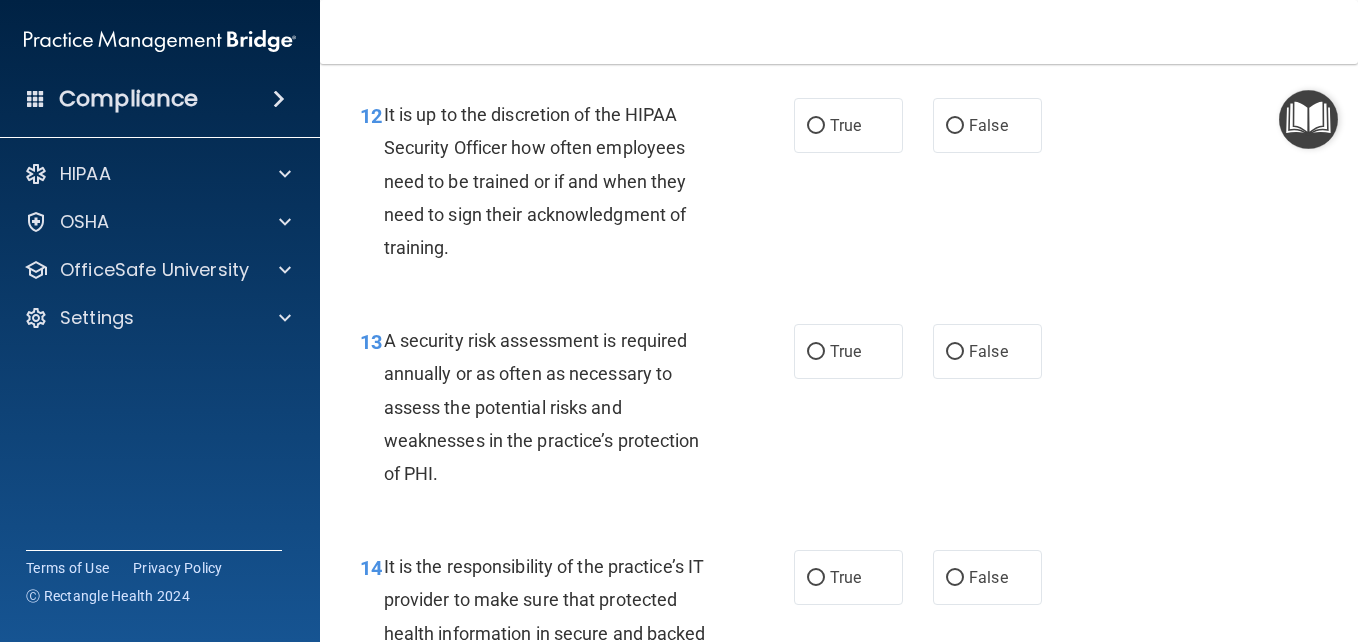 scroll, scrollTop: 2660, scrollLeft: 0, axis: vertical 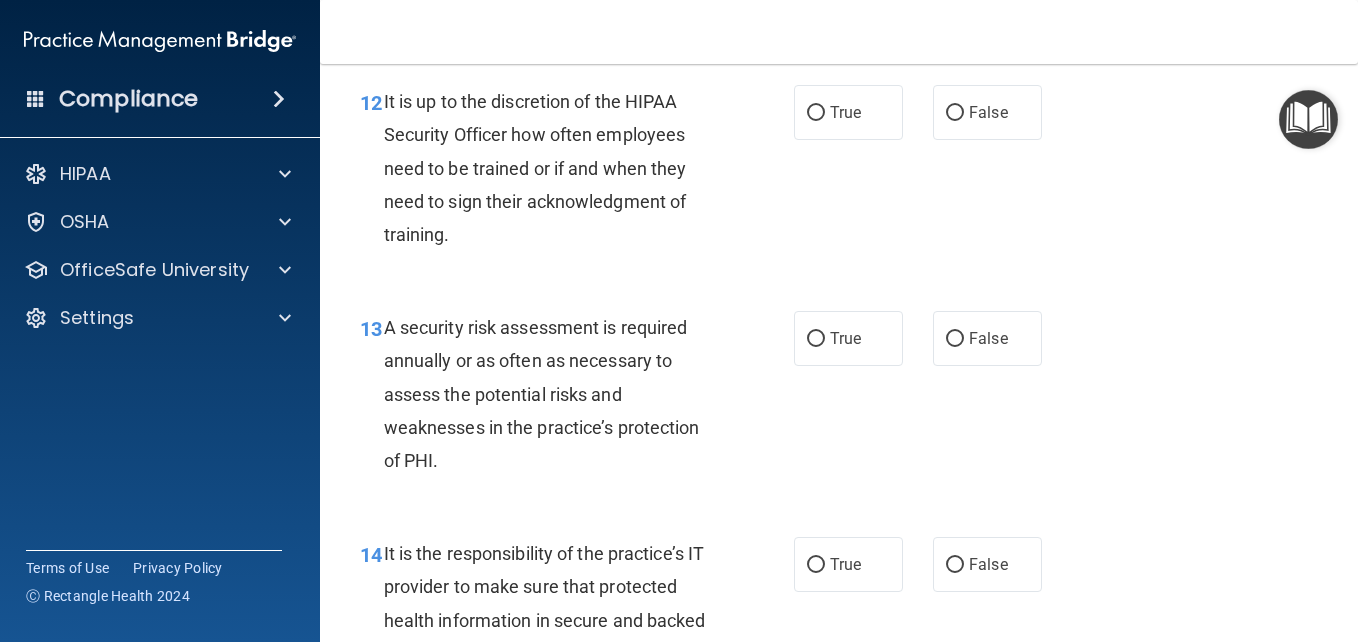 click on "False" at bounding box center [987, -48] 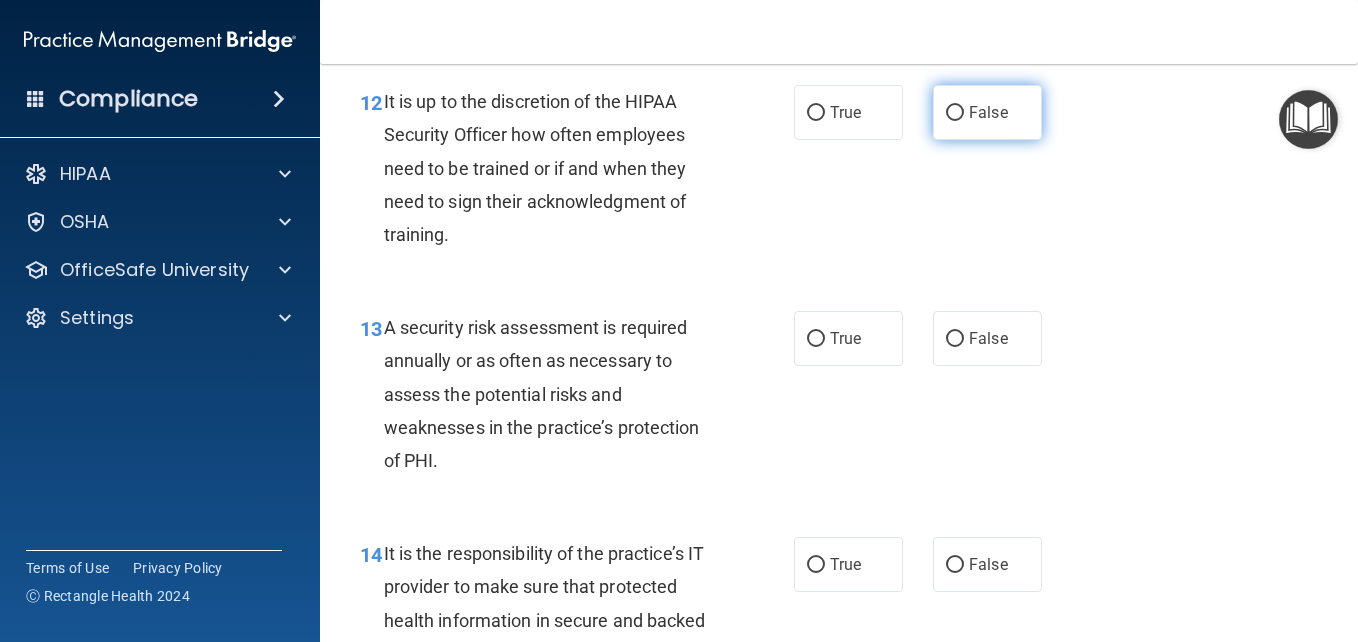 click on "False" at bounding box center [987, 112] 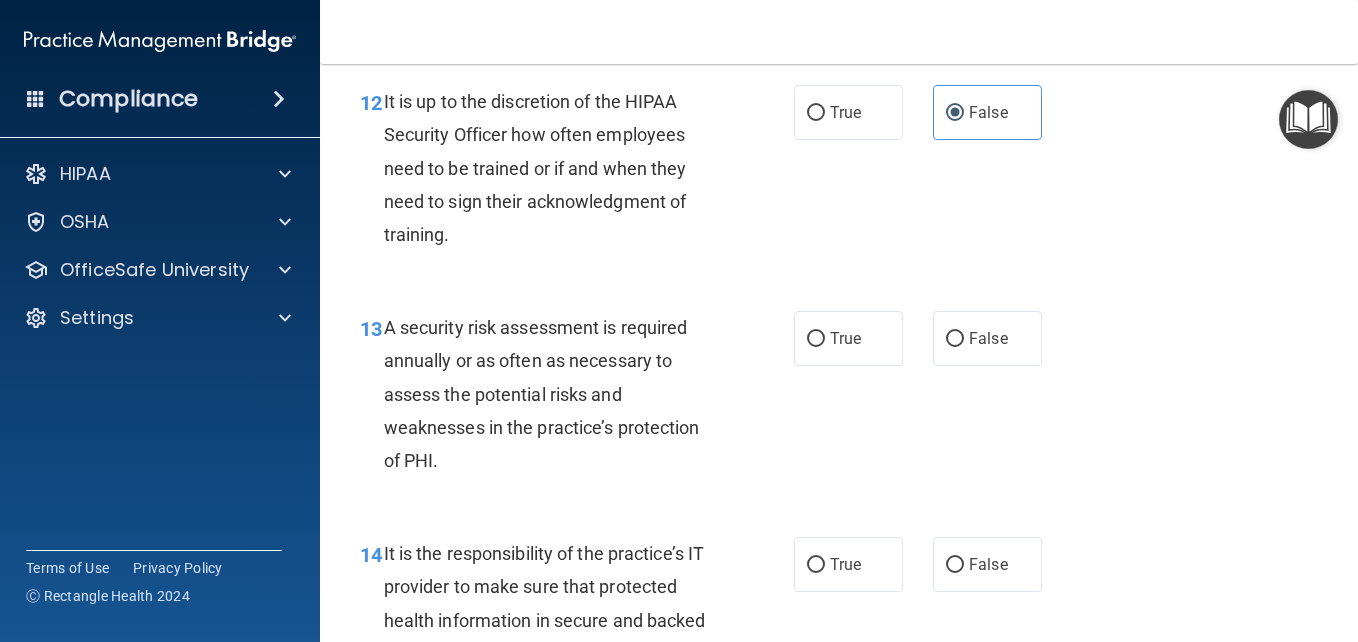 click on "13       A security risk assessment is required annually or as often as necessary to assess the potential risks and weaknesses in the practice’s protection of PHI.                 True           False" at bounding box center [839, 399] 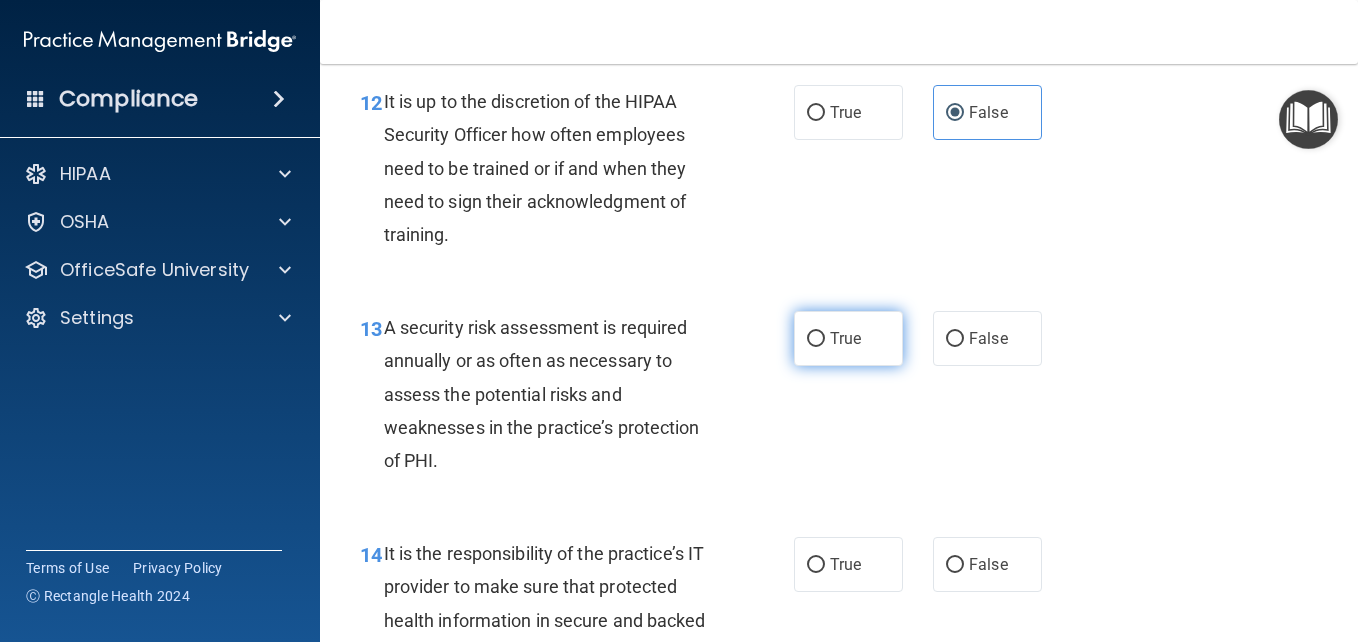 click on "True" at bounding box center (845, 338) 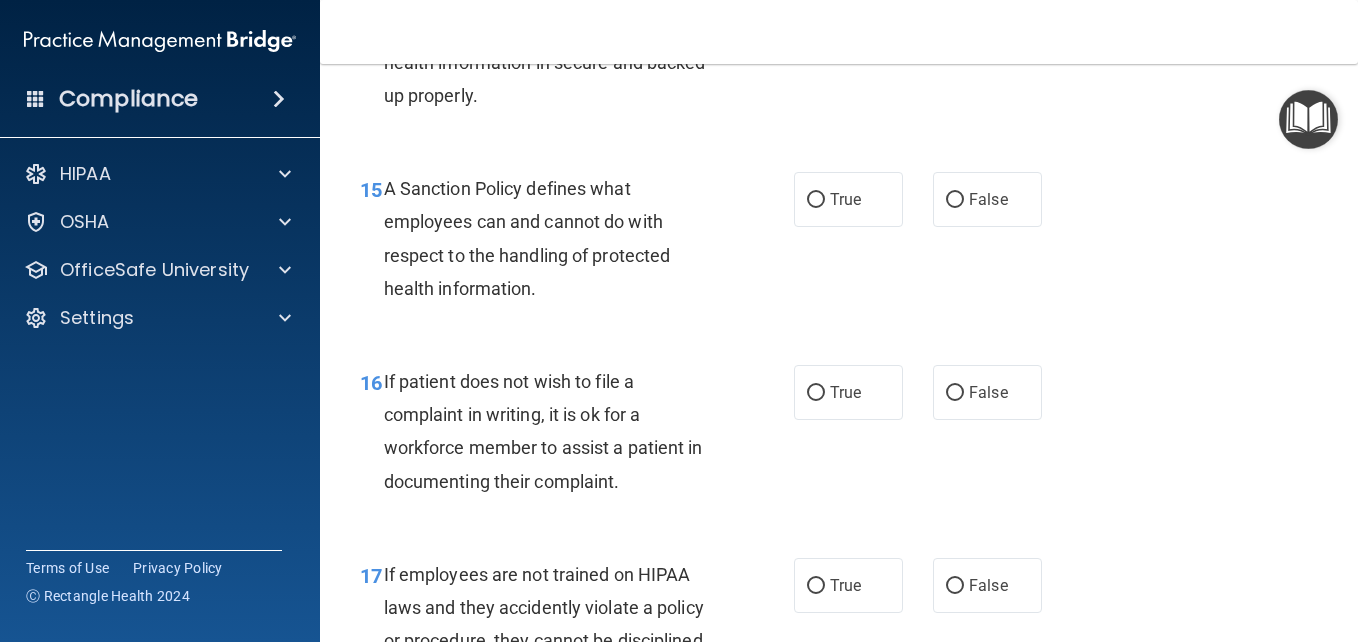 scroll, scrollTop: 3244, scrollLeft: 0, axis: vertical 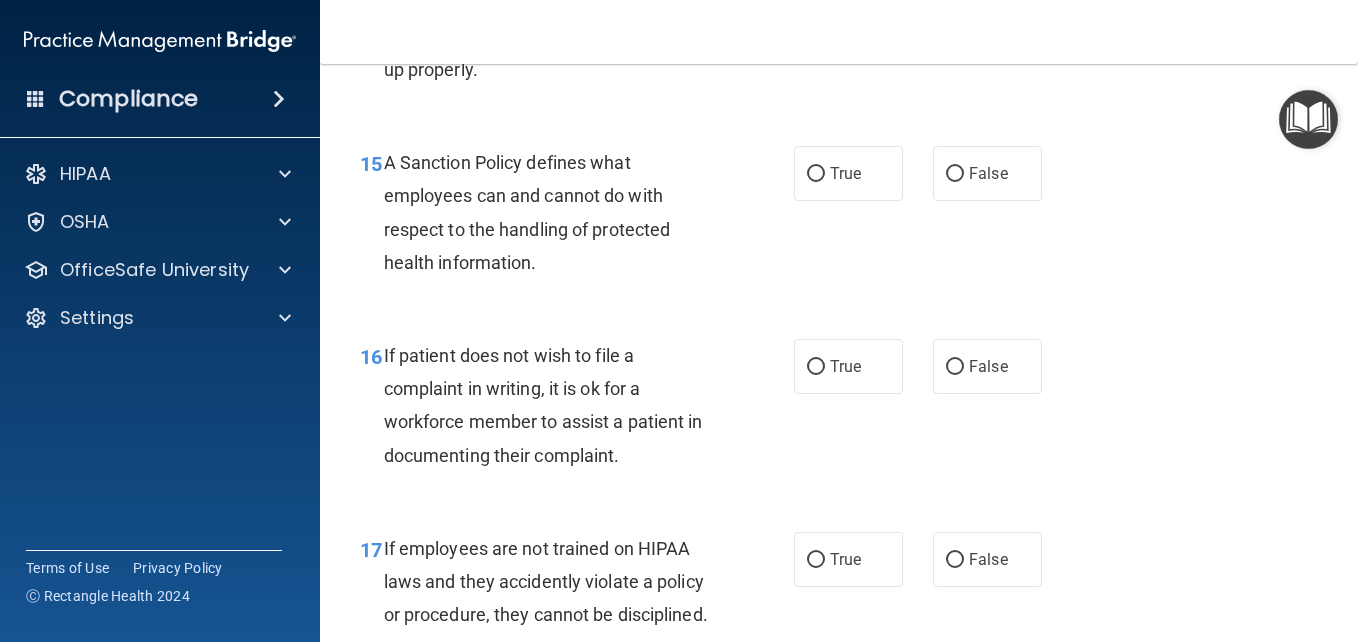 click on "False" at bounding box center (987, -20) 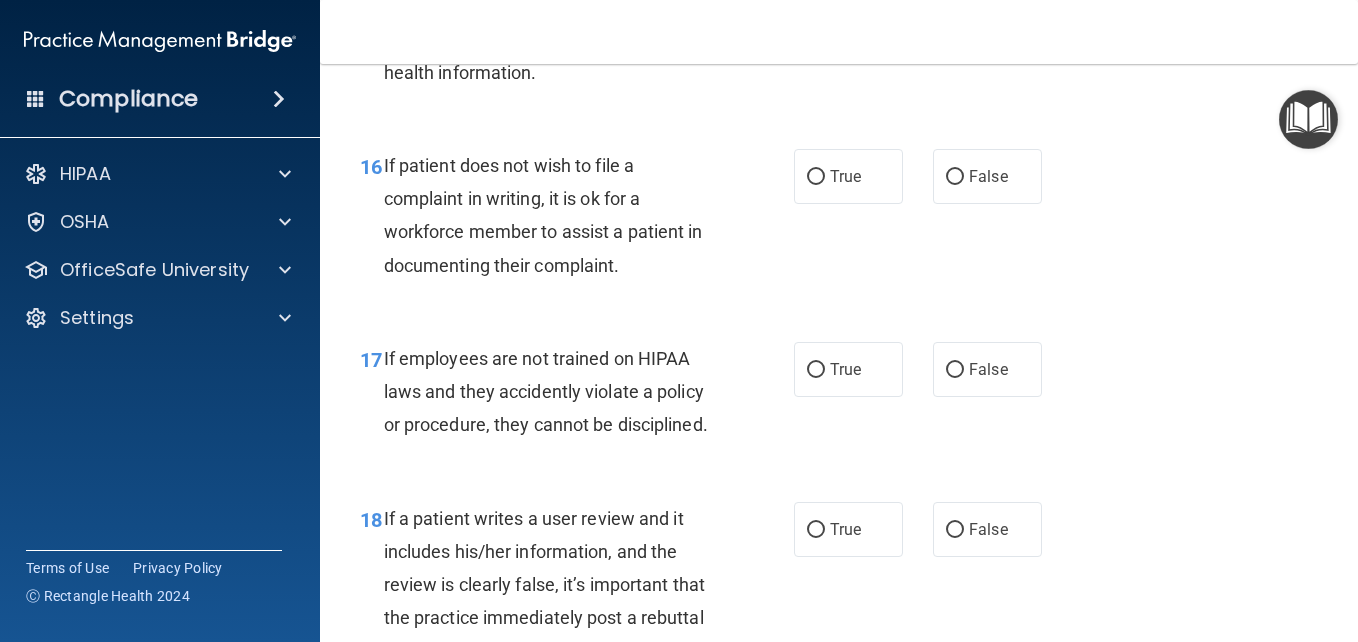 scroll, scrollTop: 3447, scrollLeft: 0, axis: vertical 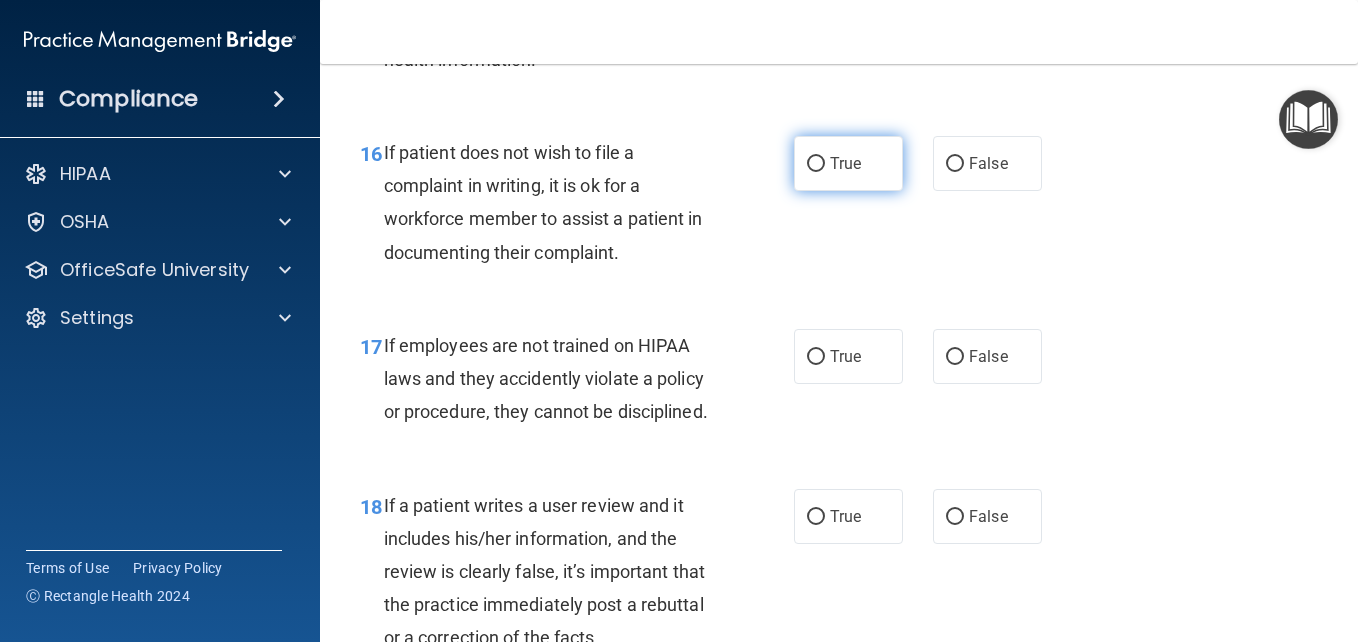 click on "True" at bounding box center (848, 163) 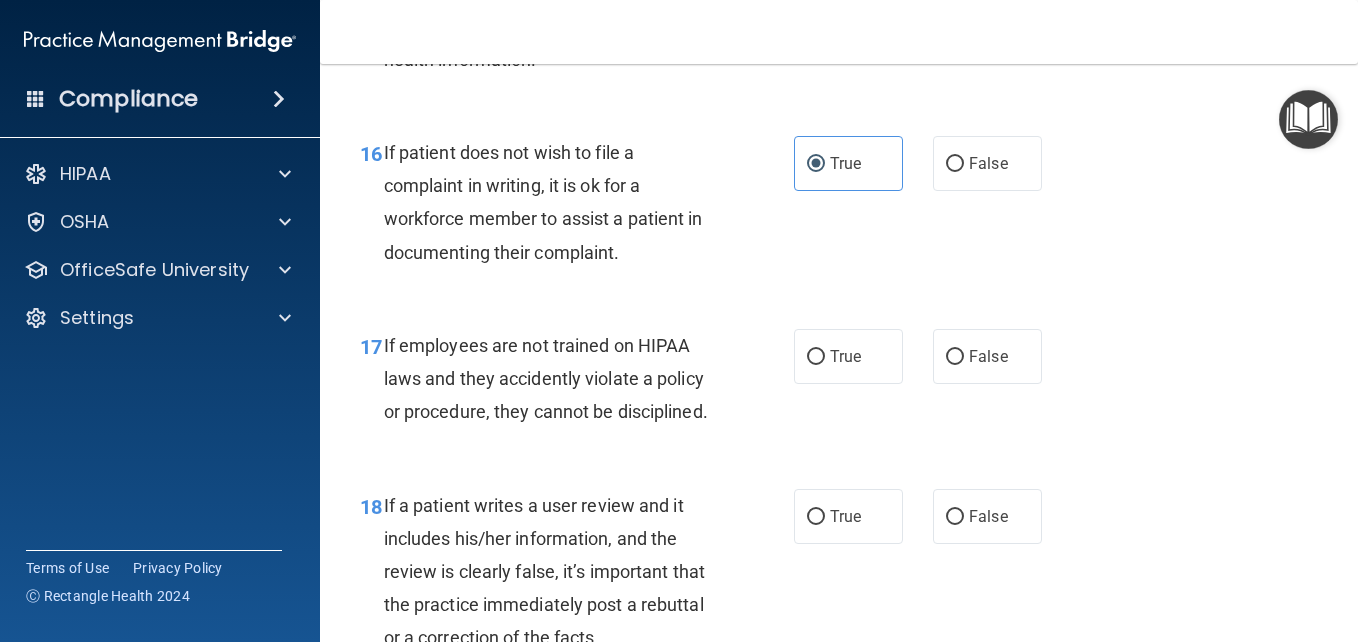 click on "False" at bounding box center [955, -29] 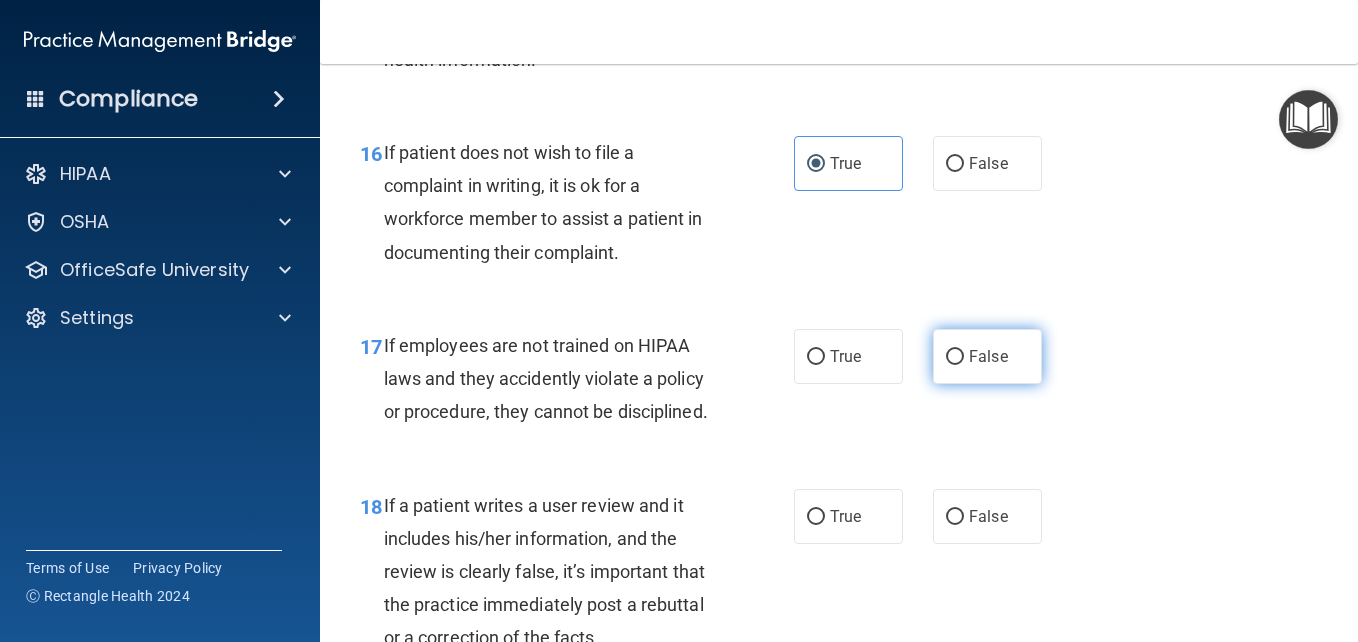 click on "False" at bounding box center [987, 356] 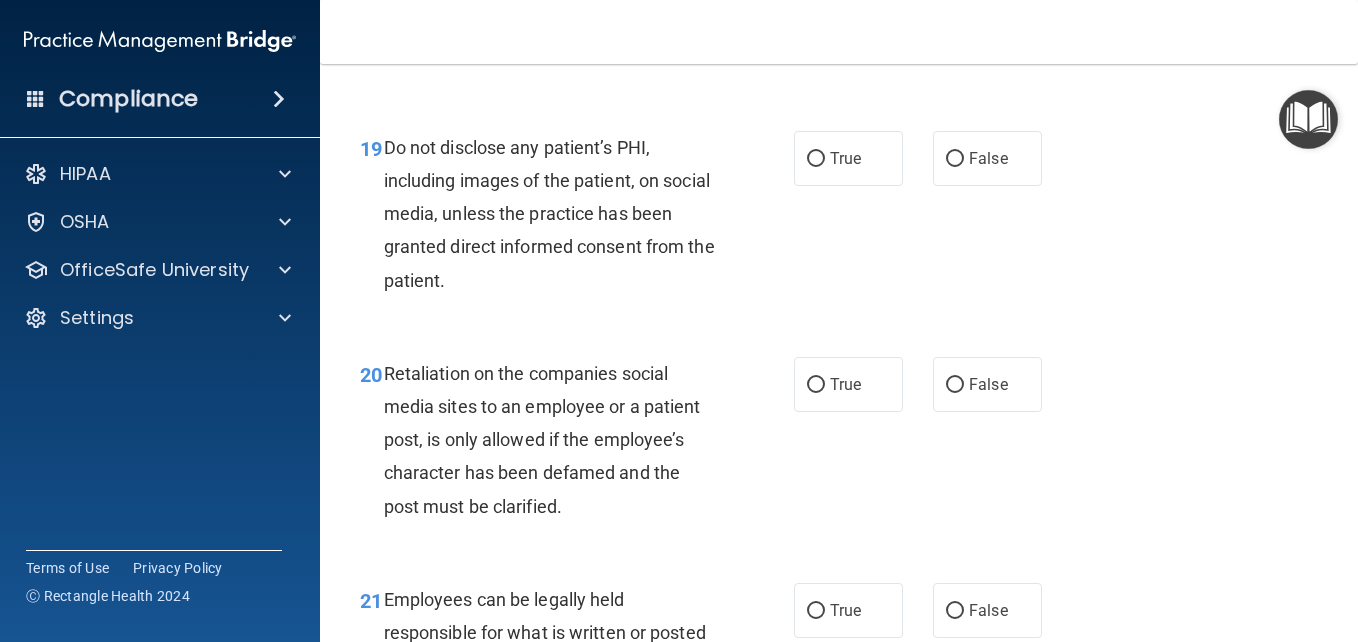 scroll, scrollTop: 3917, scrollLeft: 0, axis: vertical 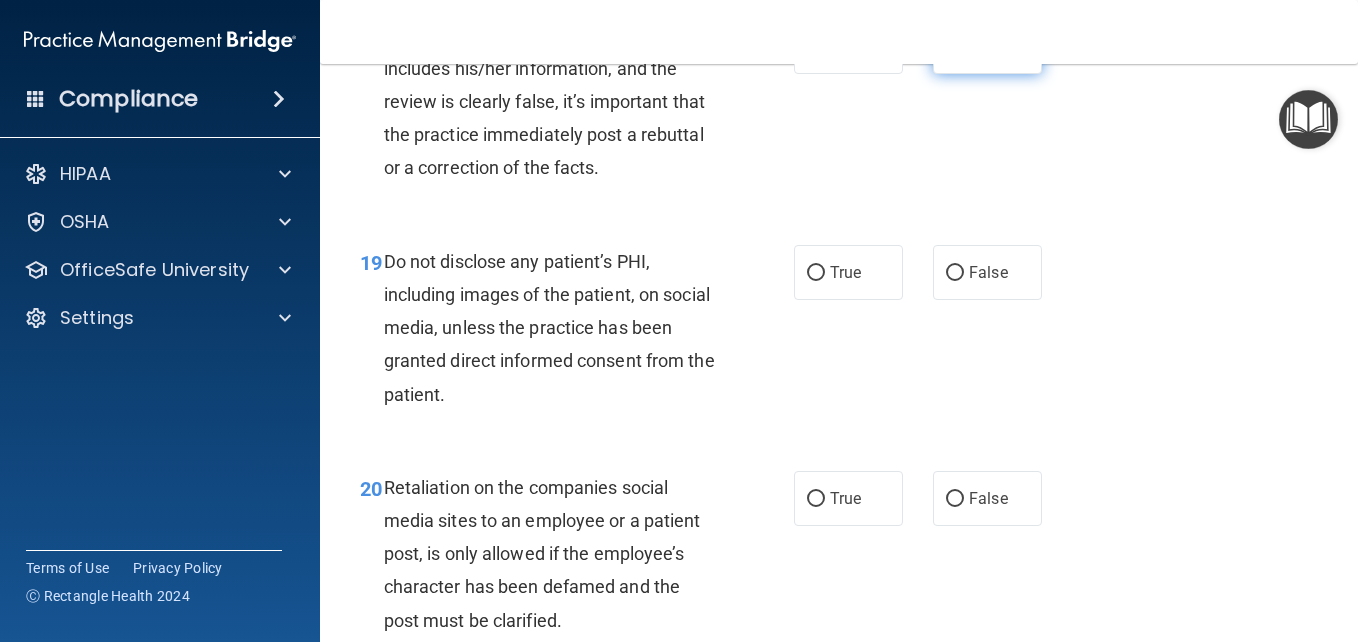 click on "False" at bounding box center (987, 46) 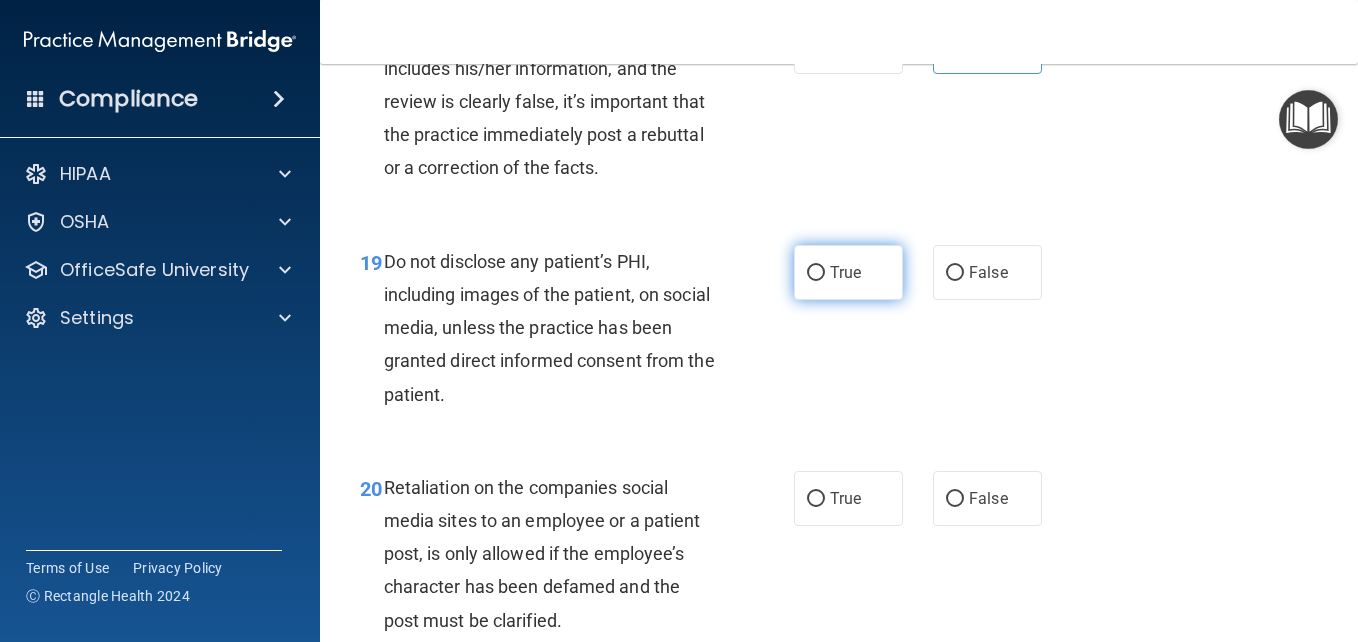 click on "True" at bounding box center [848, 272] 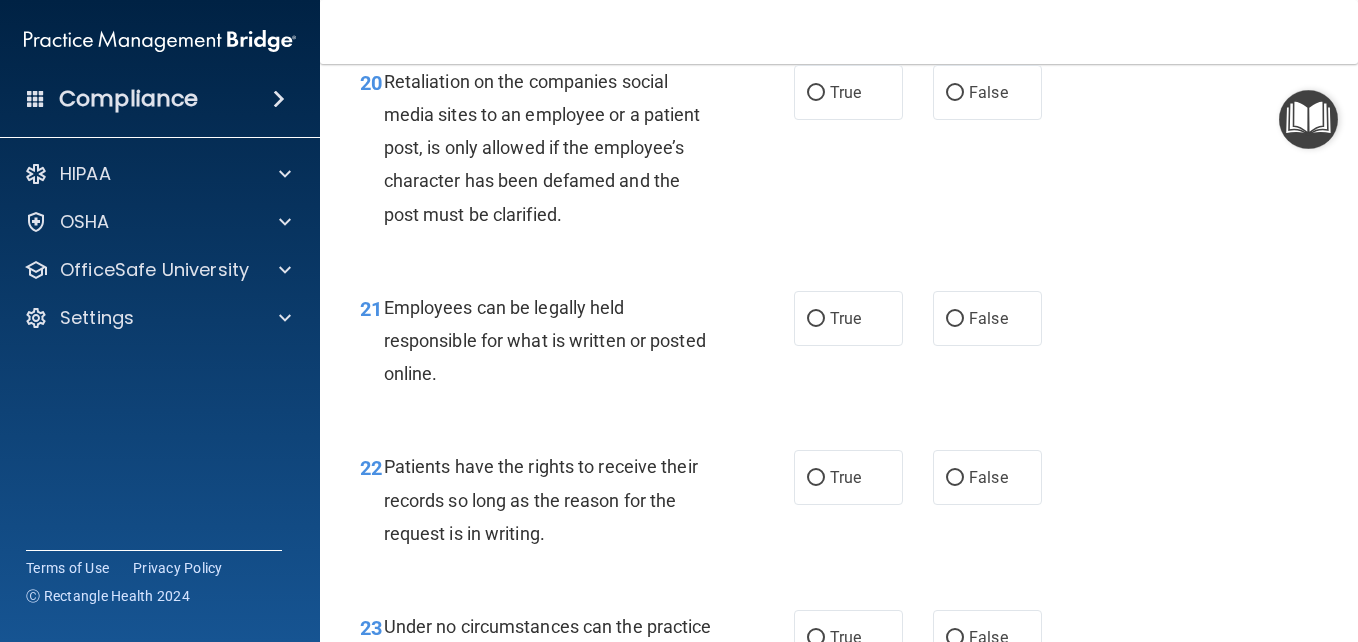 scroll, scrollTop: 4336, scrollLeft: 0, axis: vertical 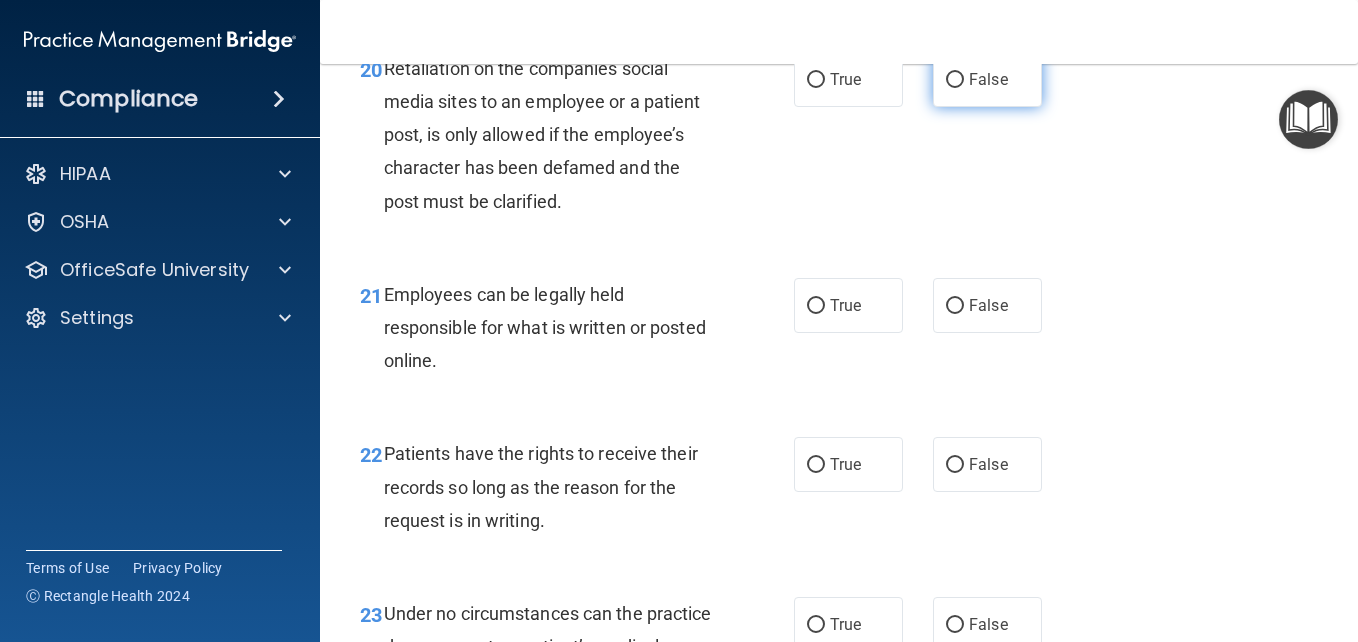 click on "False" at bounding box center (987, 79) 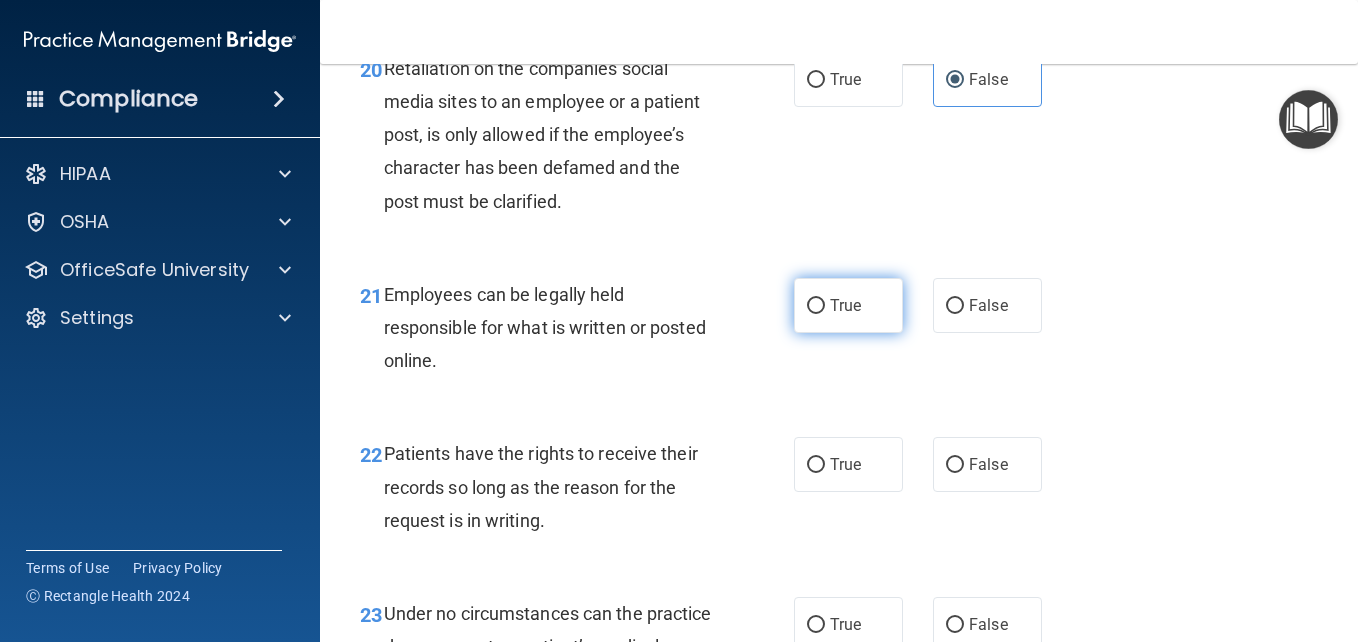 click on "True" at bounding box center (848, 305) 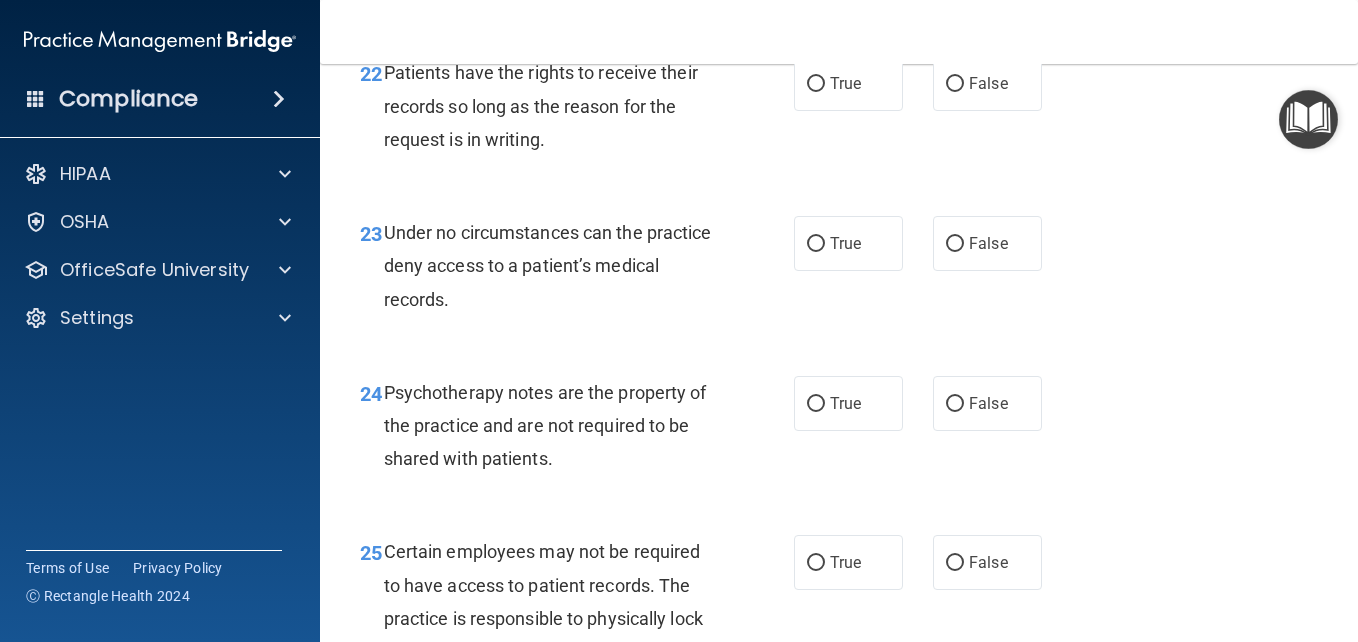 scroll, scrollTop: 4730, scrollLeft: 0, axis: vertical 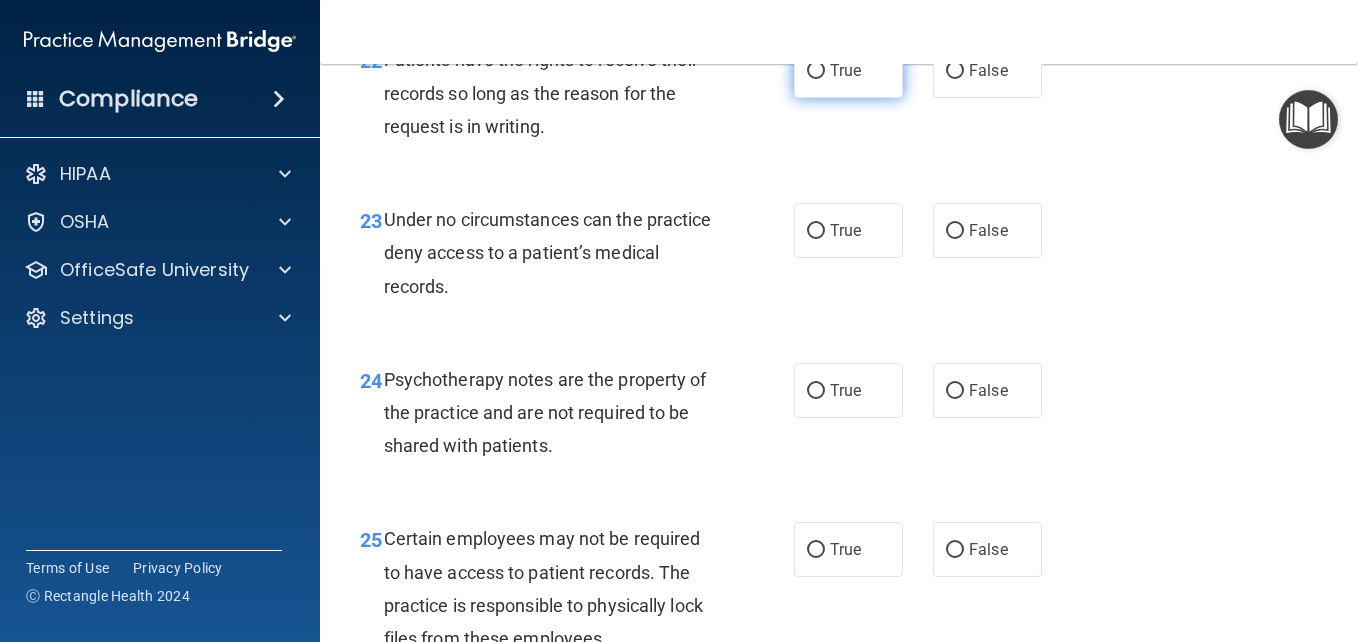 click on "True" at bounding box center (848, 70) 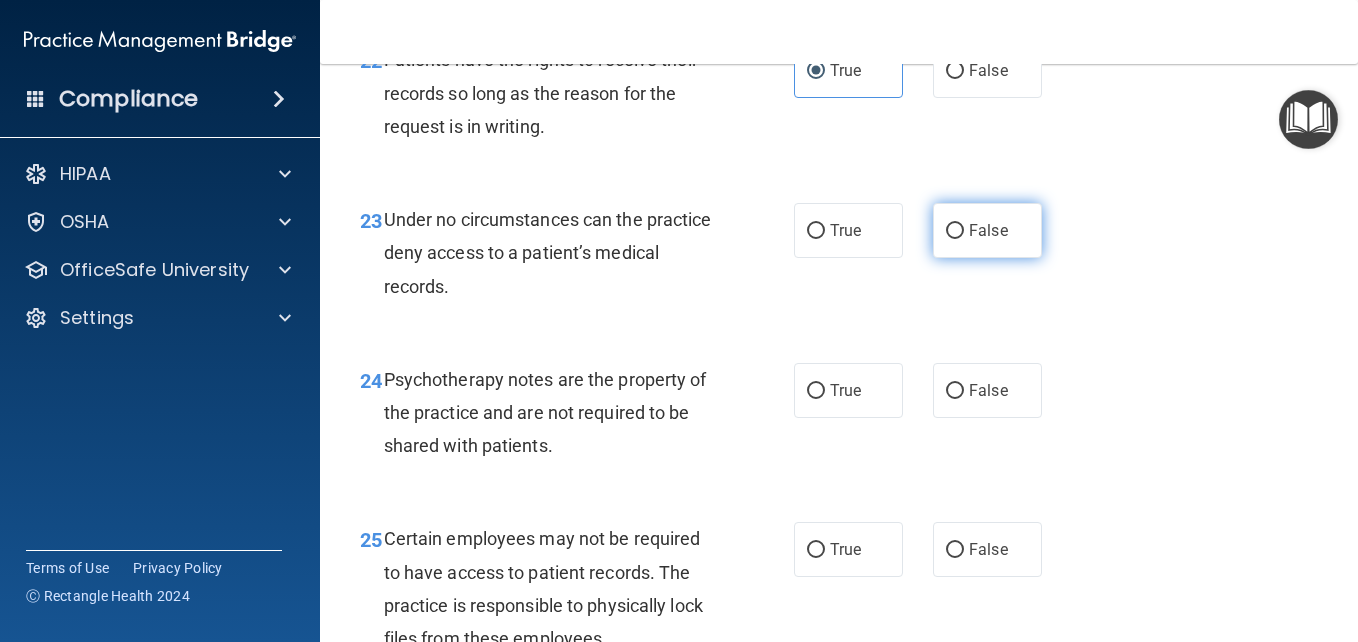 click on "False" at bounding box center (988, 230) 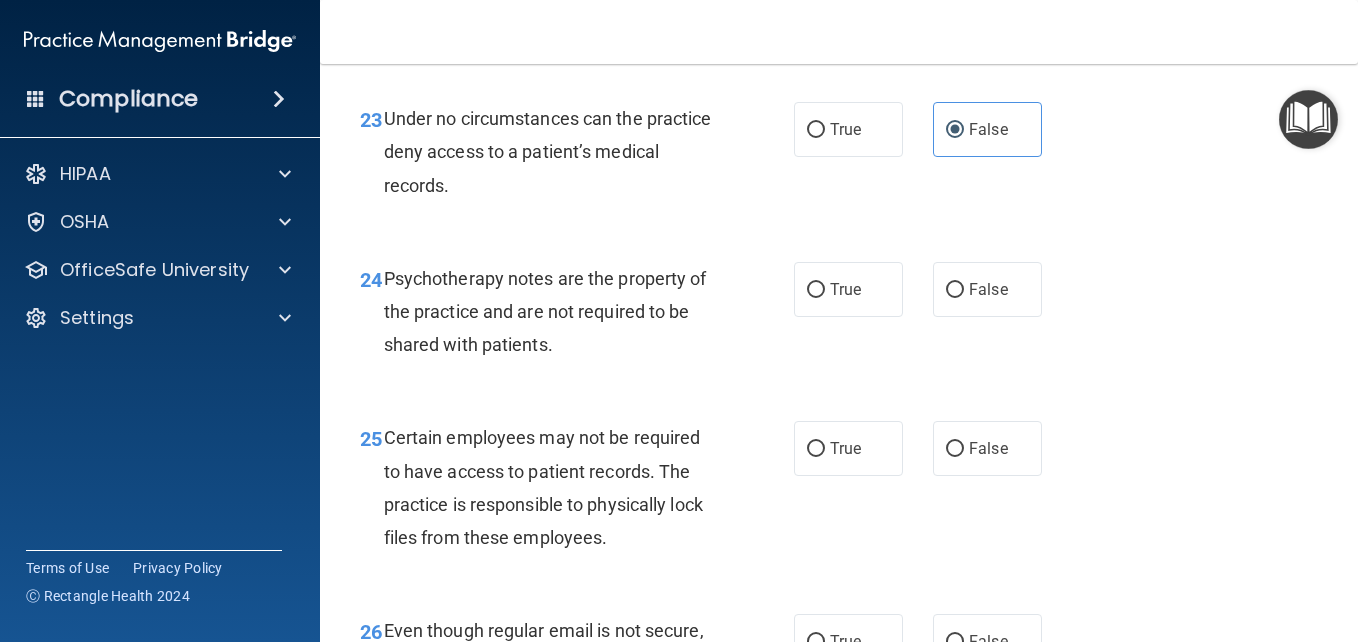 scroll, scrollTop: 4857, scrollLeft: 0, axis: vertical 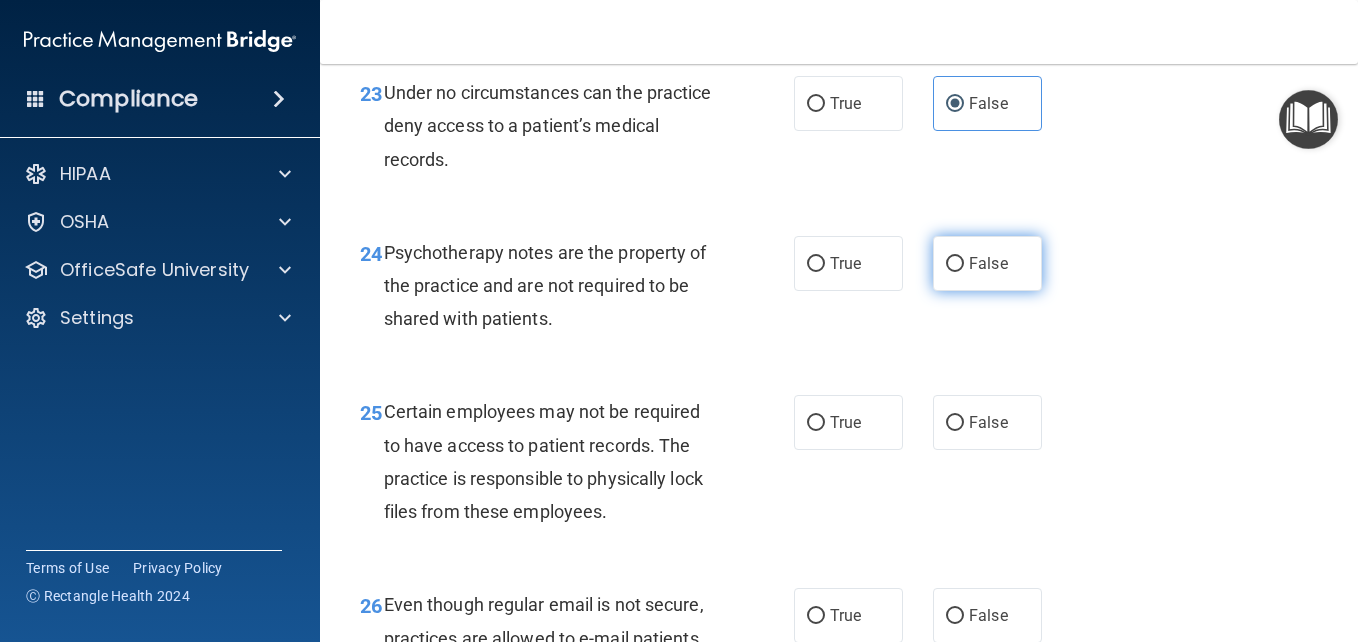 click on "False" at bounding box center [987, 263] 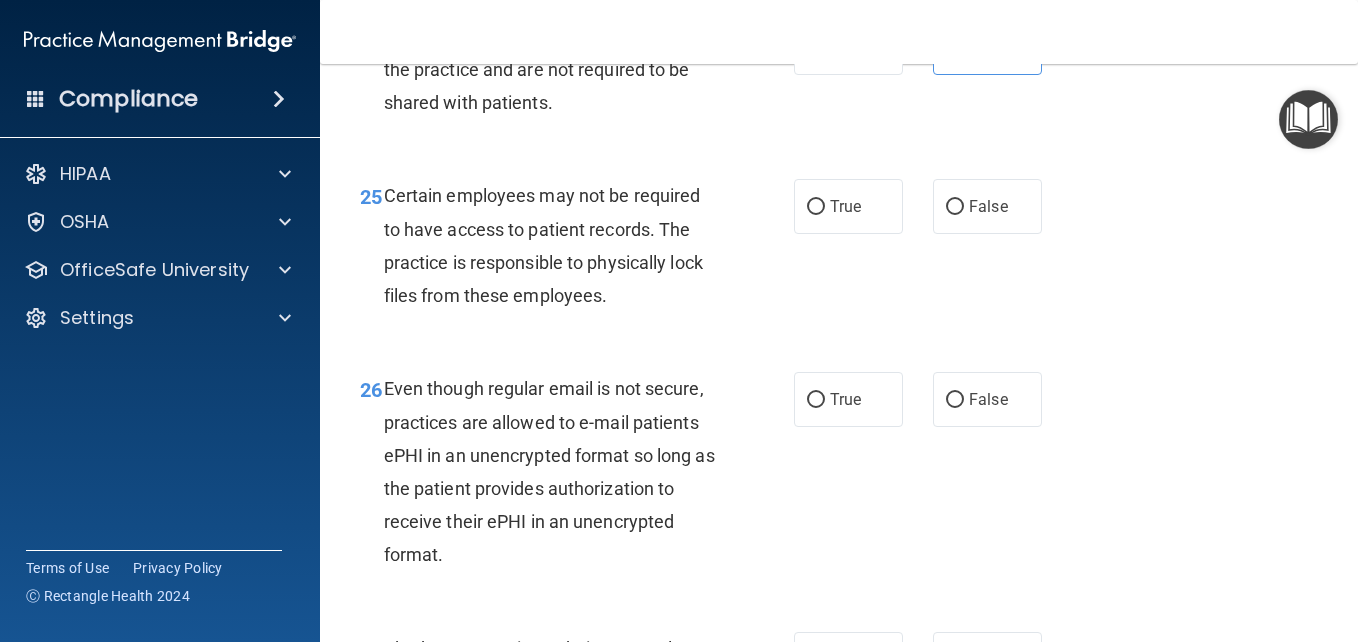 scroll, scrollTop: 5085, scrollLeft: 0, axis: vertical 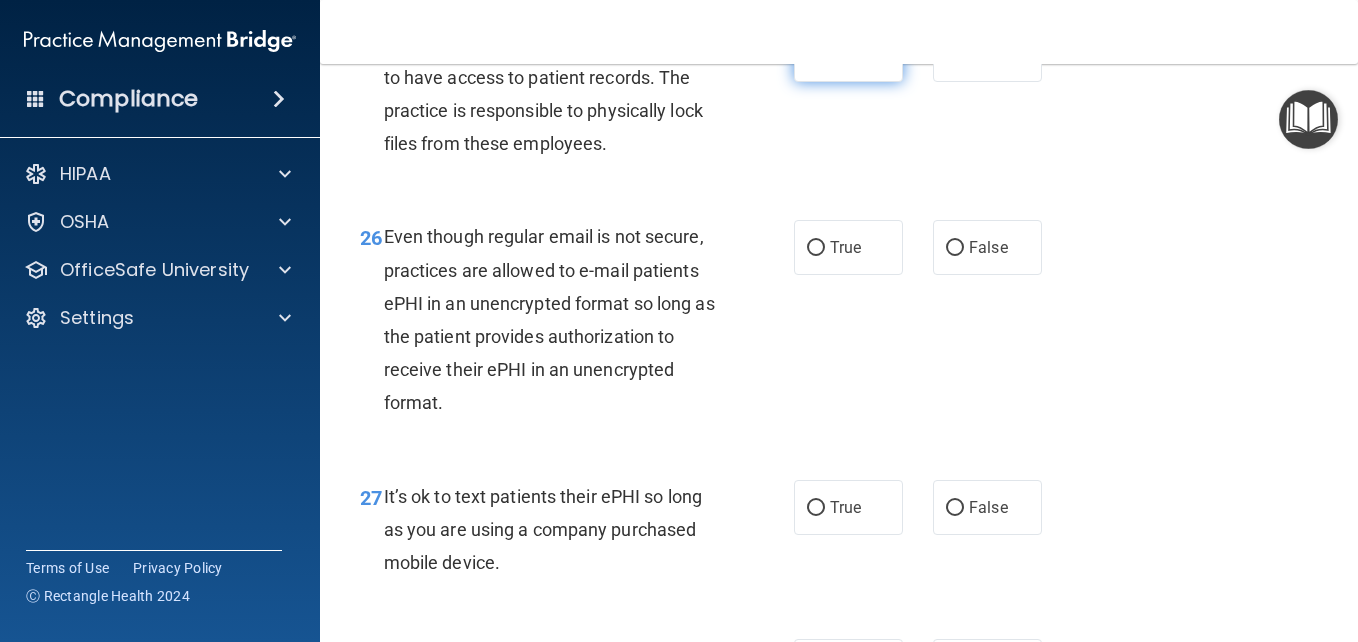 click on "True" at bounding box center (845, 54) 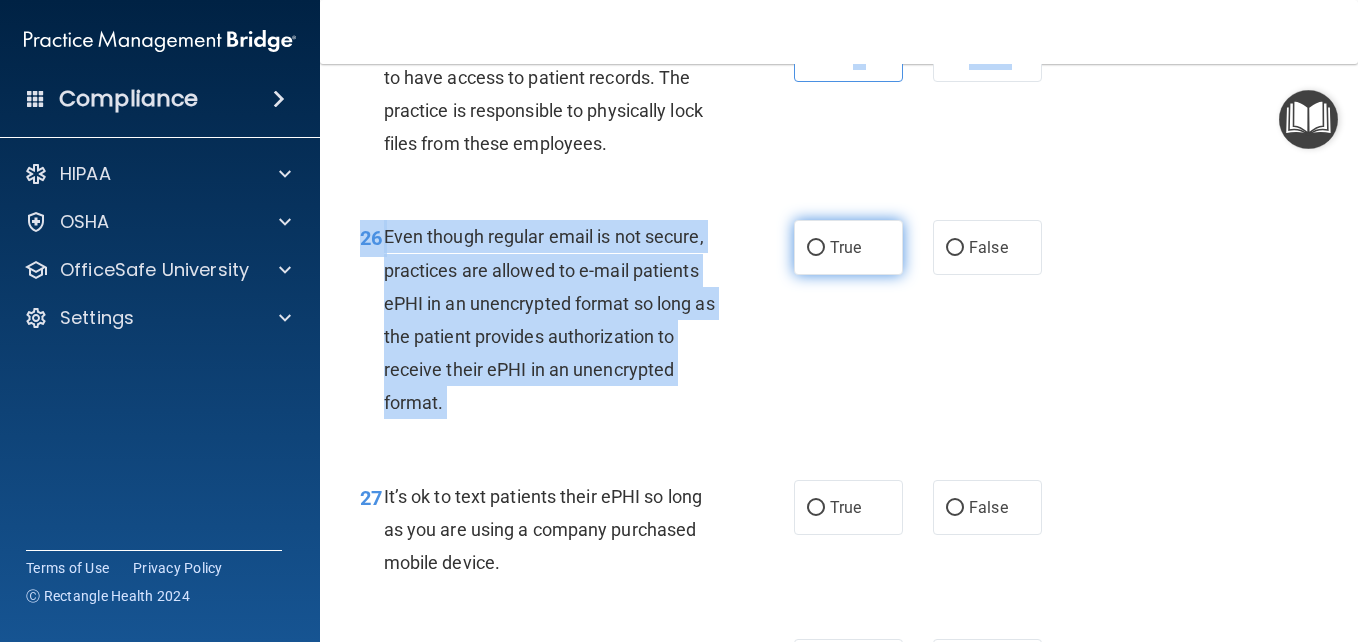 drag, startPoint x: 849, startPoint y: 183, endPoint x: 788, endPoint y: 400, distance: 225.41074 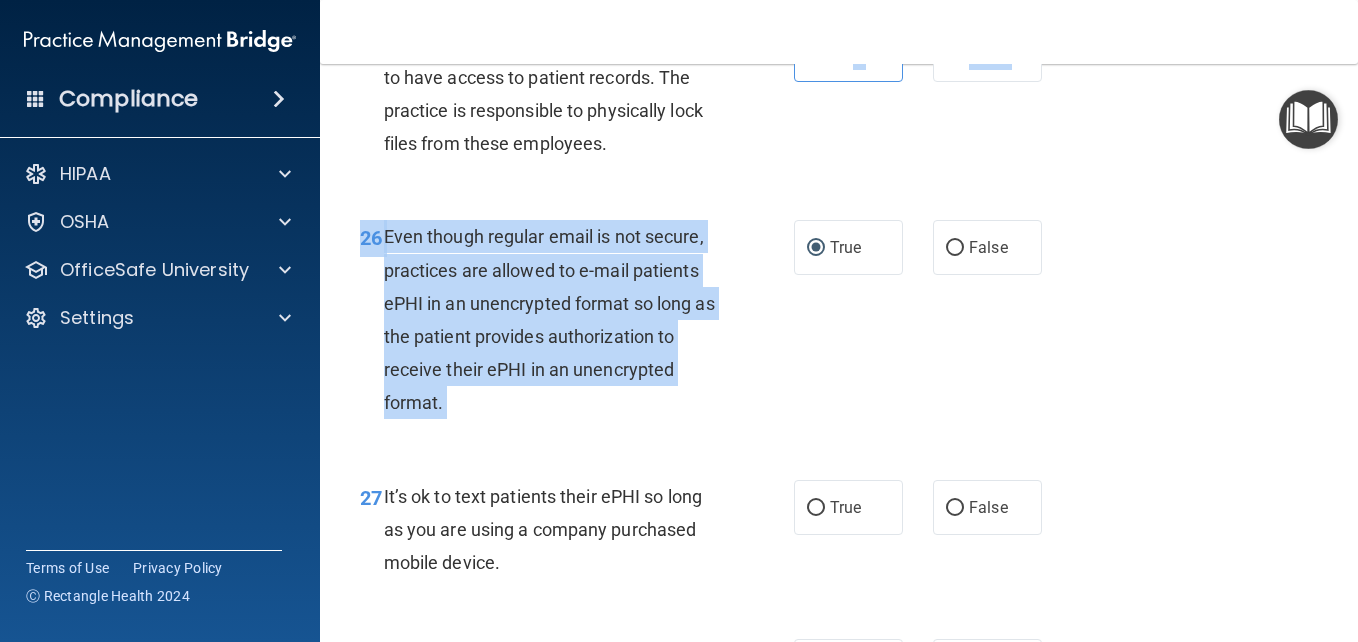 click on "26       Even though regular email is not secure, practices are allowed to e-mail patients ePHI in an unencrypted format so long as the patient provides authorization to receive their ePHI in an unencrypted format.                  True           False" at bounding box center [839, 324] 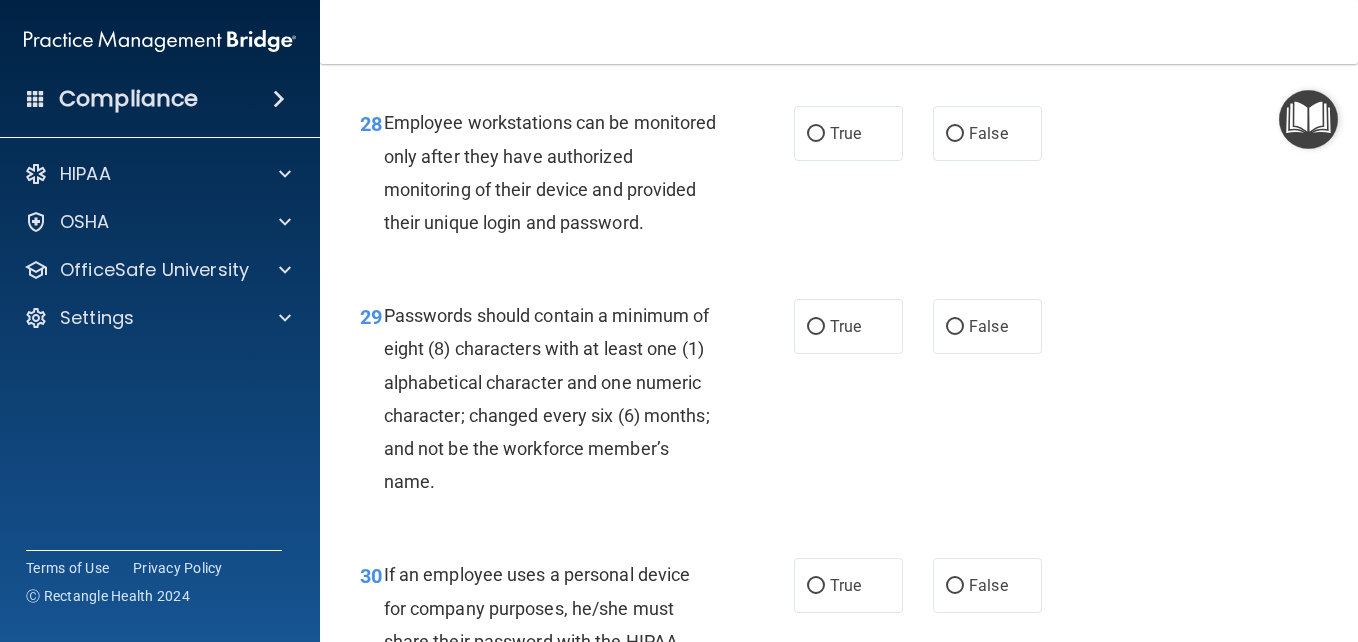 scroll, scrollTop: 5771, scrollLeft: 0, axis: vertical 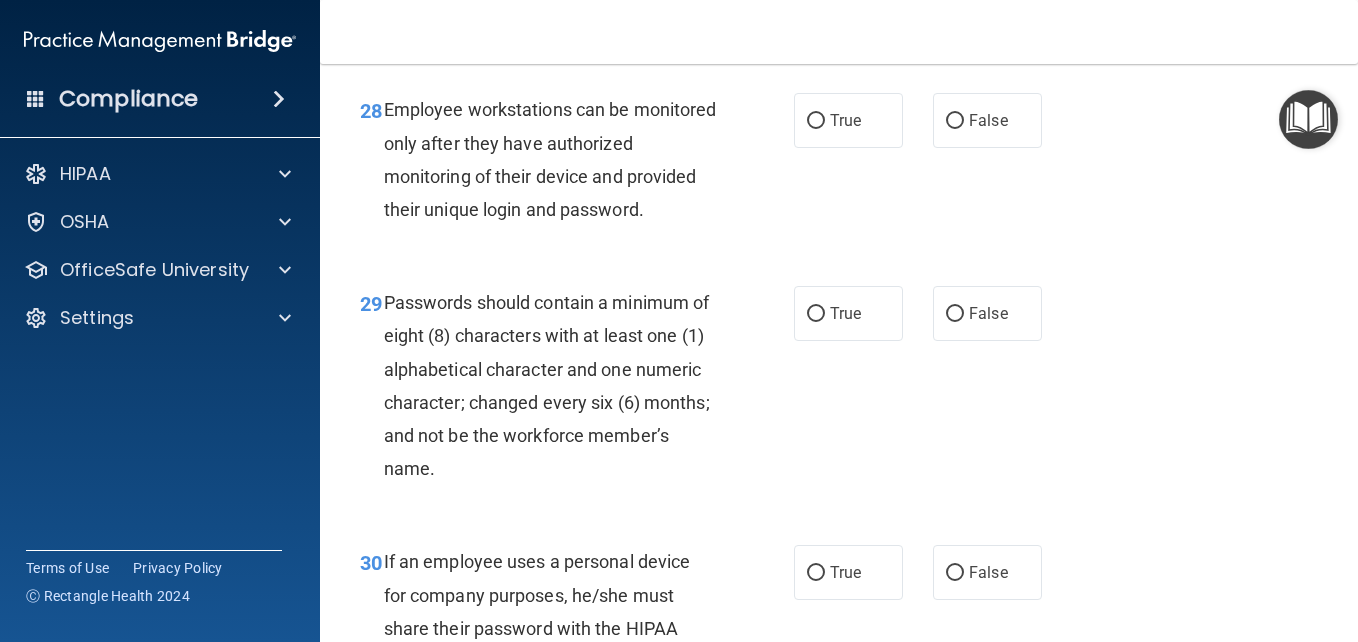 click on "27        It’s ok to text patients their ePHI so long as you are using a company purchased mobile device.                 True           False" at bounding box center [839, -11] 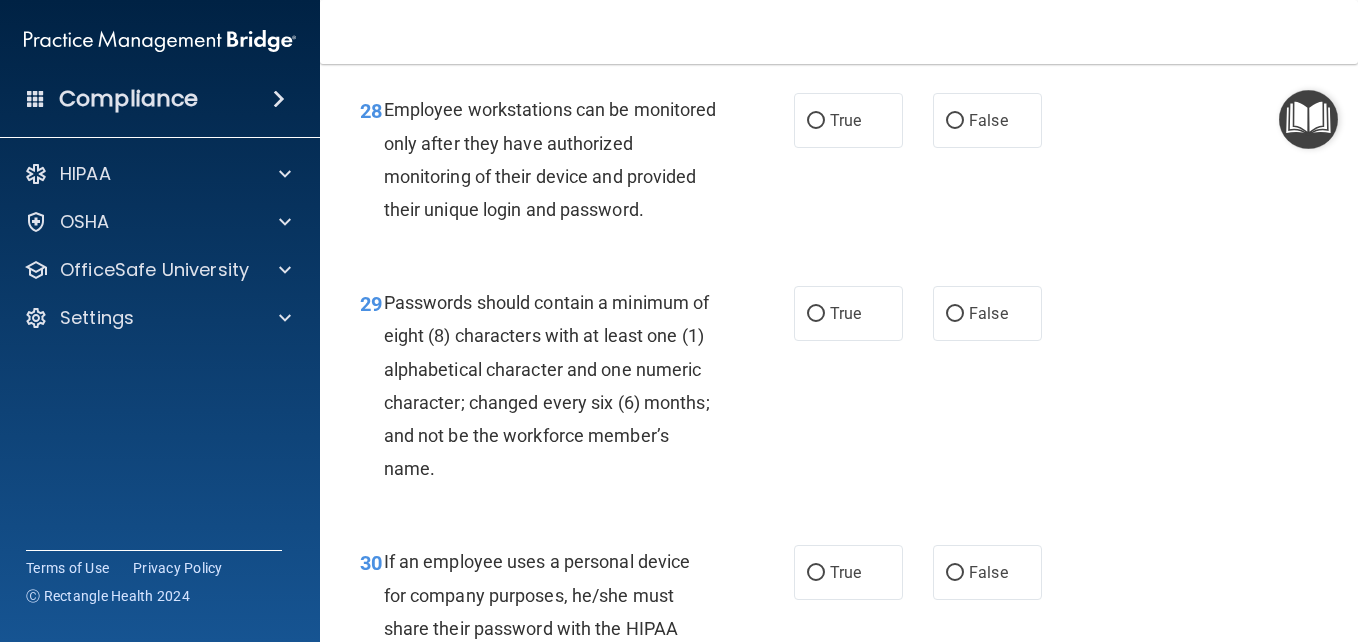 click on "False" at bounding box center (988, -39) 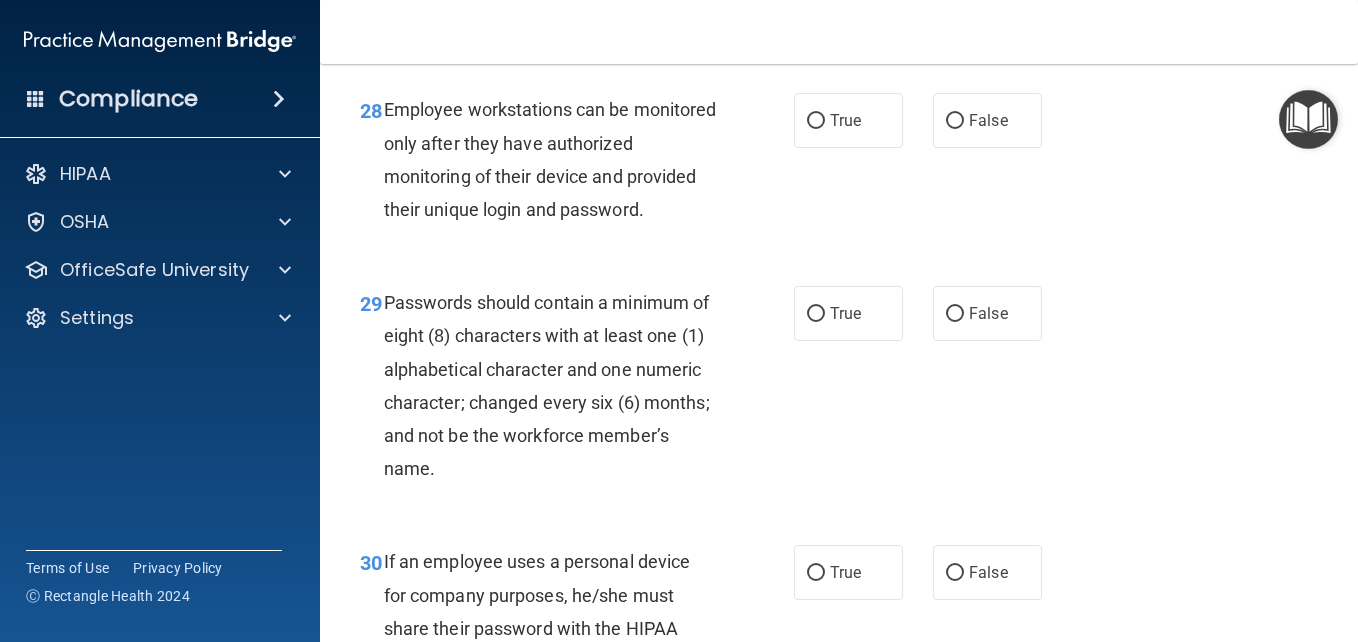 drag, startPoint x: 994, startPoint y: 102, endPoint x: 963, endPoint y: 123, distance: 37.44329 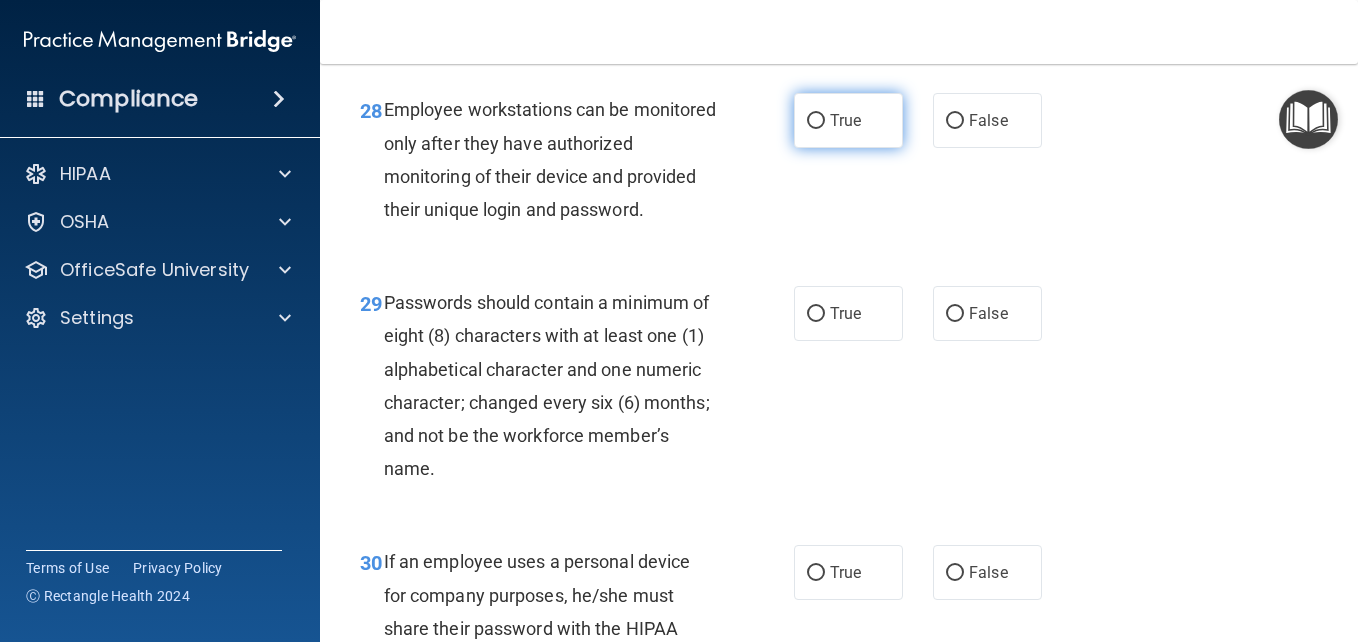 click on "True" at bounding box center [848, 120] 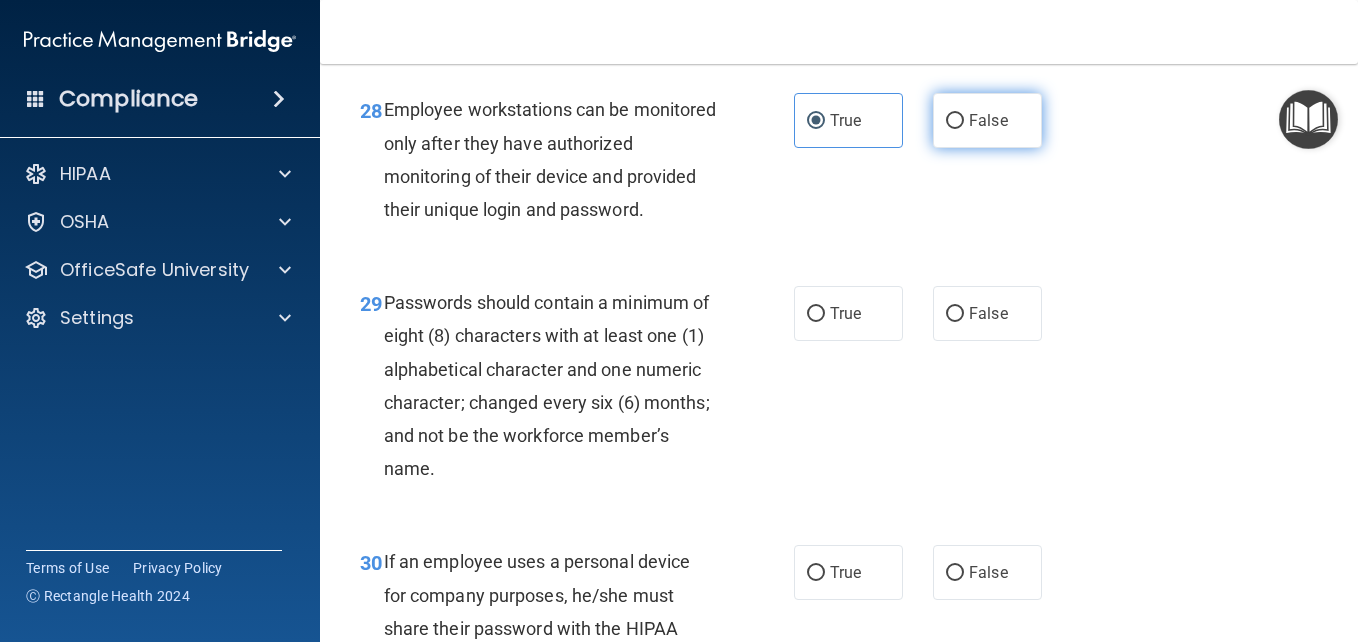 click on "False" at bounding box center [987, 120] 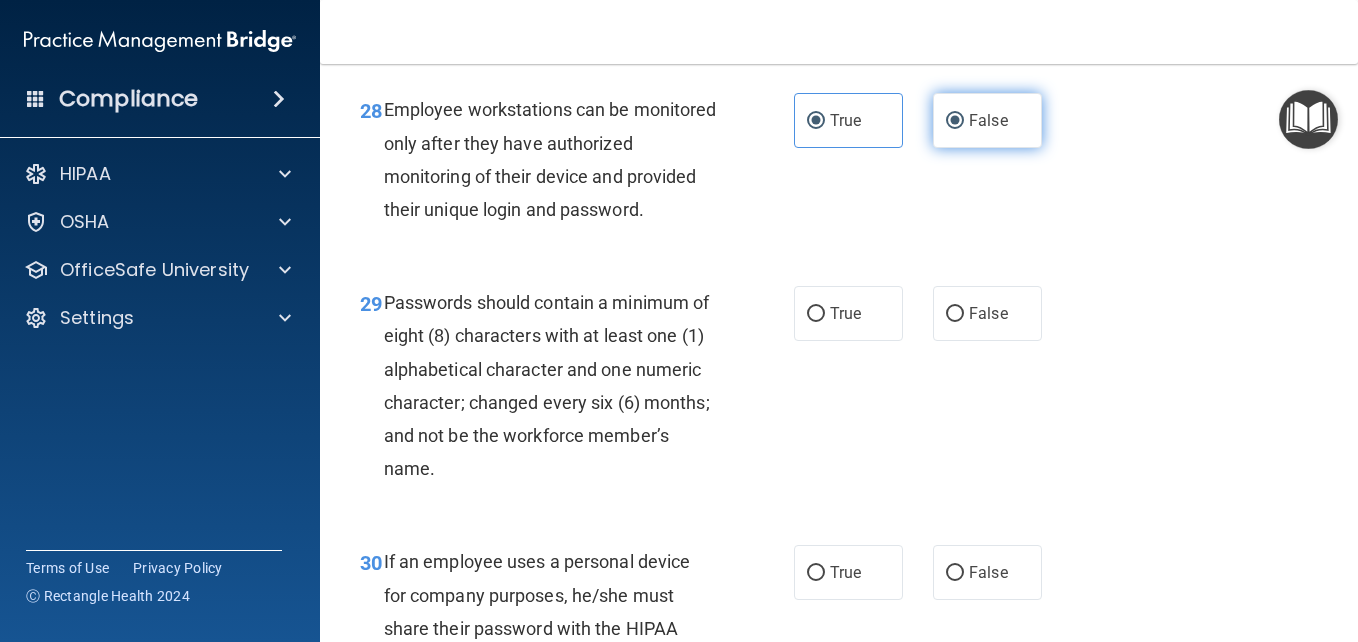 radio on "false" 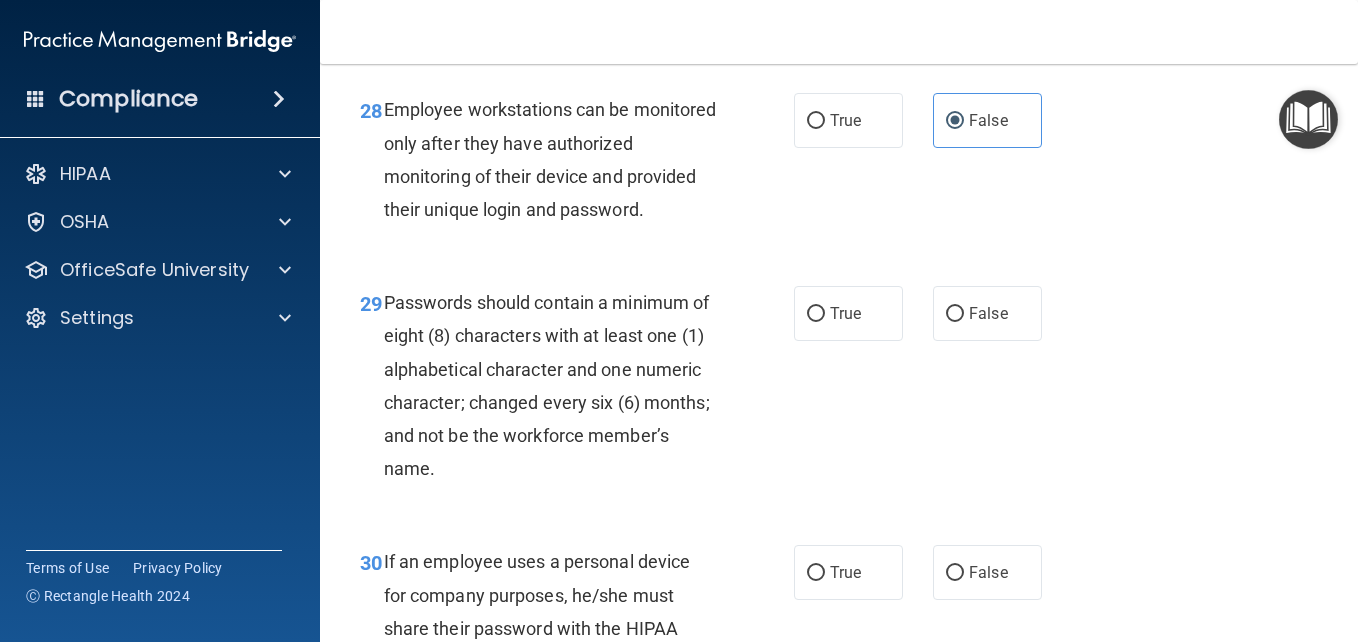 click on "28       Employee workstations can be monitored only after they have authorized monitoring of their device and provided their unique login and password.                  True           False" at bounding box center [839, 164] 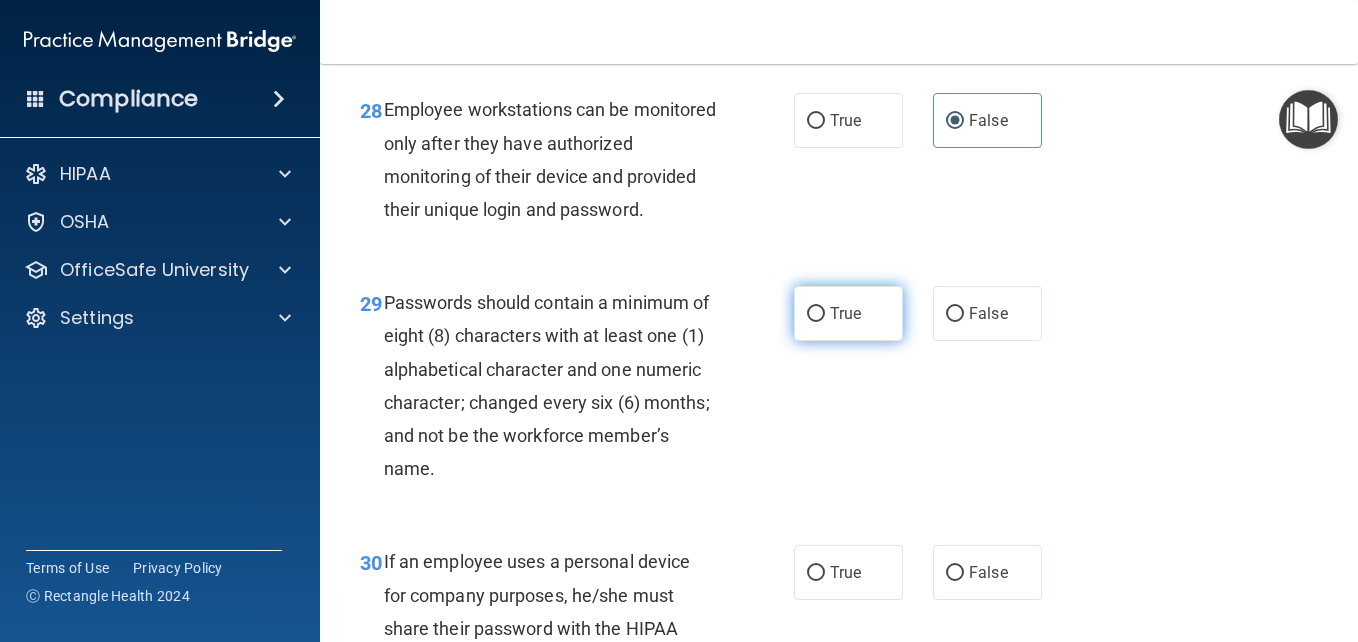 click on "True" at bounding box center [848, 313] 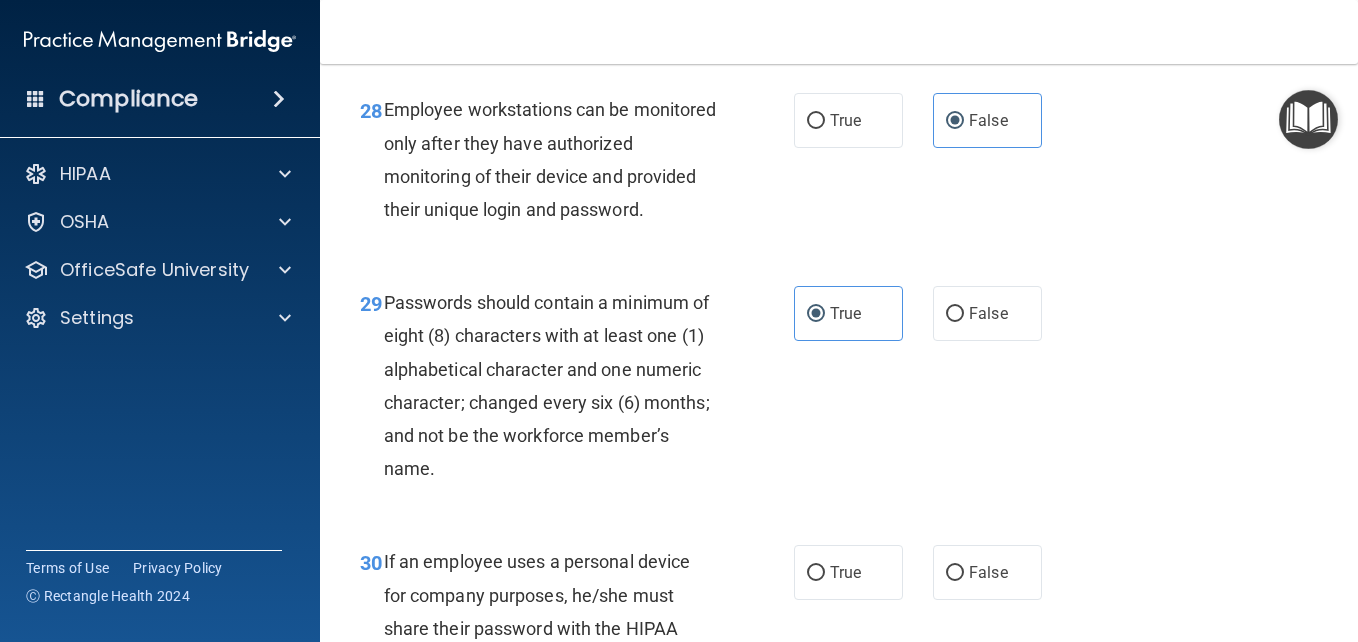 scroll, scrollTop: 6172, scrollLeft: 0, axis: vertical 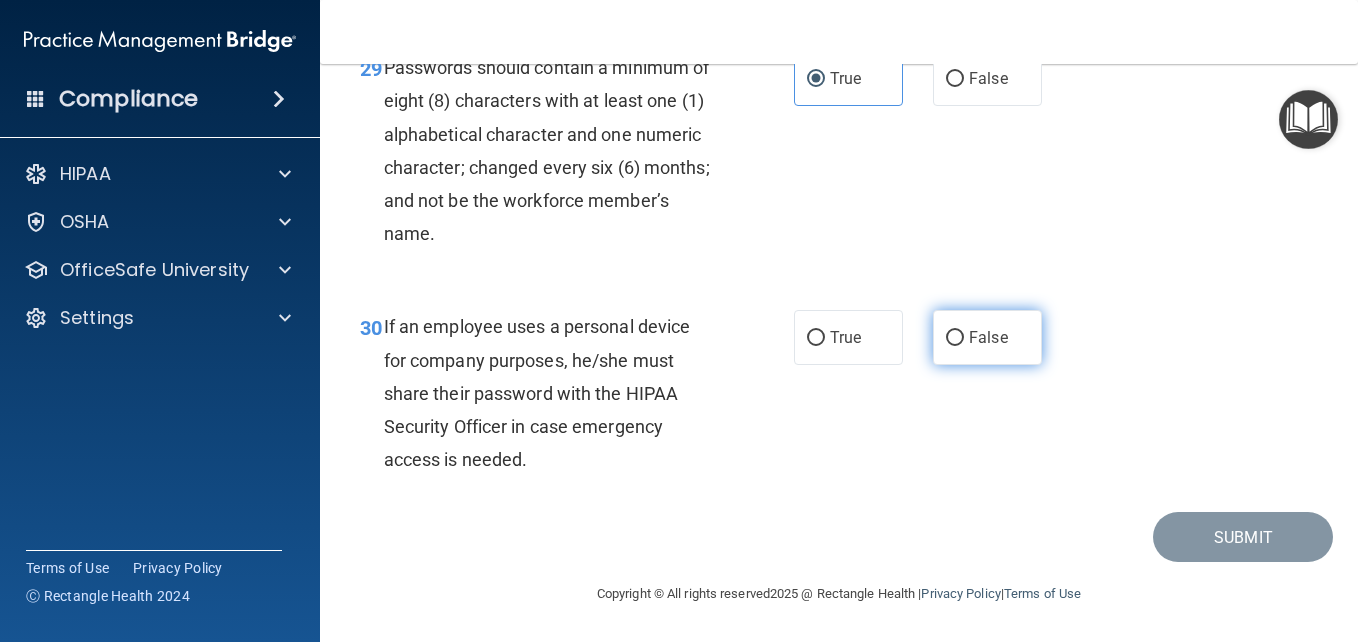 click on "False" at bounding box center [988, 337] 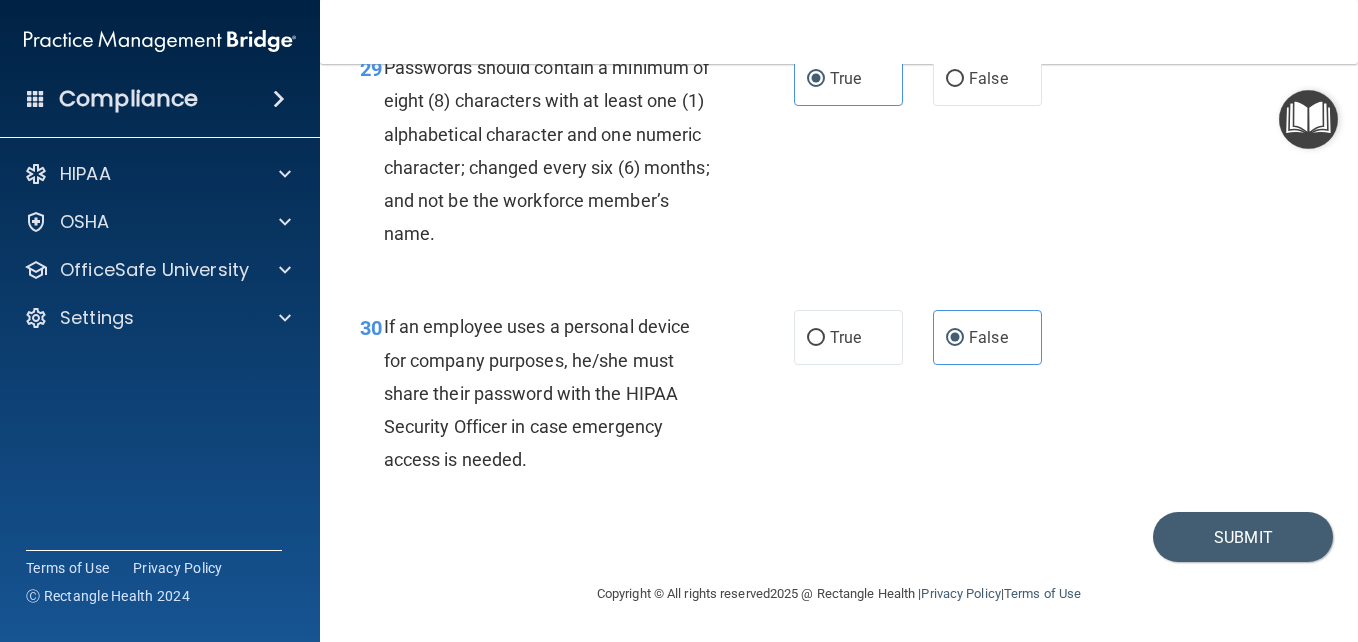 click on "Submit" at bounding box center [839, 537] 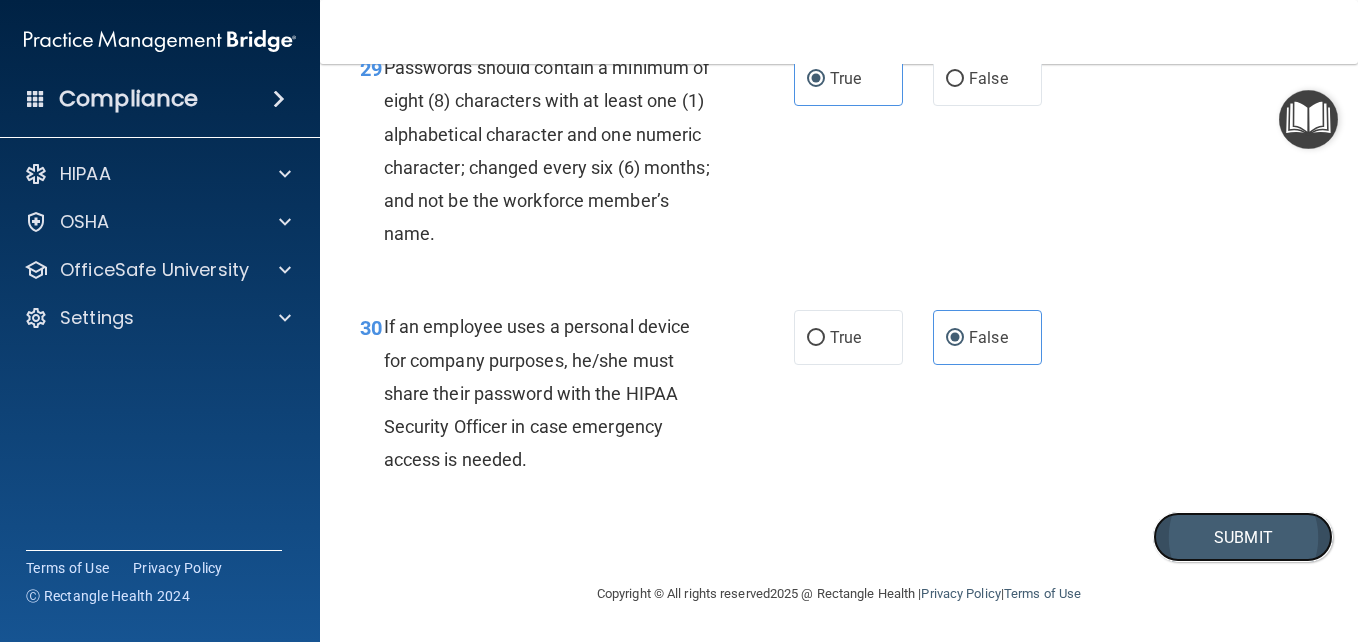 click on "Submit" at bounding box center (1243, 537) 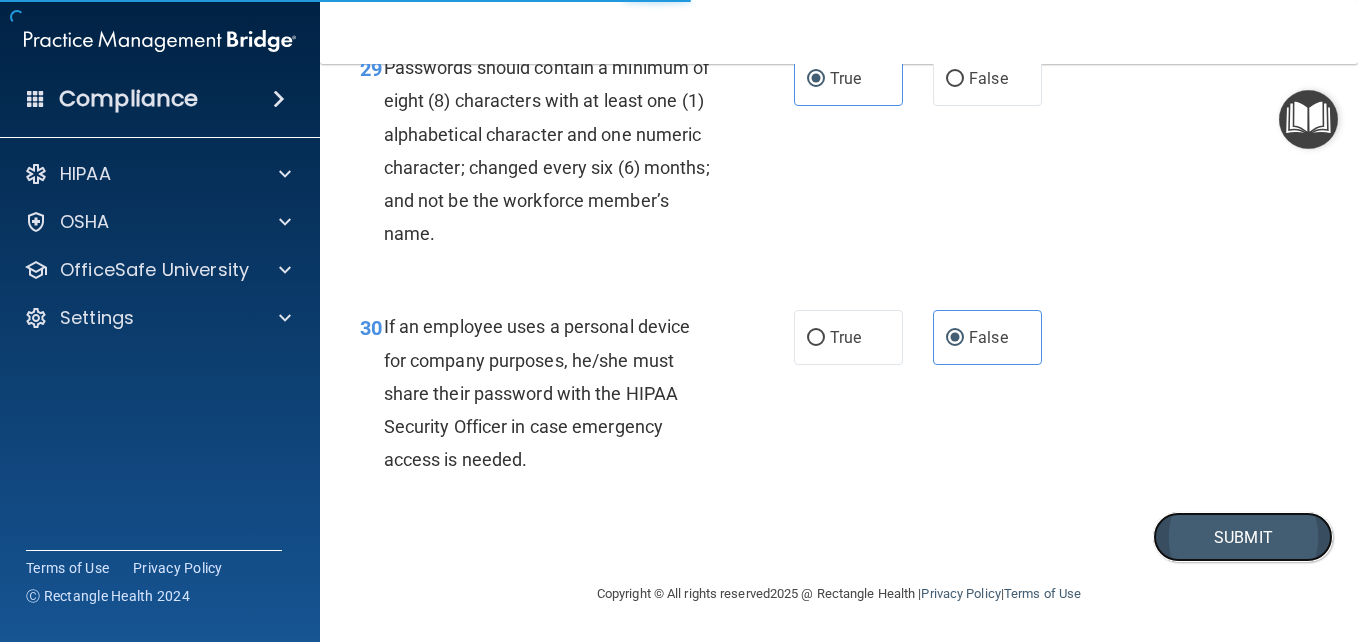 click on "Submit" at bounding box center [1243, 537] 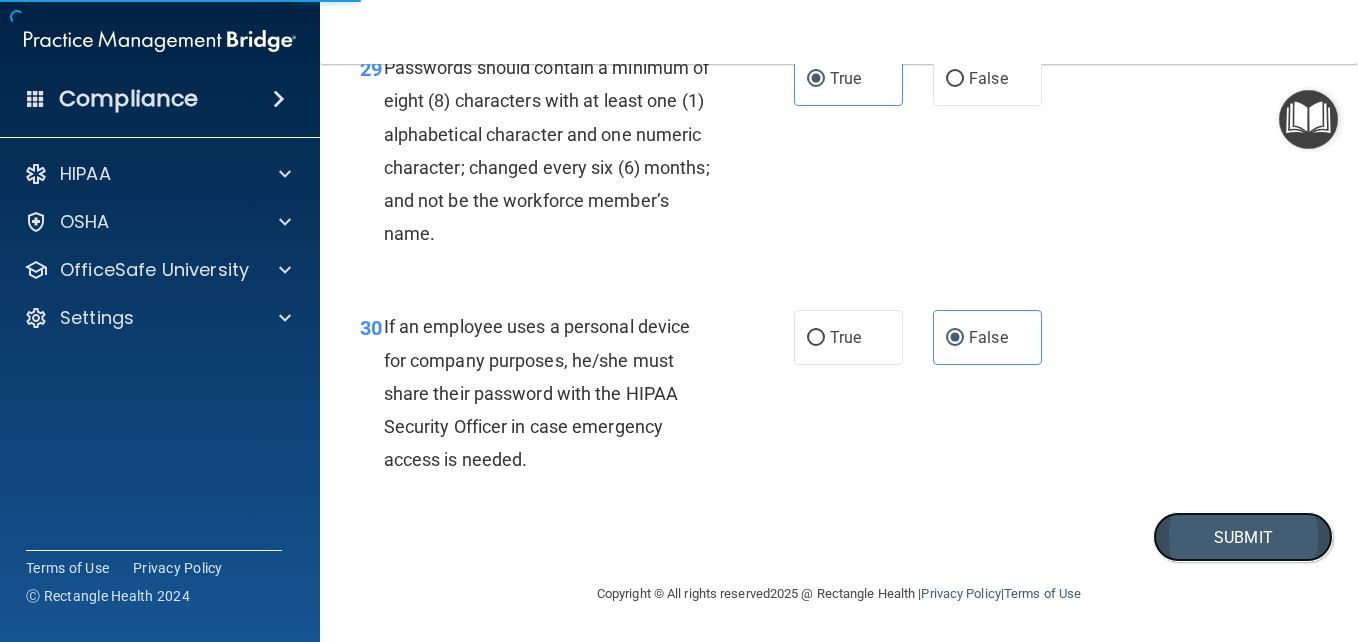click on "Submit" at bounding box center (1243, 537) 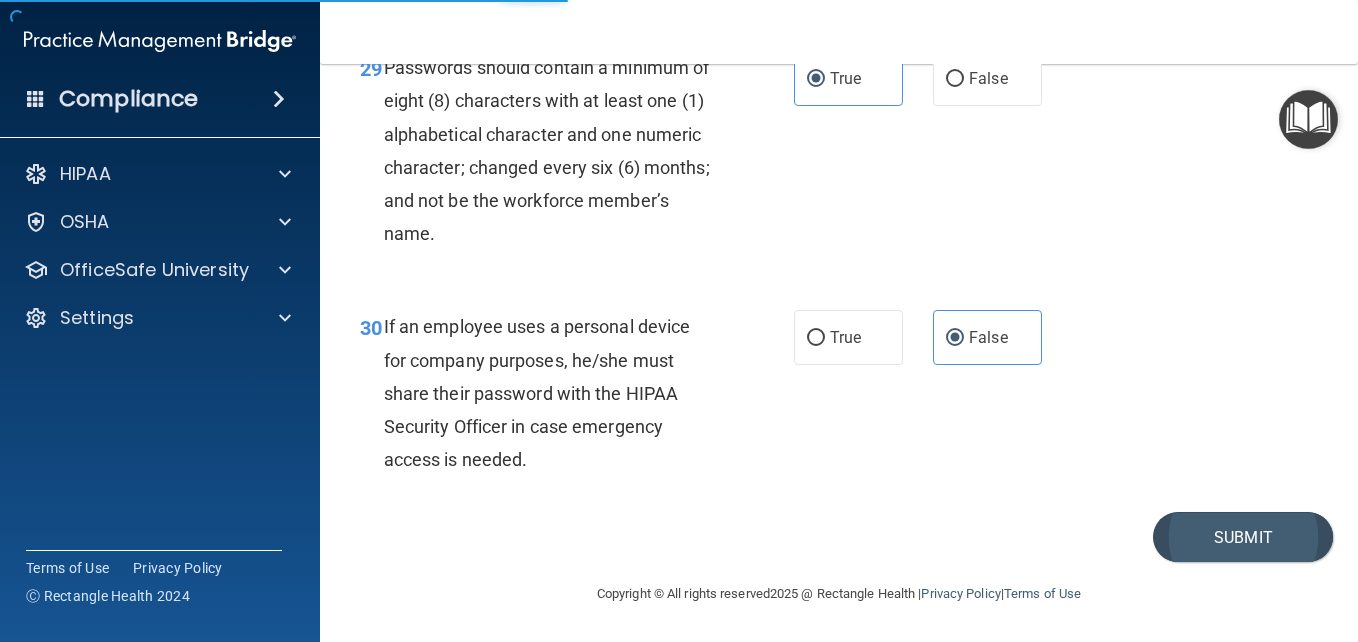 scroll, scrollTop: 0, scrollLeft: 0, axis: both 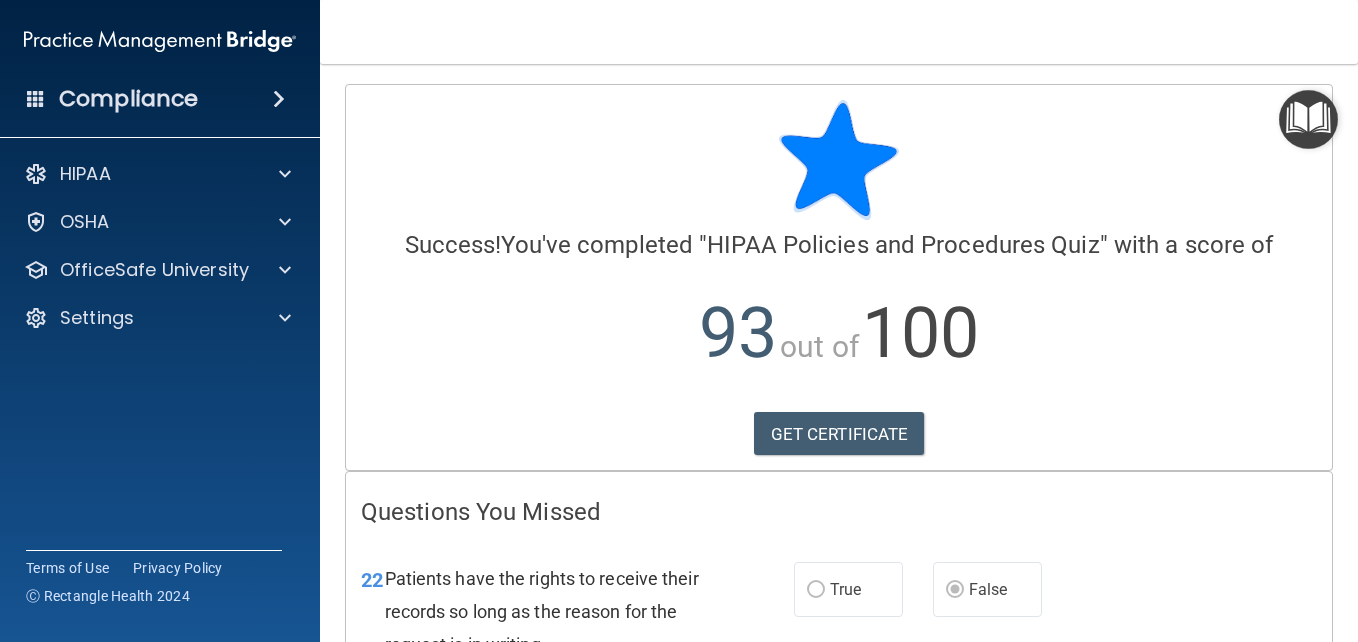 click on "Questions You Missed" at bounding box center [839, 512] 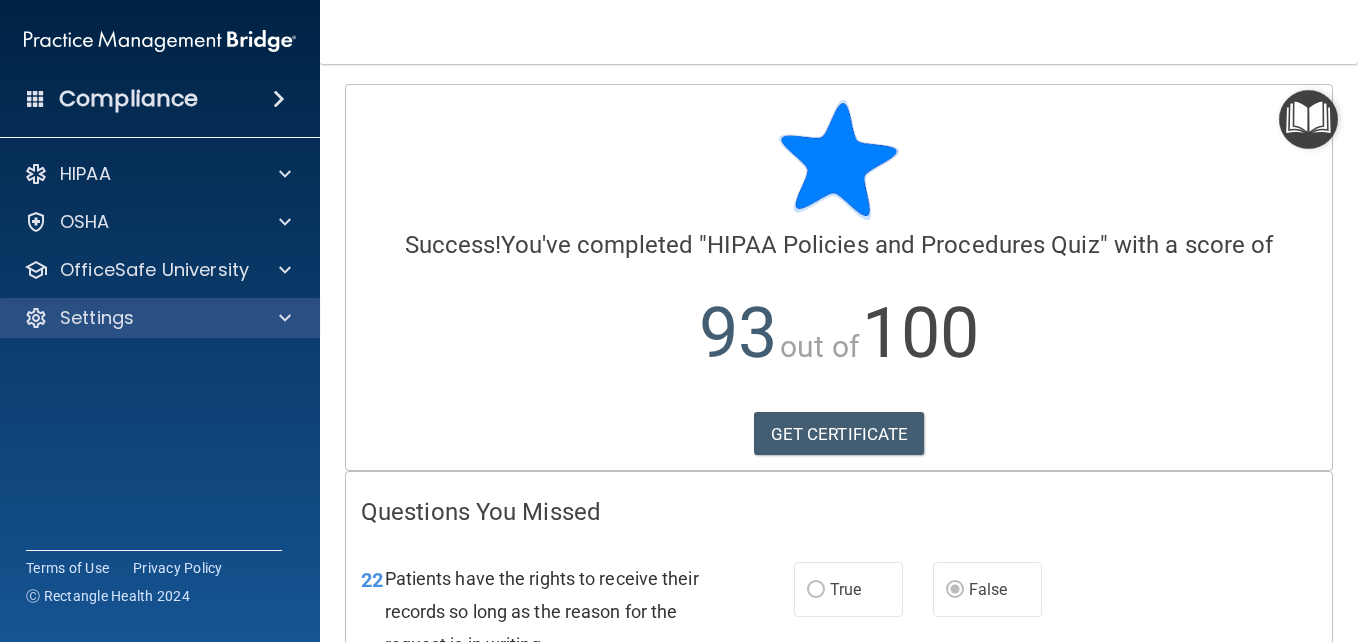 click on "Settings" at bounding box center (160, 318) 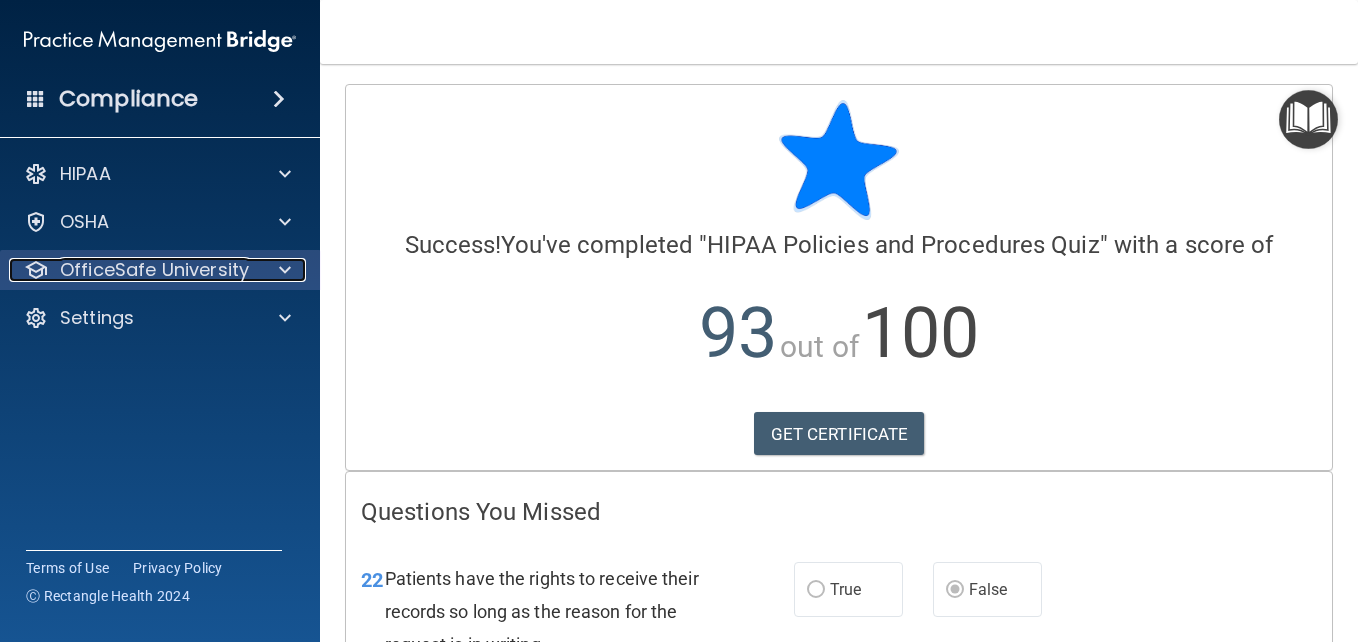 click on "OfficeSafe University" at bounding box center (154, 270) 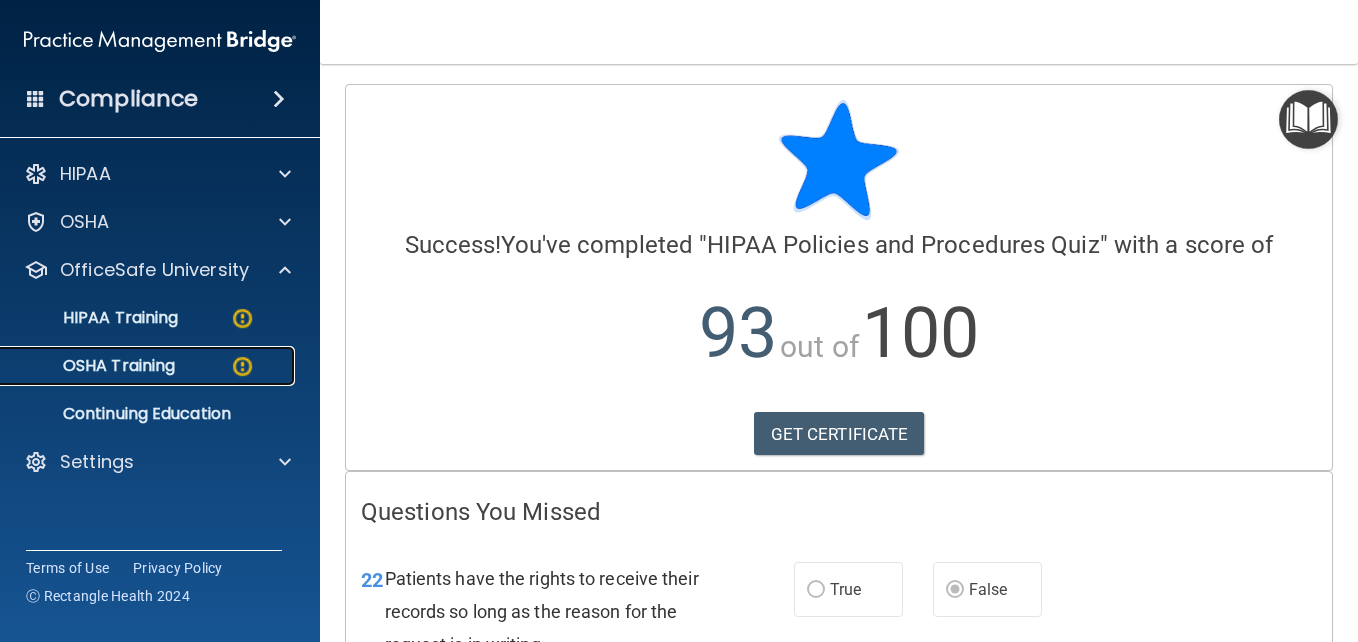 click on "OSHA Training" at bounding box center (137, 366) 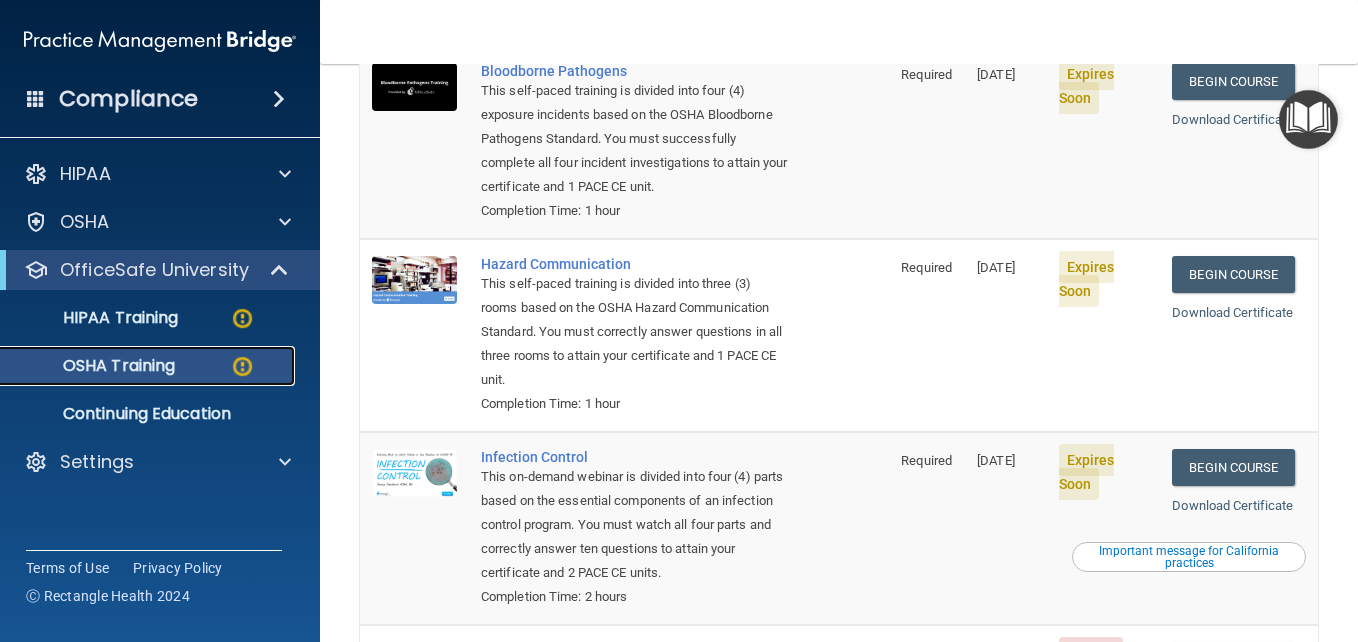 scroll, scrollTop: 217, scrollLeft: 0, axis: vertical 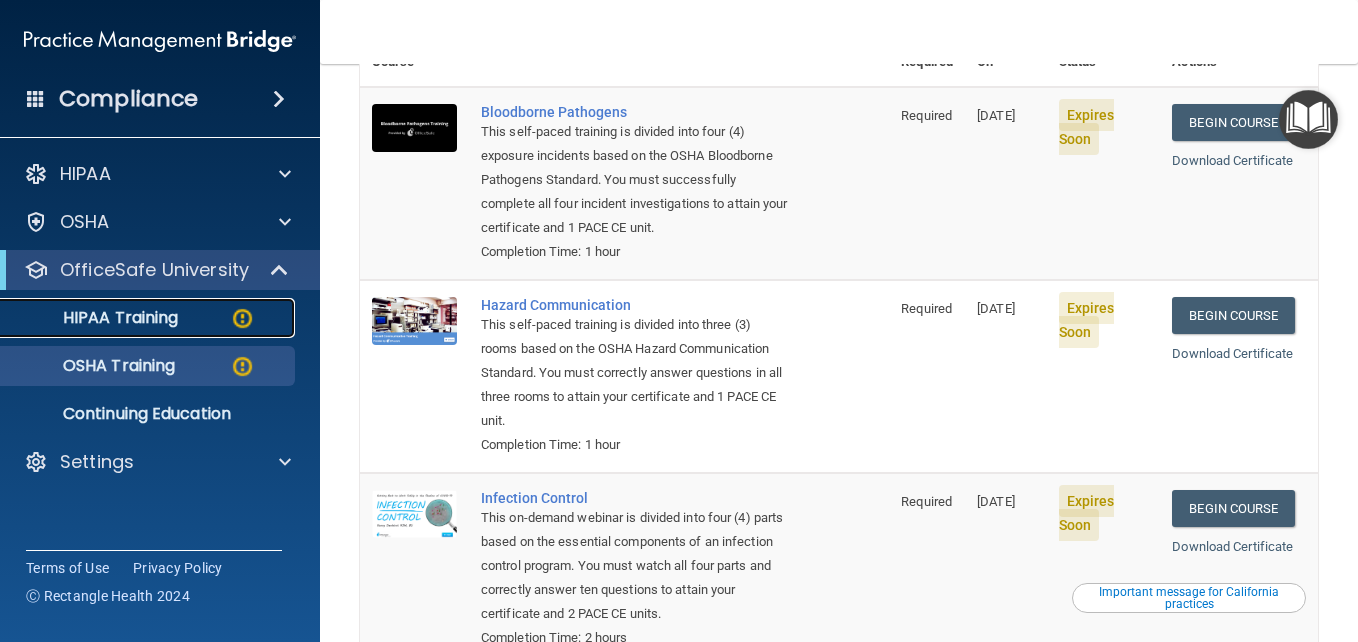 click on "HIPAA Training" at bounding box center (149, 318) 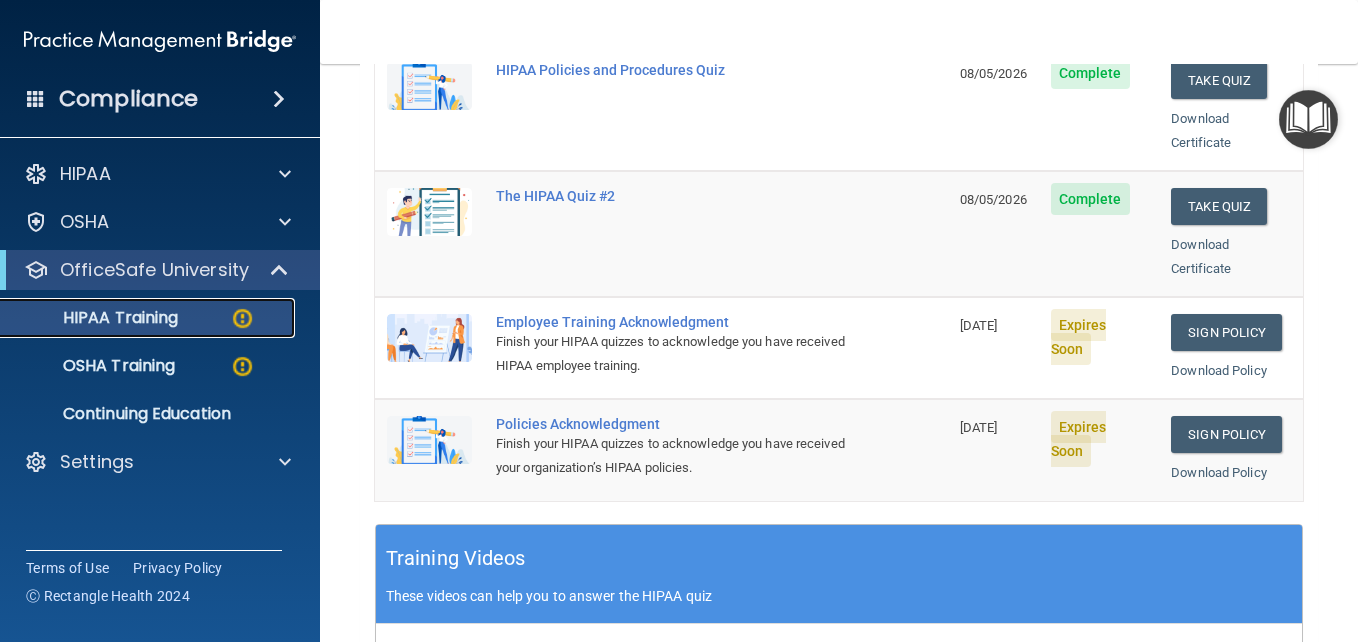 scroll, scrollTop: 436, scrollLeft: 0, axis: vertical 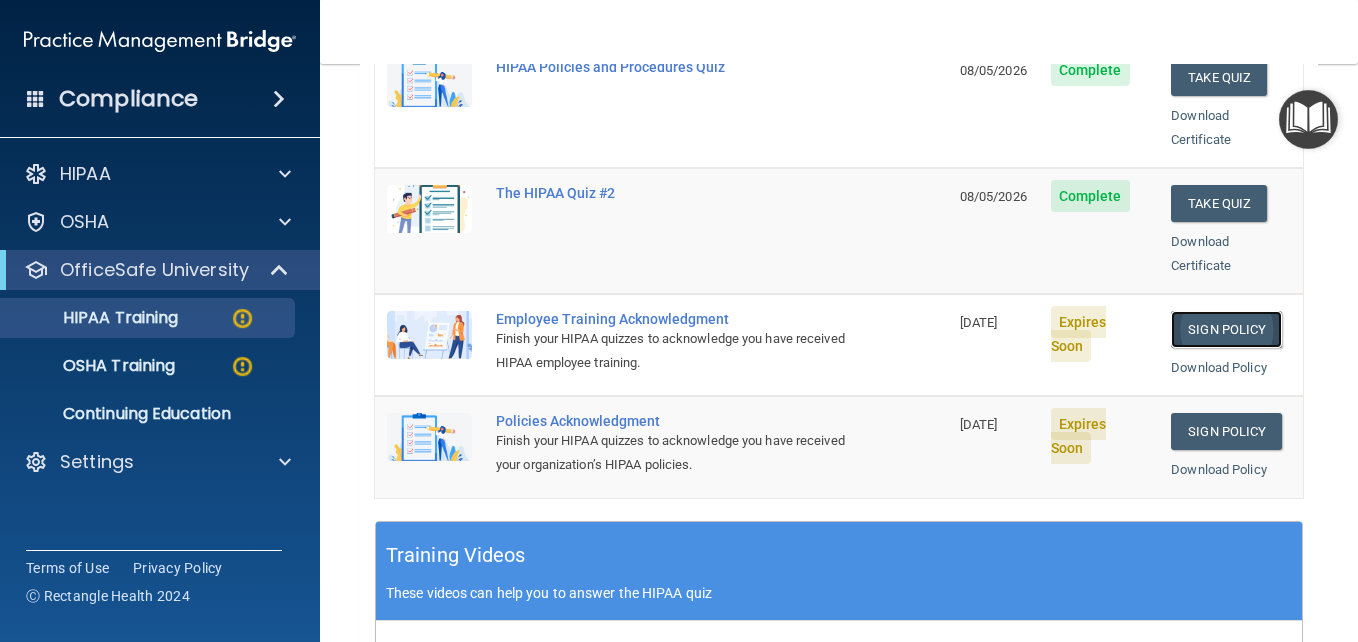 click on "Sign Policy" at bounding box center (1226, 329) 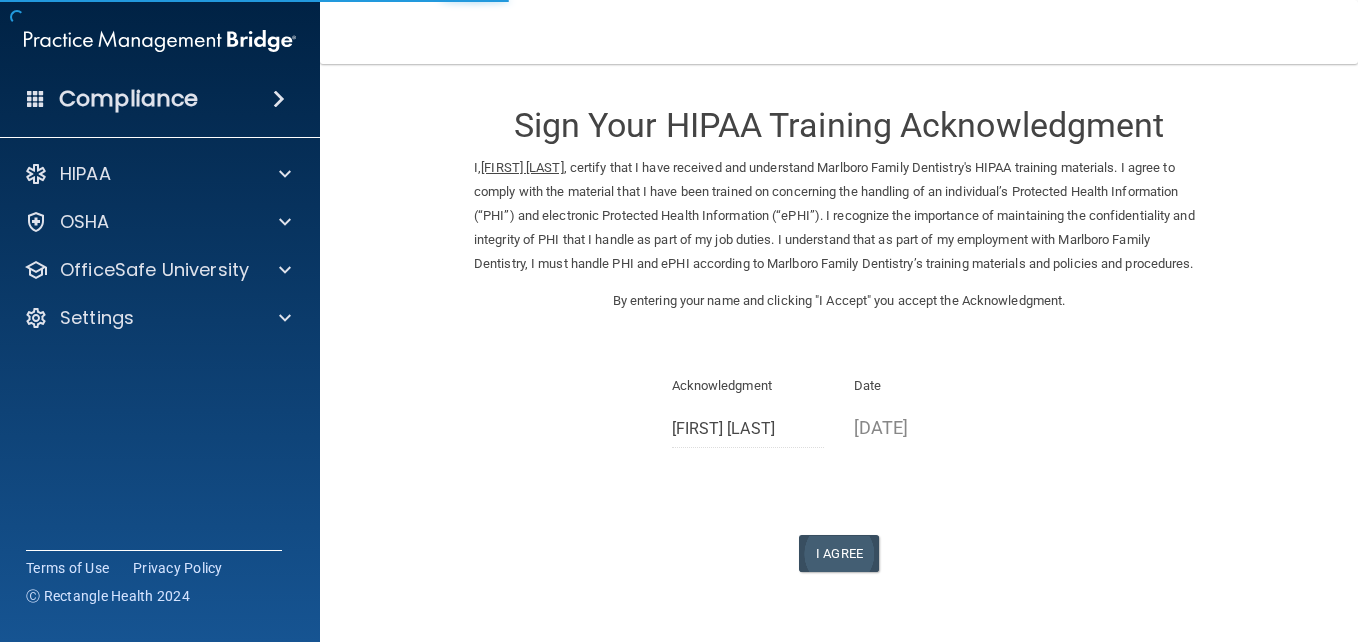 scroll, scrollTop: 0, scrollLeft: 0, axis: both 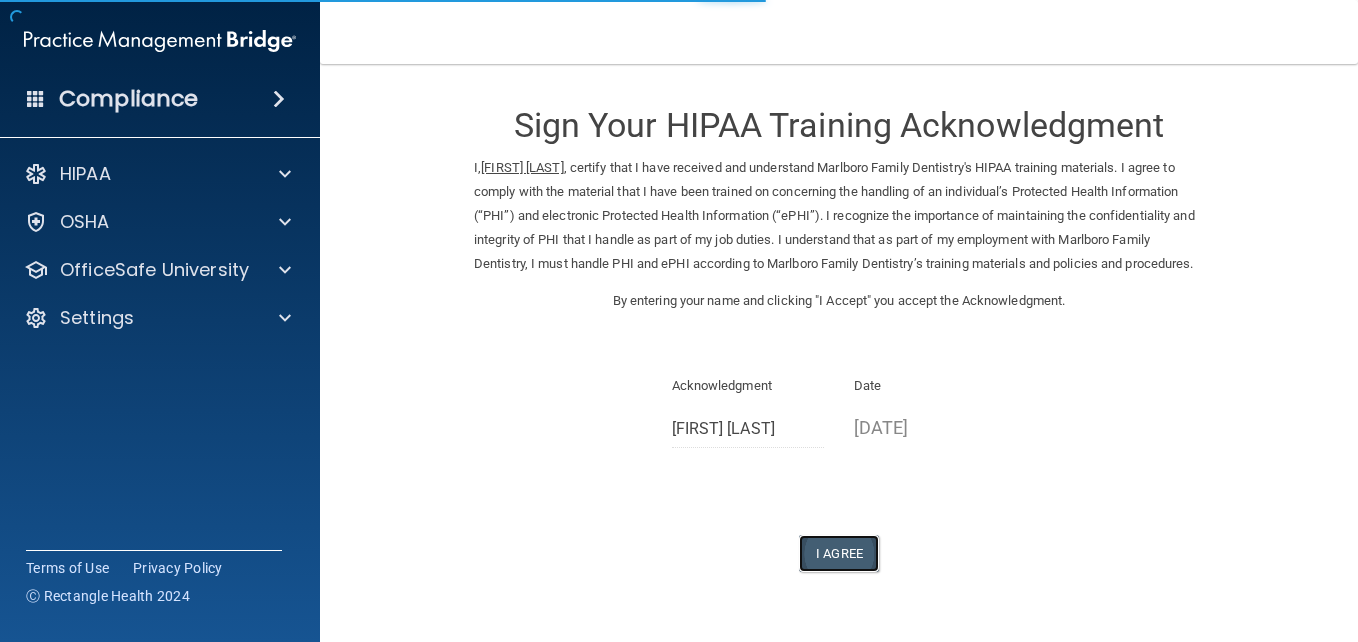 click on "I Agree" at bounding box center (839, 553) 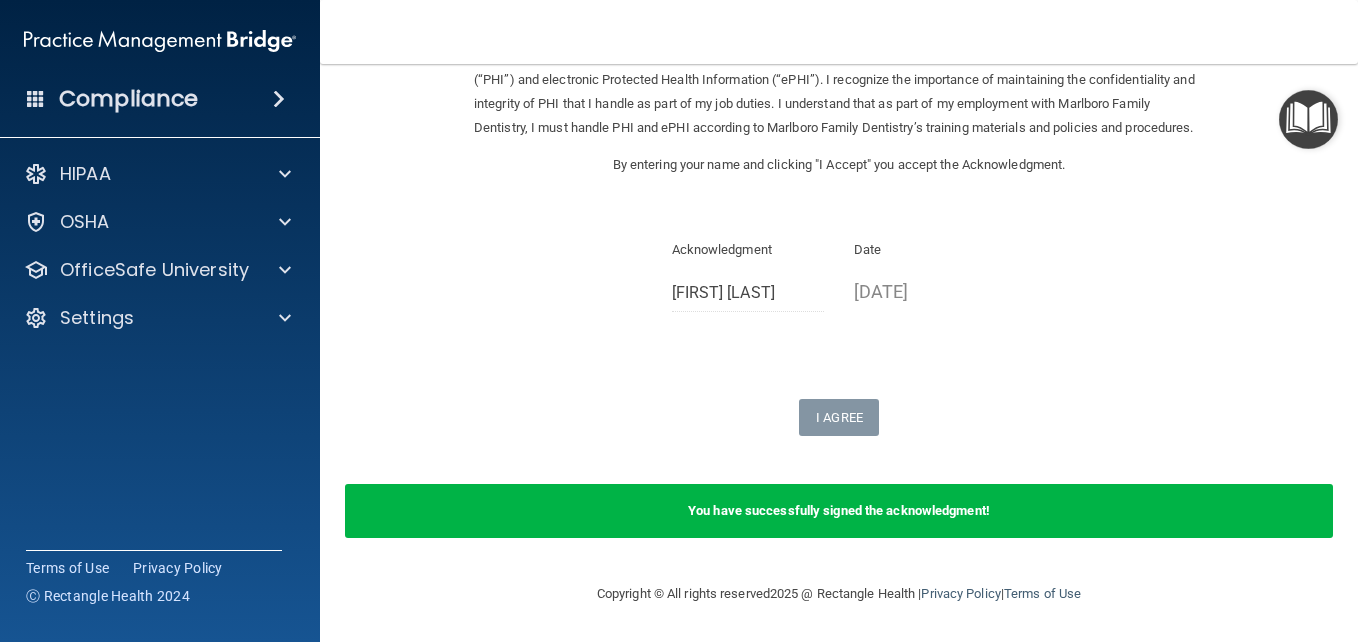 scroll, scrollTop: 160, scrollLeft: 0, axis: vertical 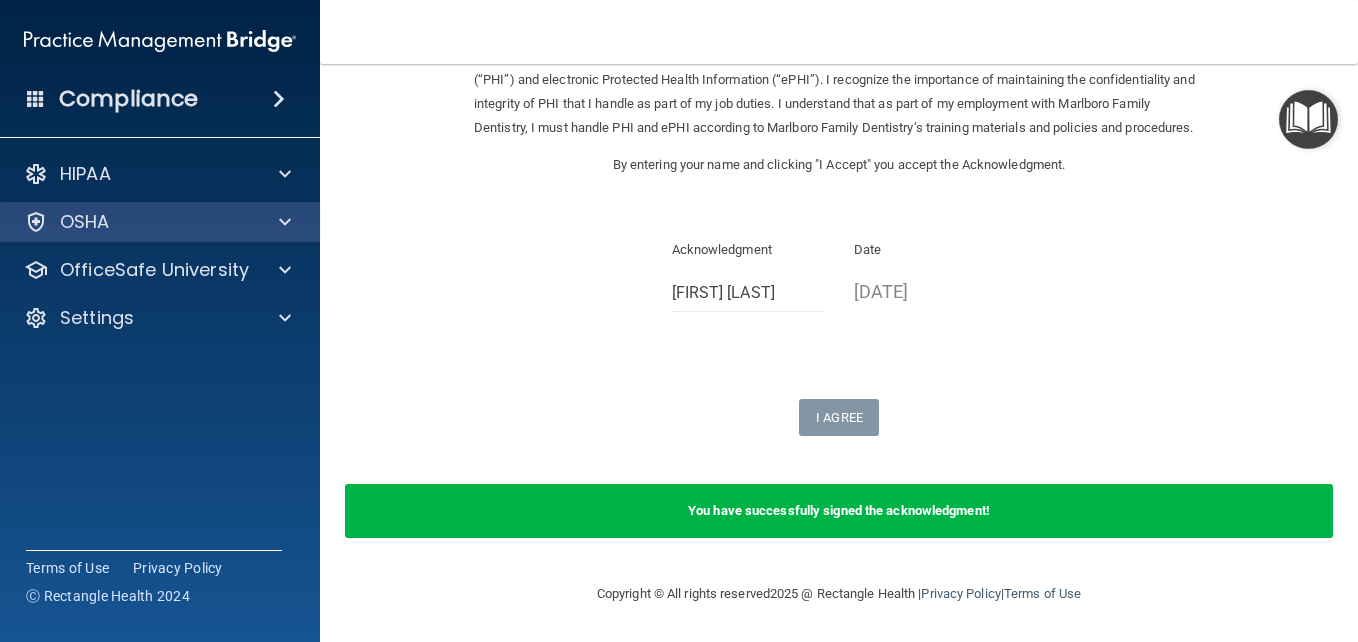 click on "OSHA" at bounding box center (160, 222) 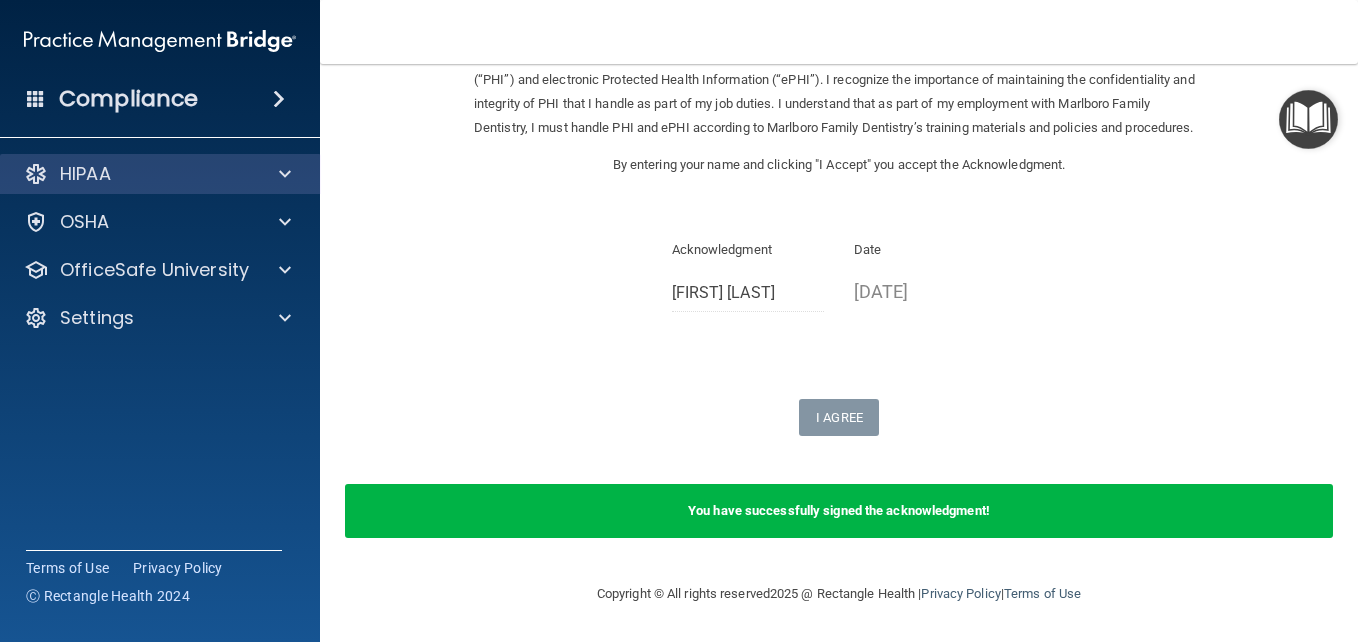 click on "HIPAA" at bounding box center (160, 174) 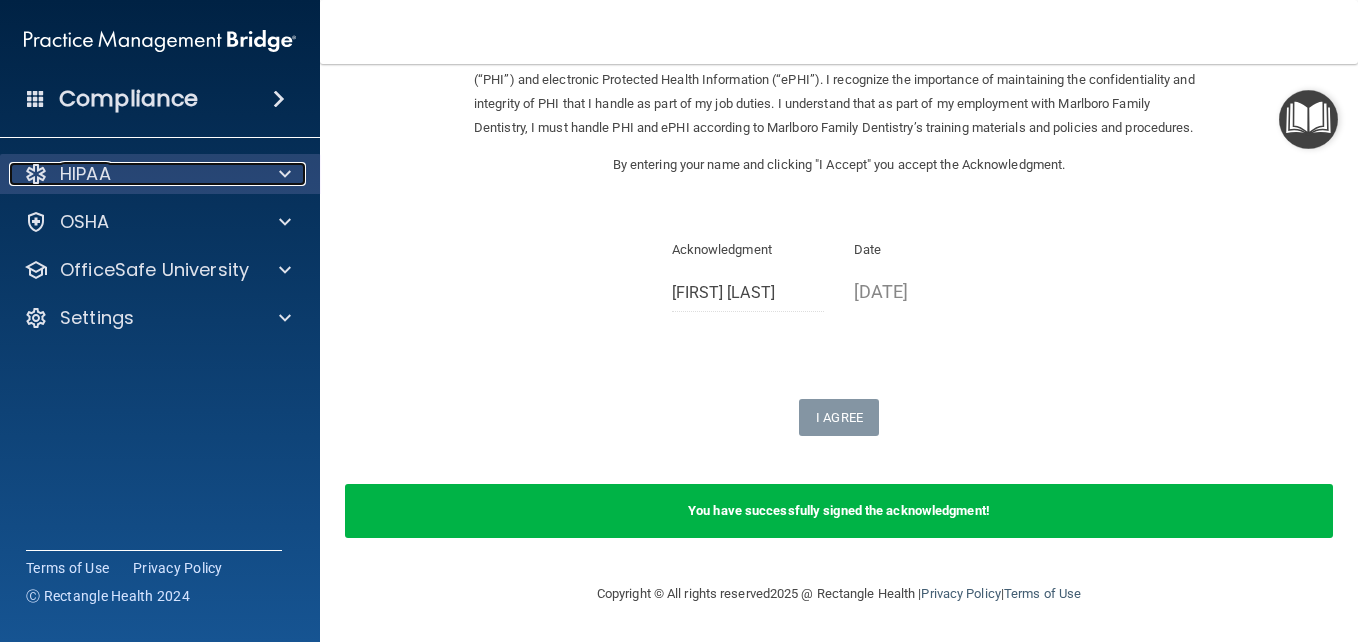 click at bounding box center (285, 174) 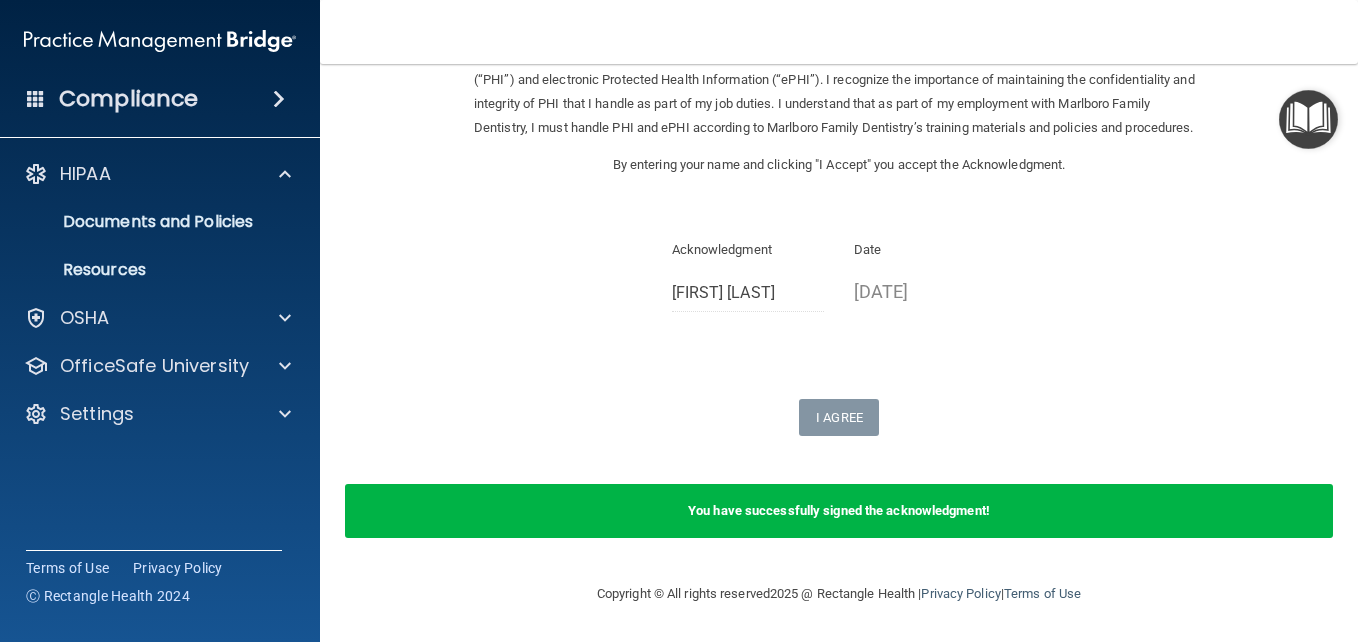 click on "HIPAA
Documents and Policies                 Report an Incident               Business Associates               Emergency Planning               Resources                 HIPAA Risk Assessment
OSHA
Documents               Safety Data Sheets               Self-Assessment                Injury and Illness Report                Resources
PCI
PCI Compliance                Merchant Savings Calculator
OfficeSafe University
HIPAA Training                   OSHA Training                   Continuing Education
Settings
My Account               My Users               Services                 Sign Out" at bounding box center (160, 298) 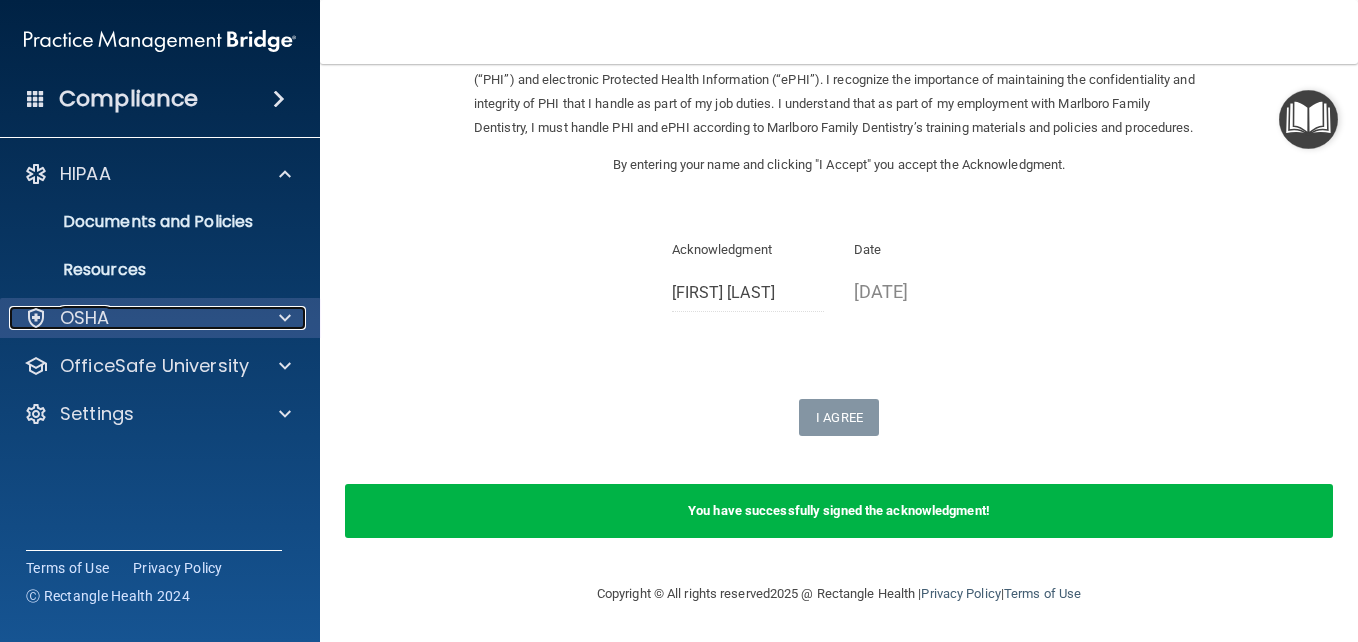click on "OSHA" at bounding box center (133, 318) 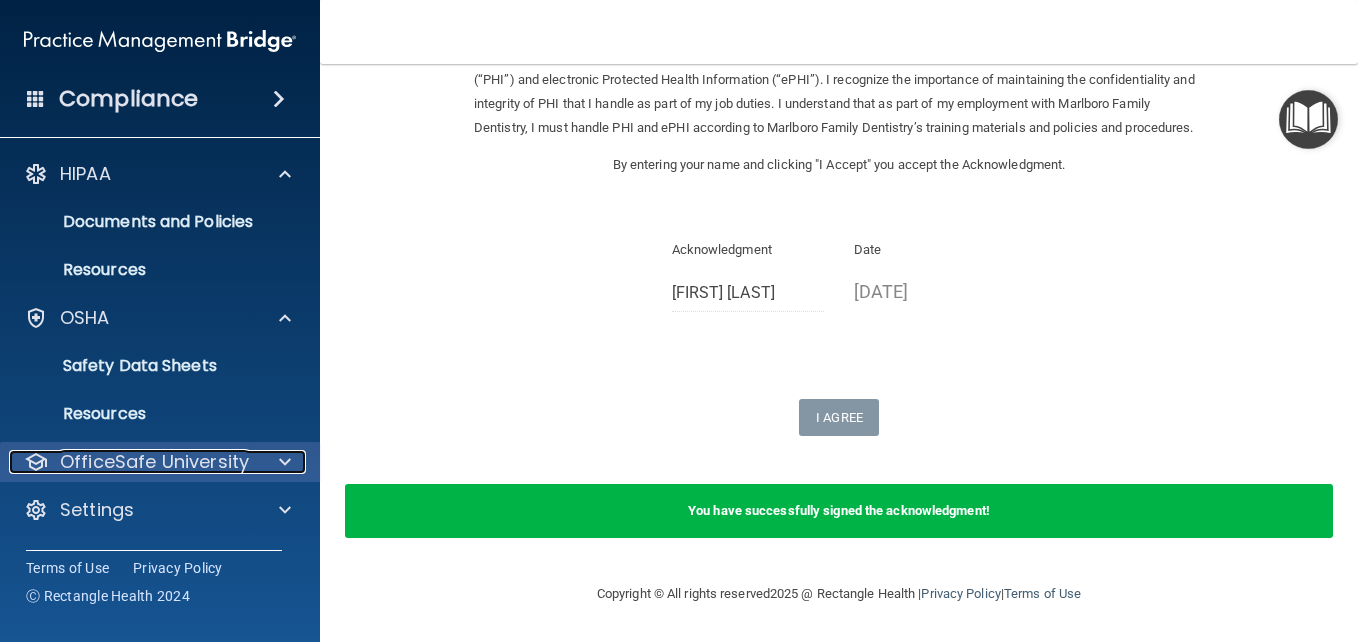 click on "OfficeSafe University" at bounding box center [154, 462] 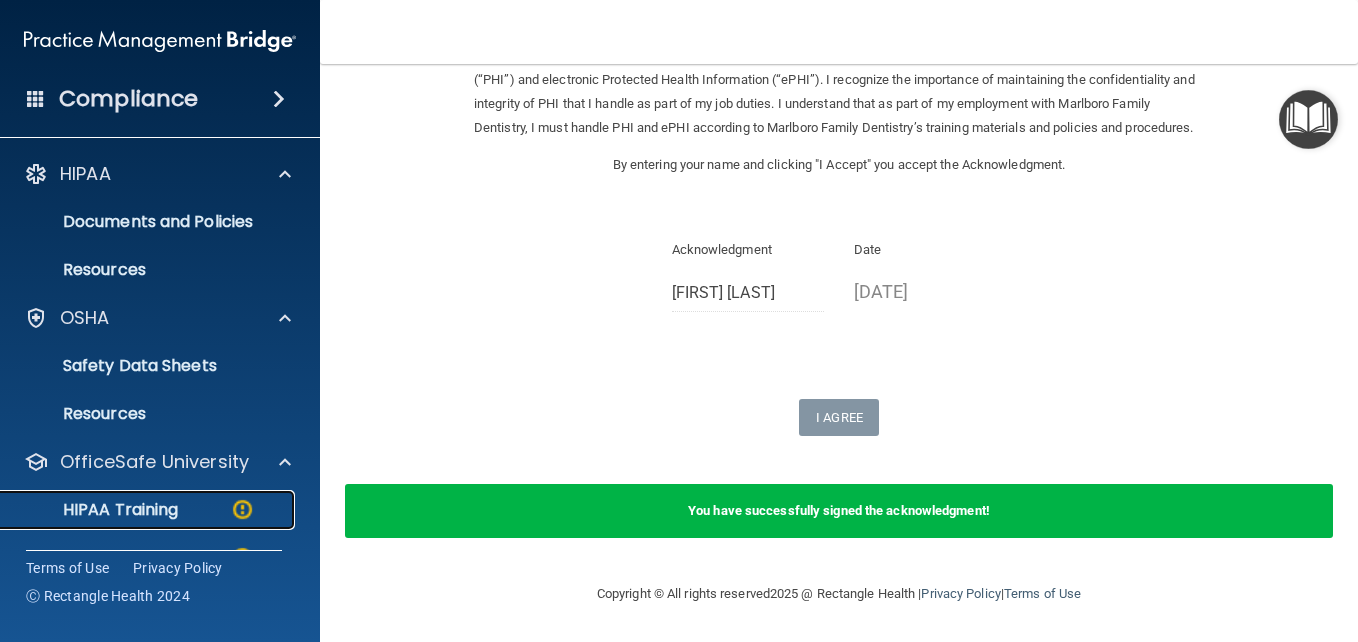 click on "HIPAA Training" at bounding box center (95, 510) 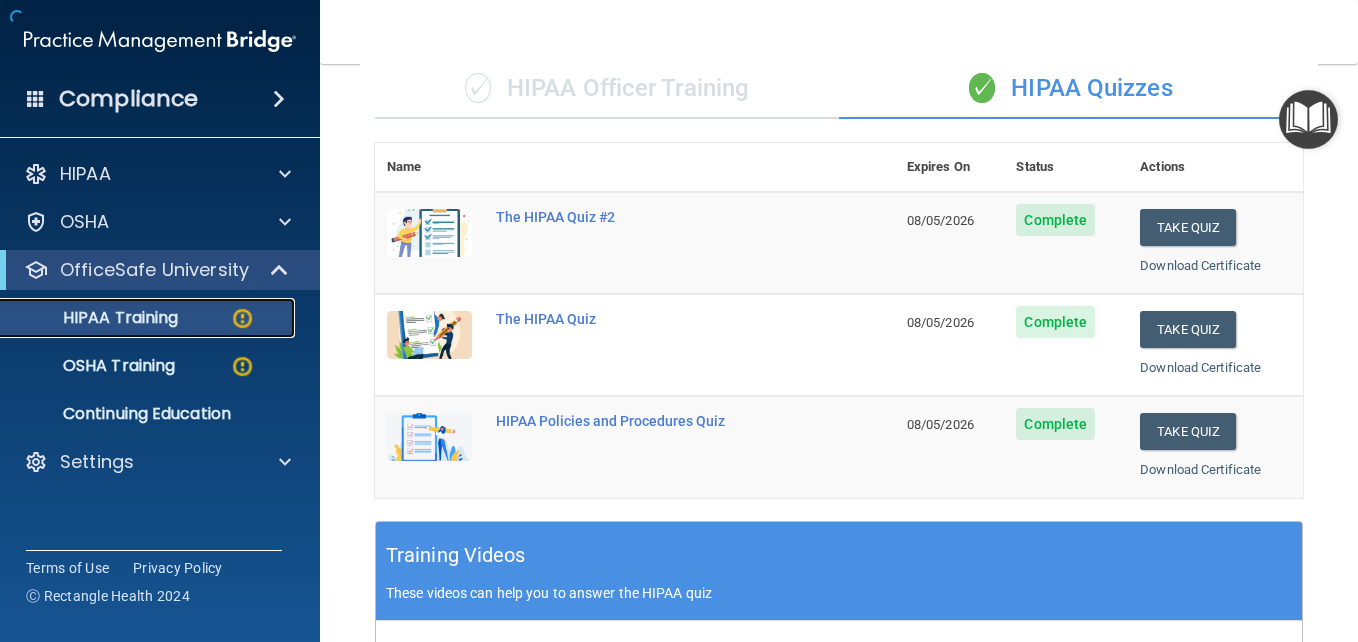 scroll, scrollTop: 936, scrollLeft: 0, axis: vertical 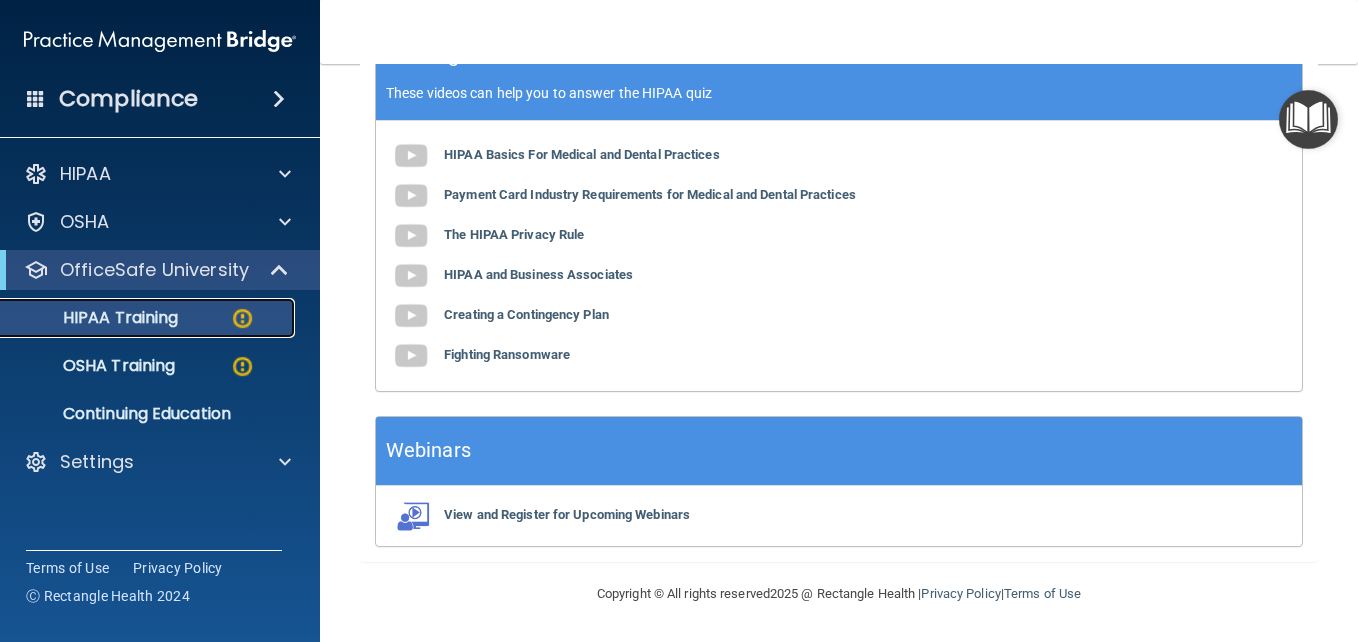 click at bounding box center [242, 318] 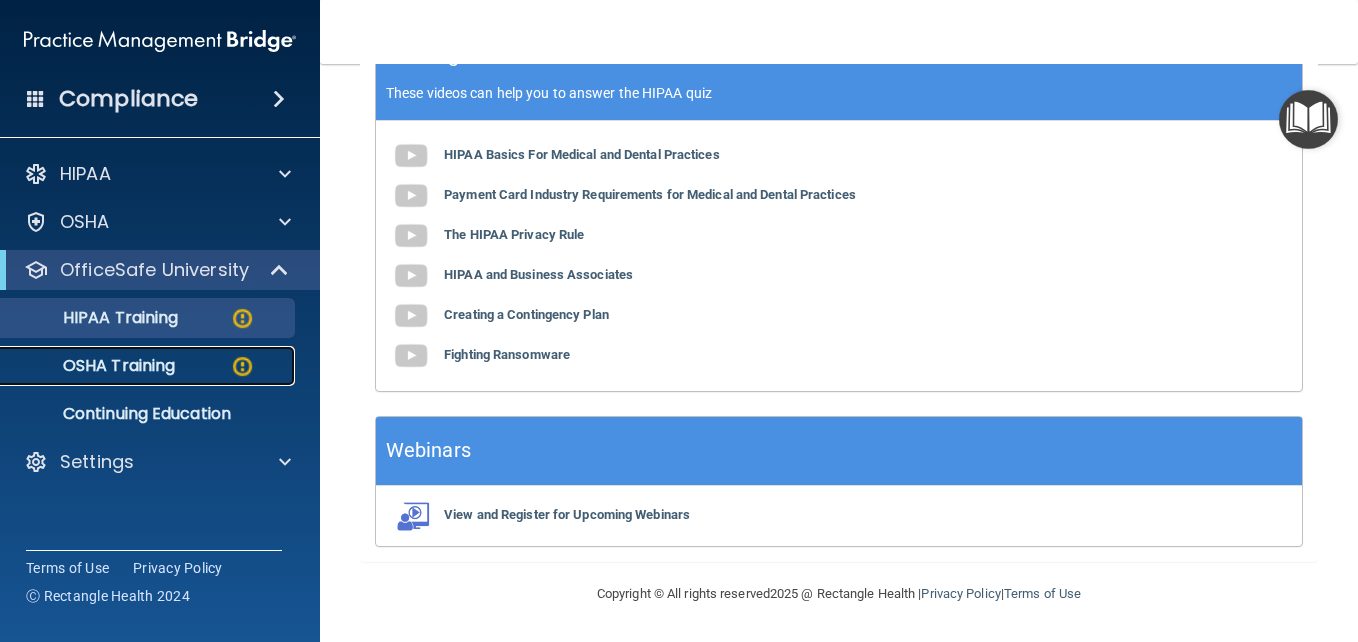 click on "OSHA Training" at bounding box center (94, 366) 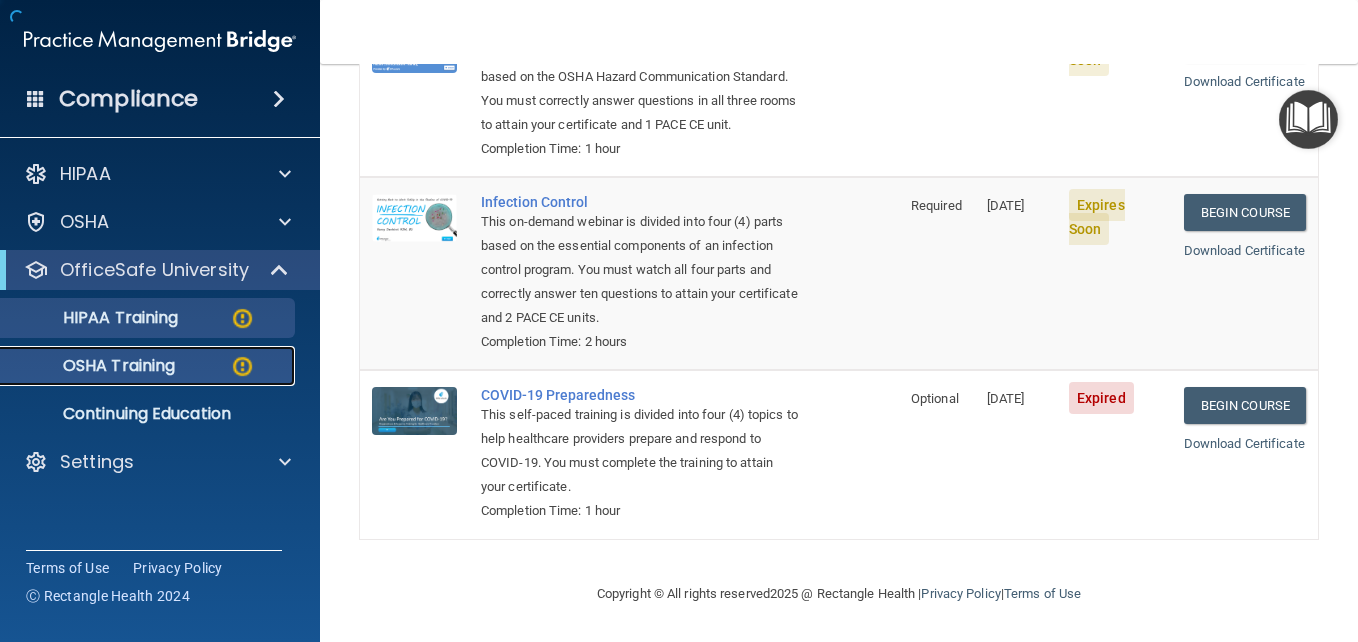 scroll, scrollTop: 518, scrollLeft: 0, axis: vertical 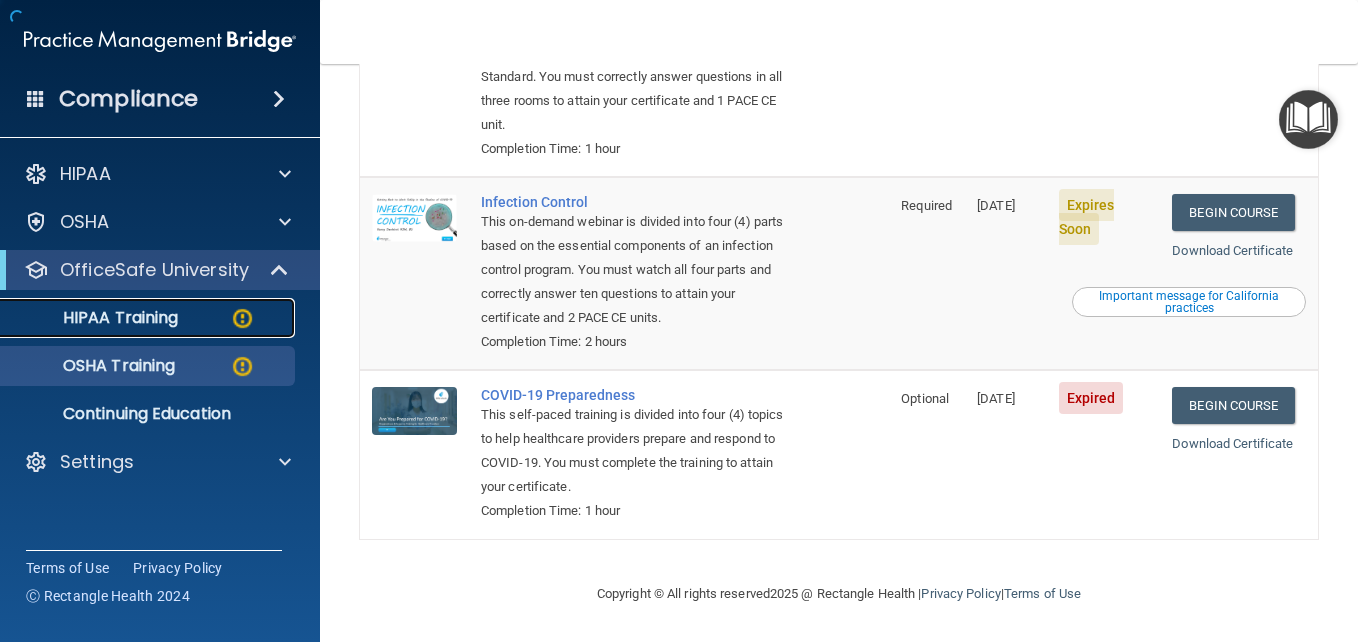 click at bounding box center (242, 318) 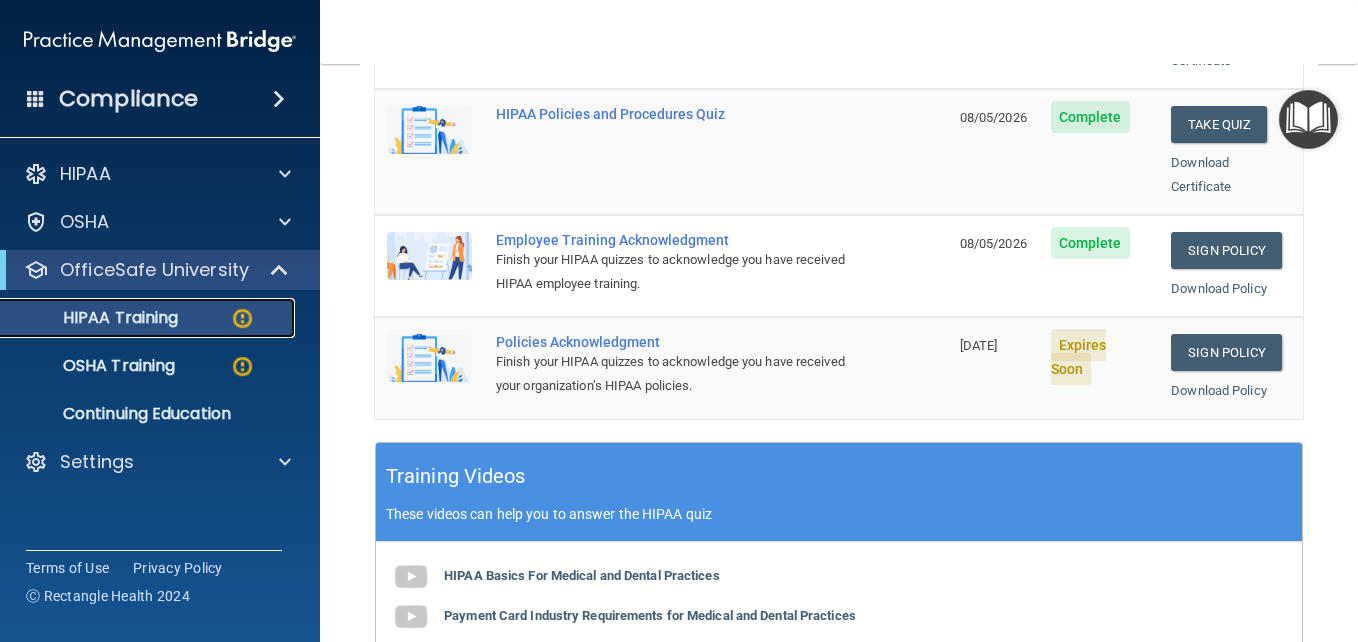scroll, scrollTop: 504, scrollLeft: 0, axis: vertical 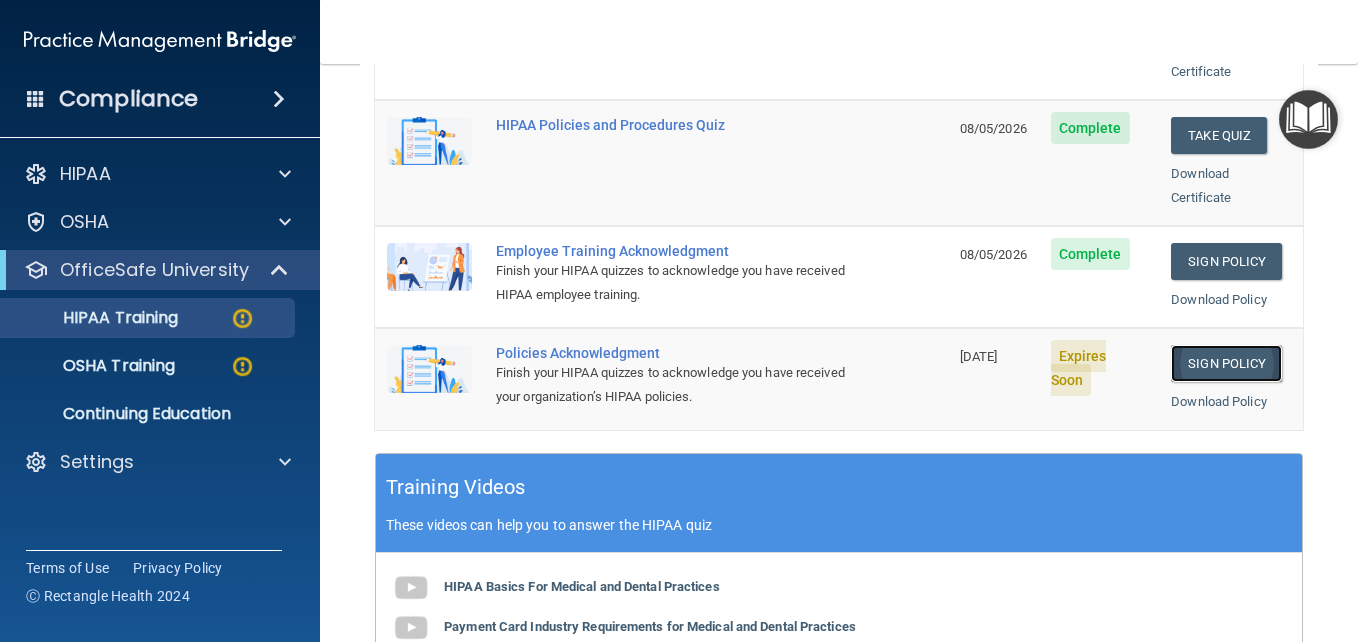 click on "Sign Policy" at bounding box center (1226, 363) 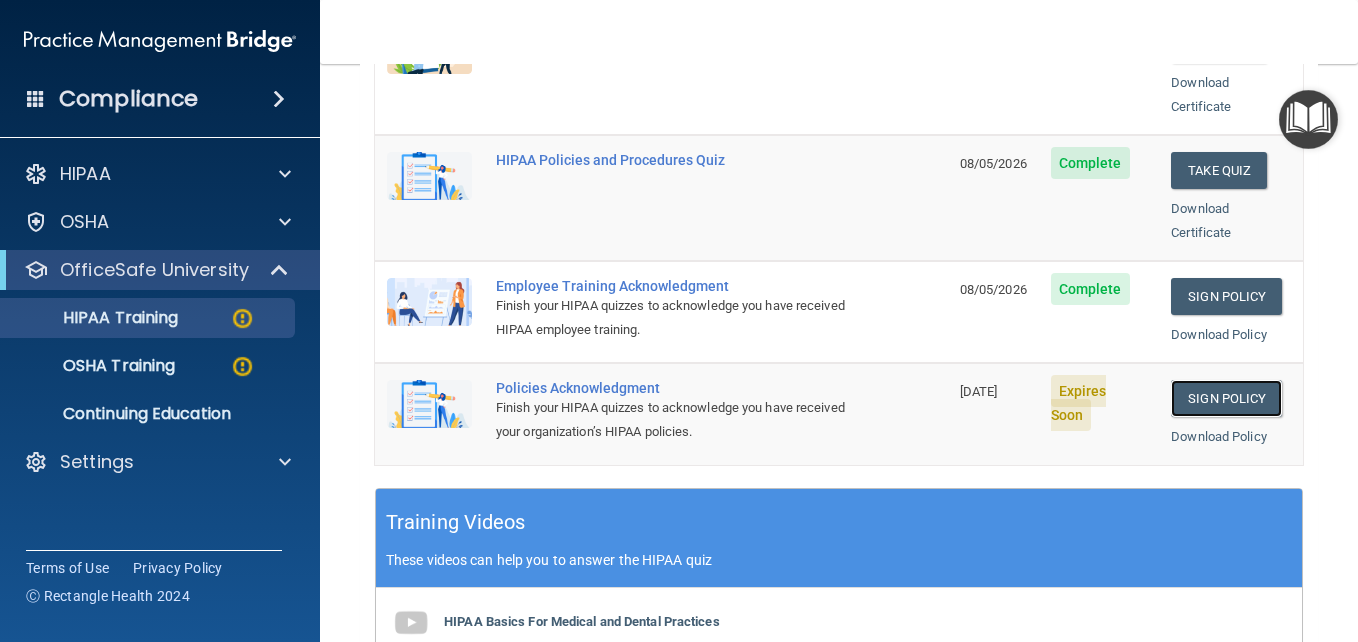 scroll, scrollTop: 657, scrollLeft: 0, axis: vertical 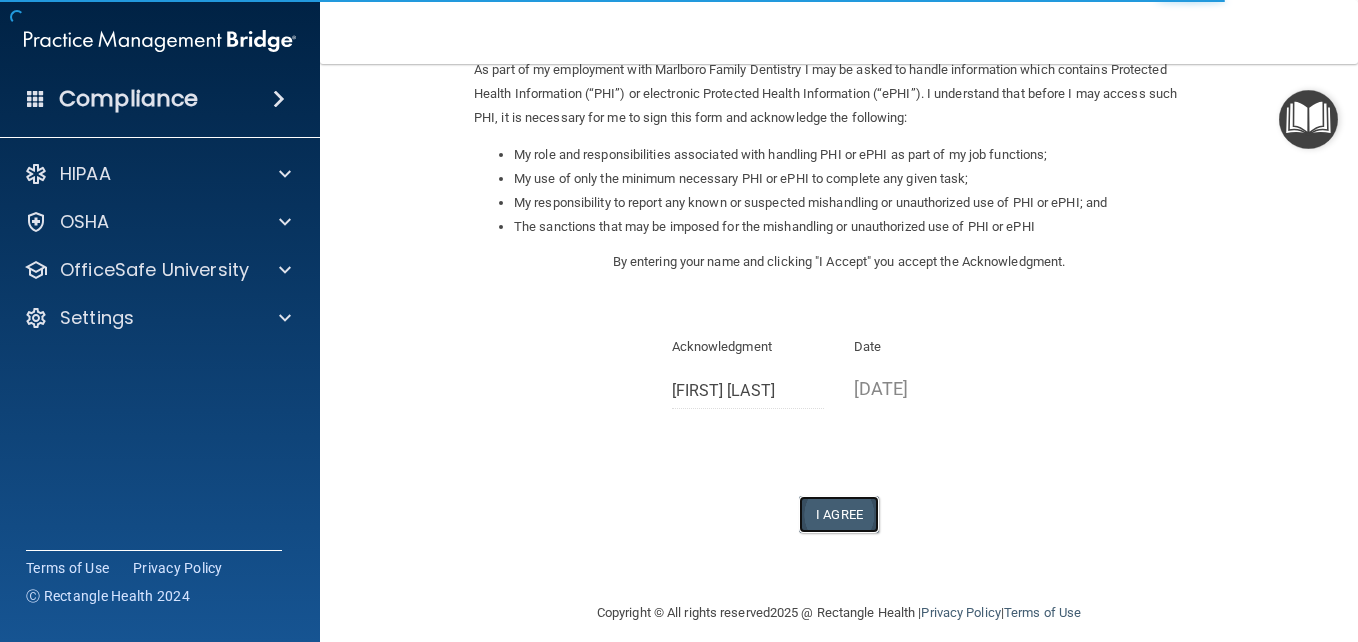click on "I Agree" at bounding box center [839, 514] 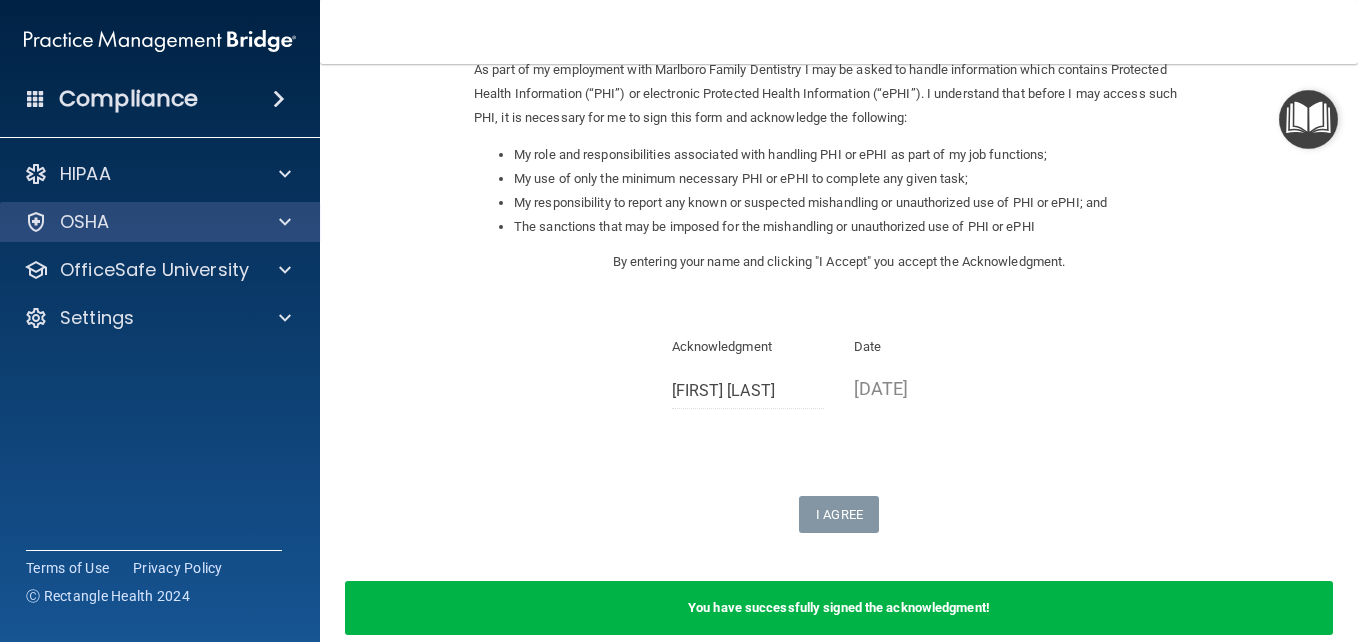 click on "OSHA" at bounding box center [160, 222] 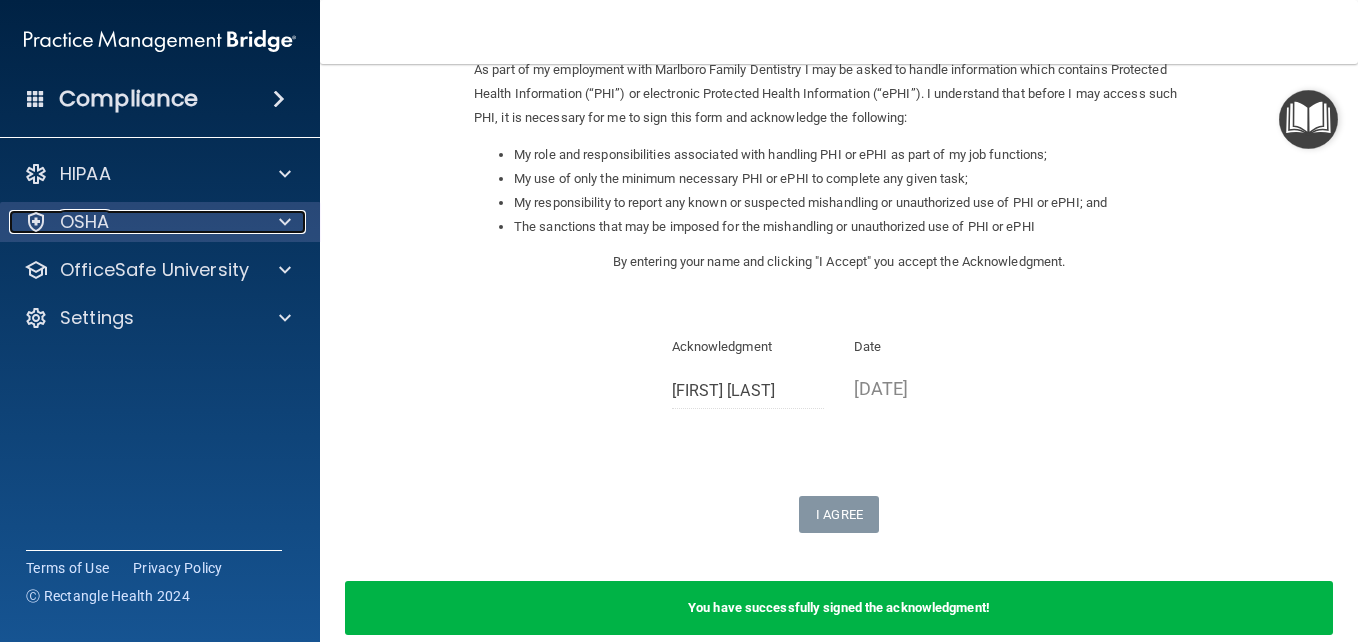 click at bounding box center [285, 222] 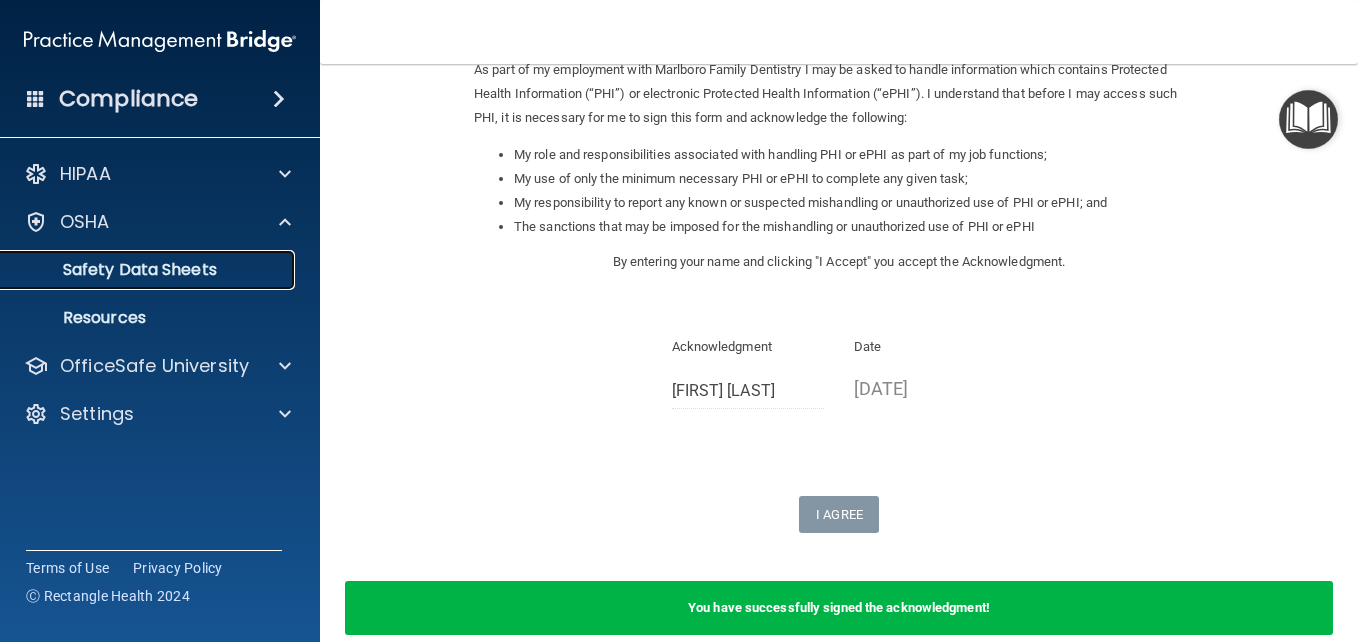 click on "Safety Data Sheets" at bounding box center [137, 270] 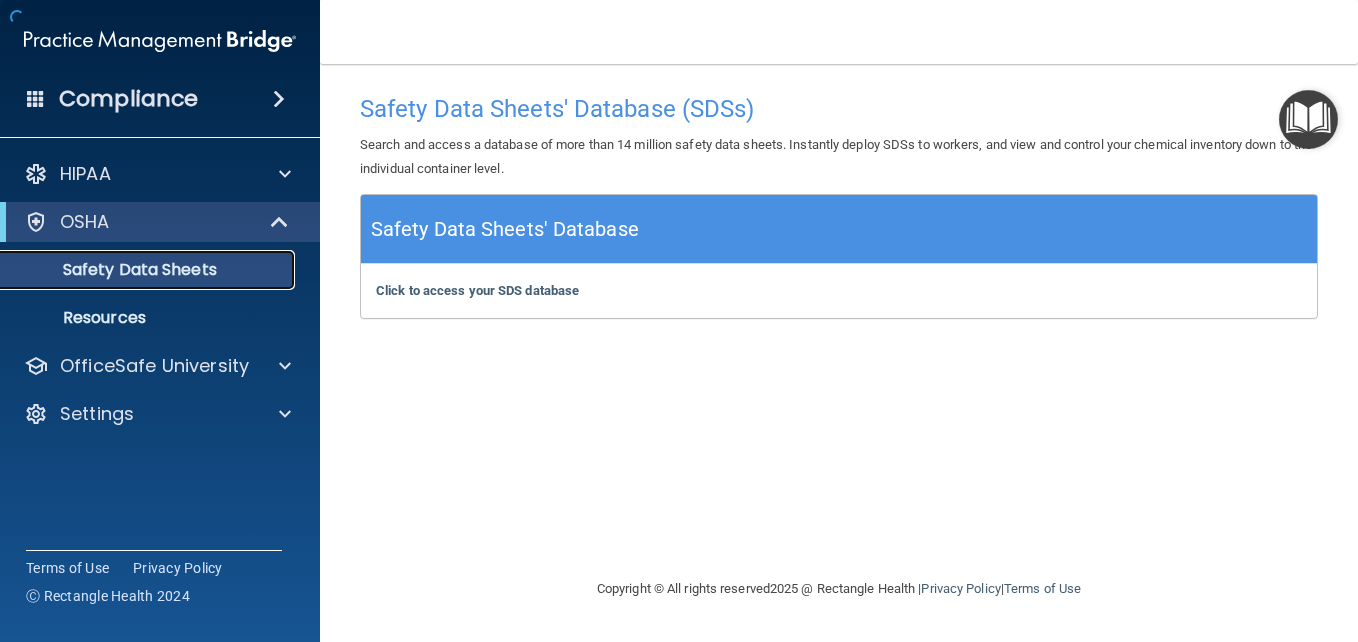 scroll, scrollTop: 0, scrollLeft: 0, axis: both 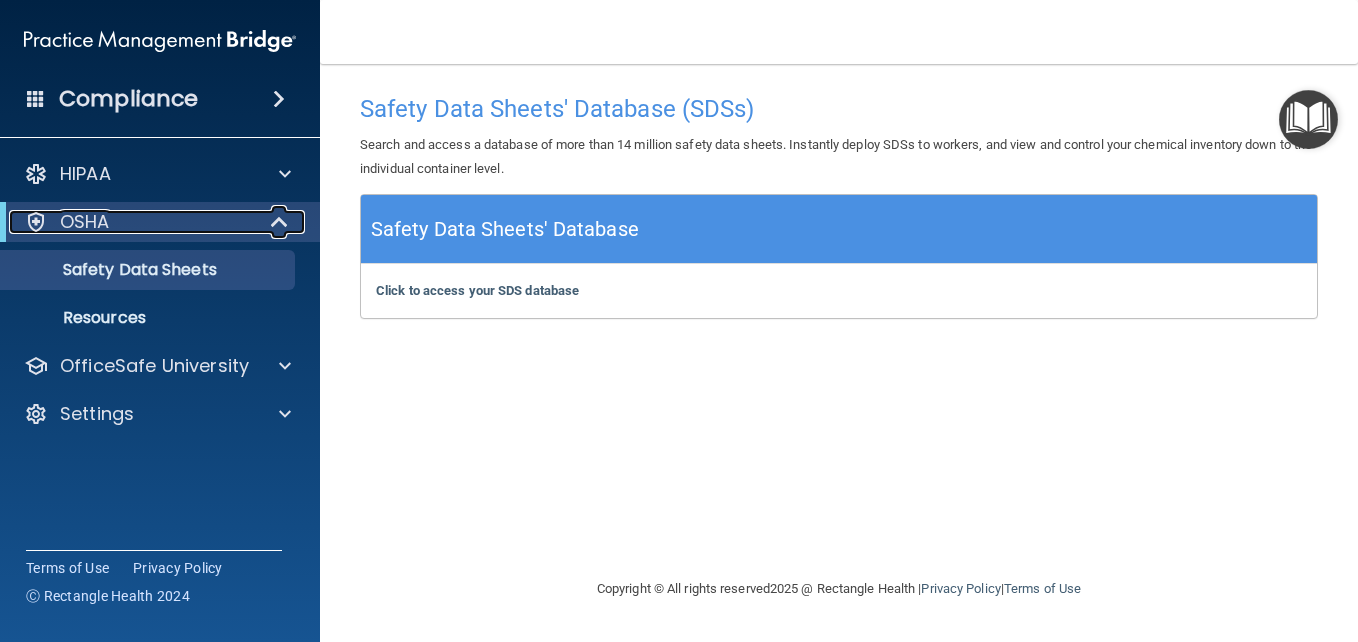 click on "OSHA" at bounding box center (132, 222) 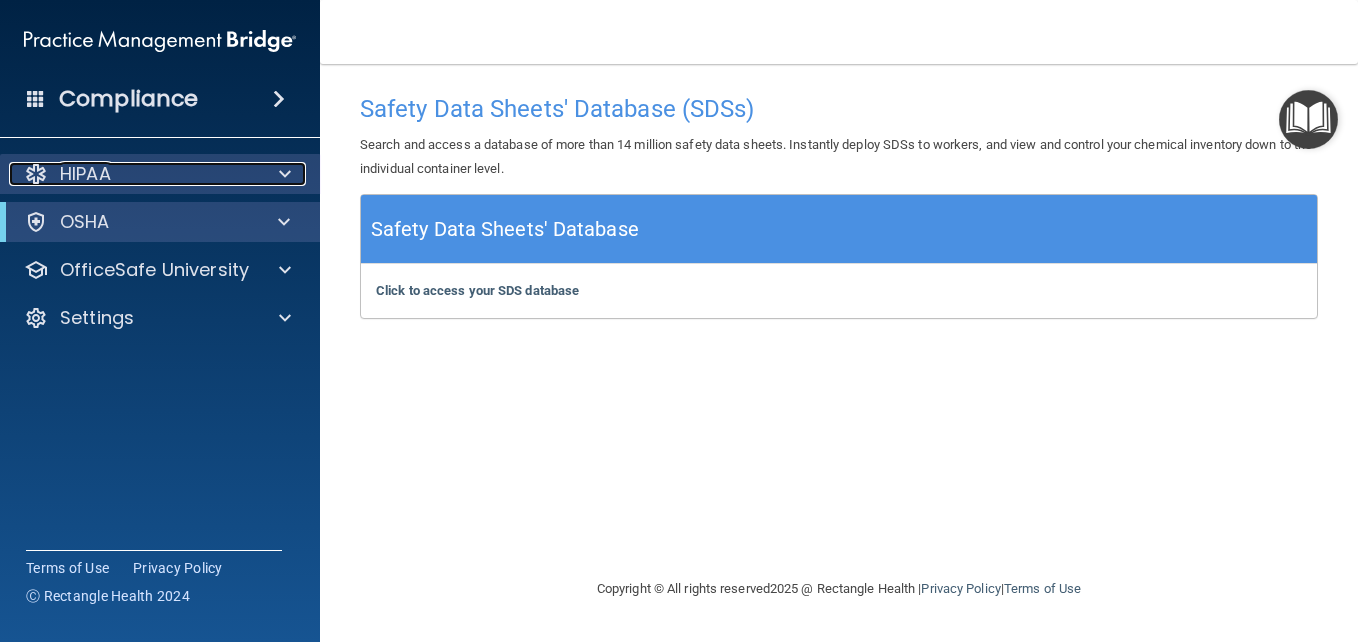 click on "HIPAA" at bounding box center (133, 174) 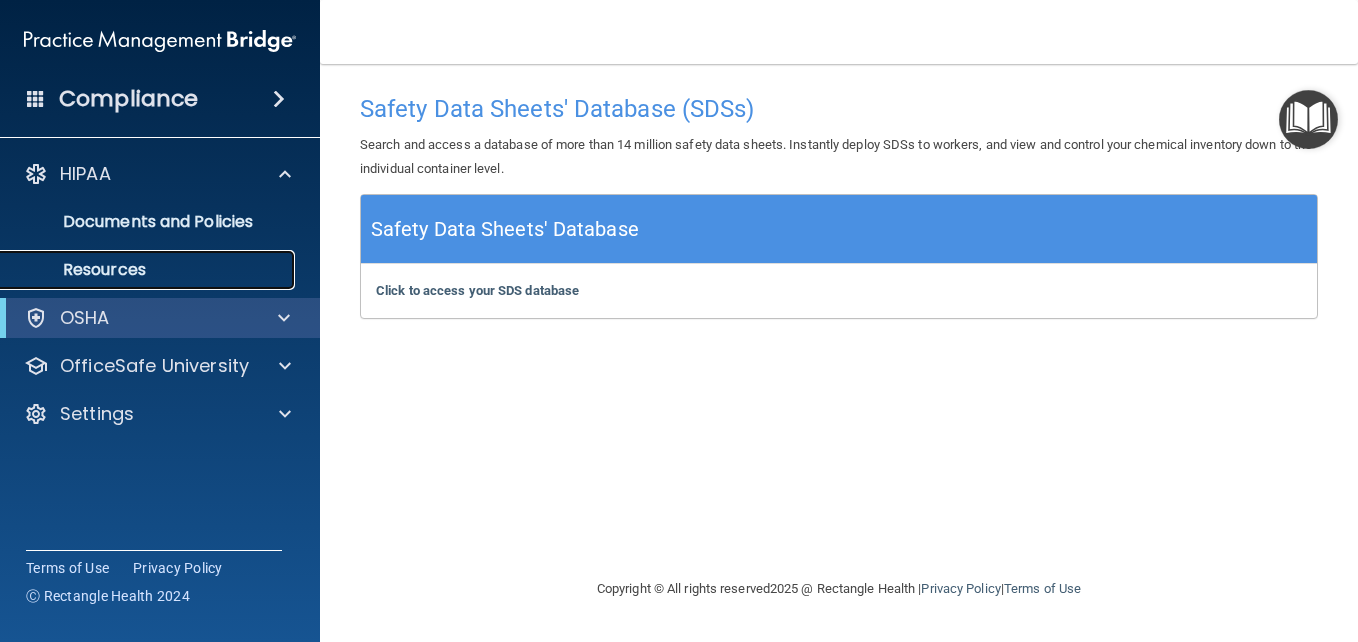 click on "Resources" at bounding box center (137, 270) 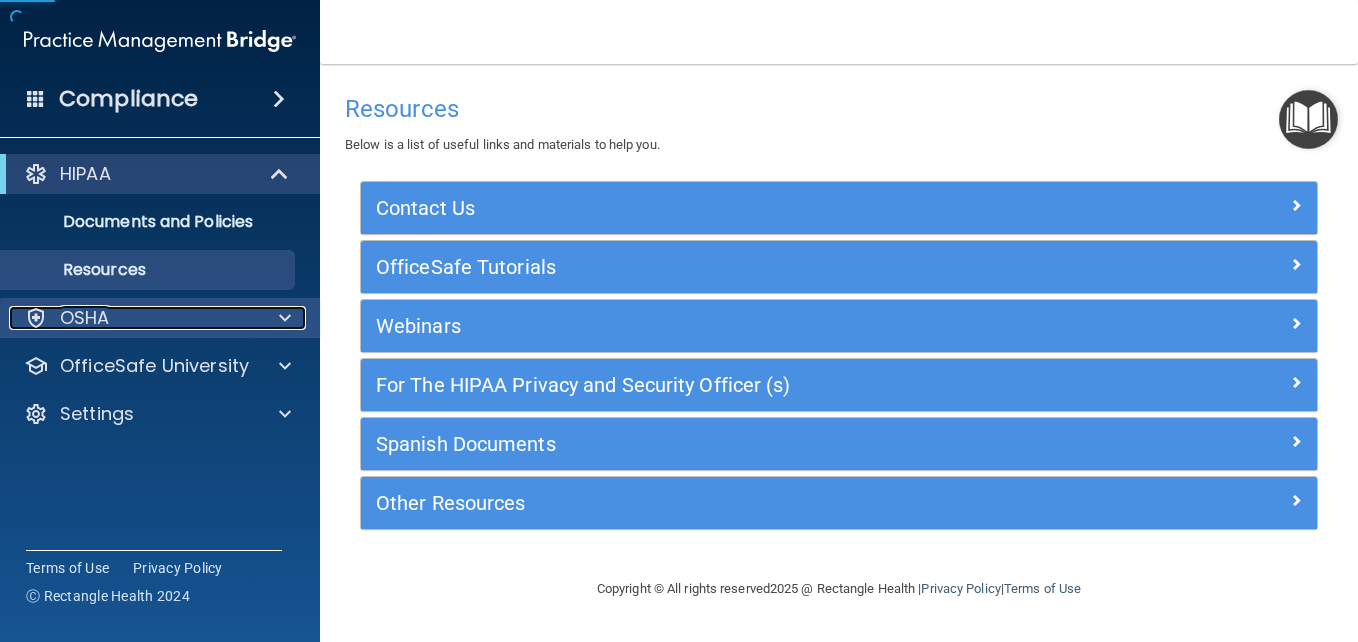 click on "OSHA" at bounding box center [133, 318] 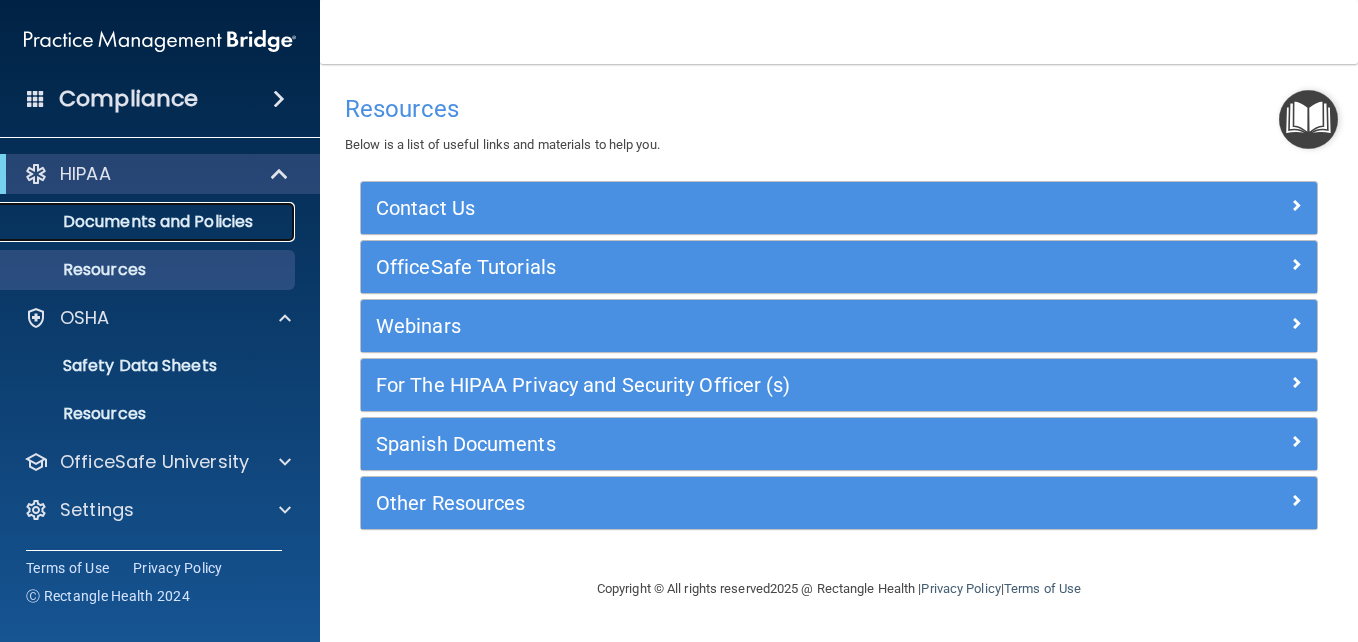 click on "Documents and Policies" at bounding box center (137, 222) 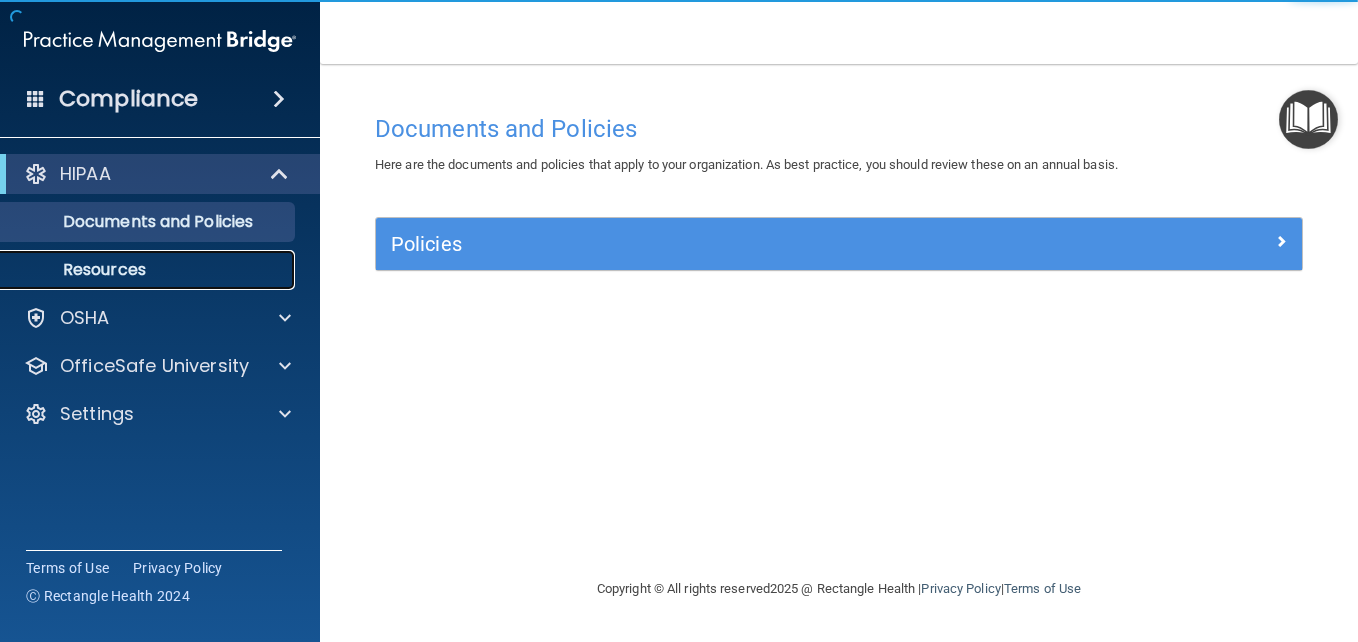 click on "Resources" at bounding box center (137, 270) 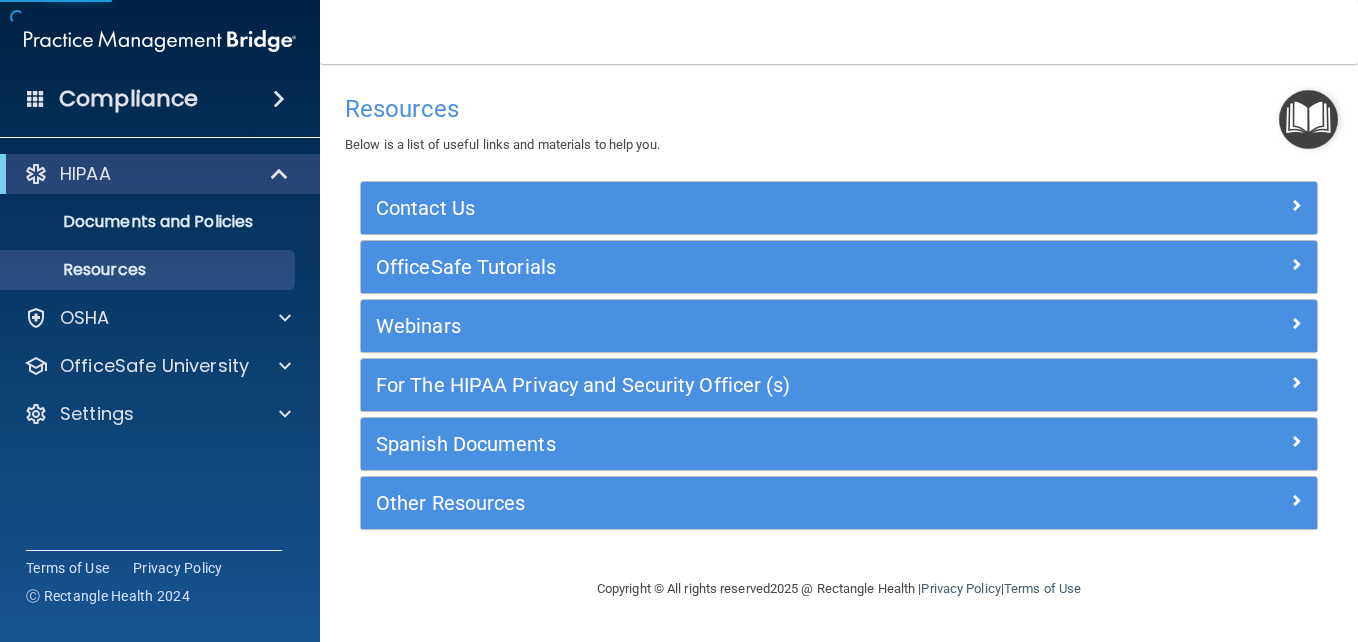 click on "HIPAA
Documents and Policies                 Report an Incident               Business Associates               Emergency Planning               Resources                 HIPAA Risk Assessment
OSHA
Documents               Safety Data Sheets               Self-Assessment                Injury and Illness Report                Resources
PCI
PCI Compliance                Merchant Savings Calculator
OfficeSafe University
HIPAA Training                   OSHA Training                   Continuing Education
Settings
My Account               My Users               Services                 Sign Out" at bounding box center (160, 298) 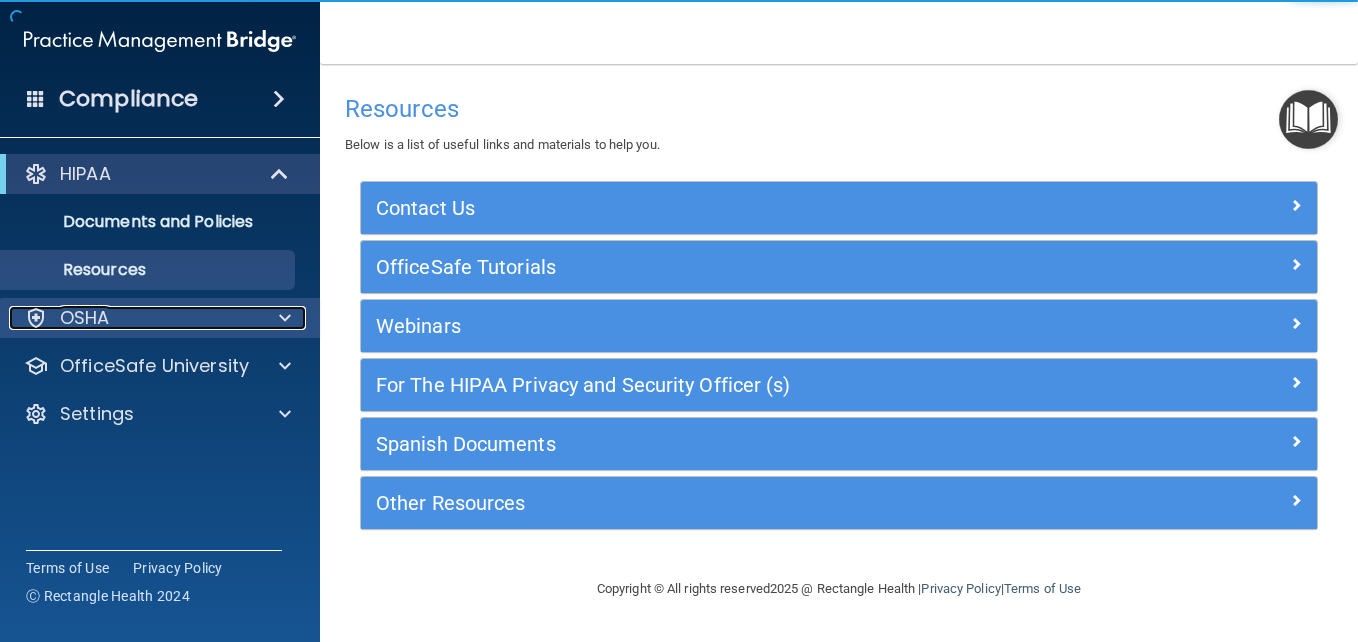 click on "OSHA" at bounding box center [133, 318] 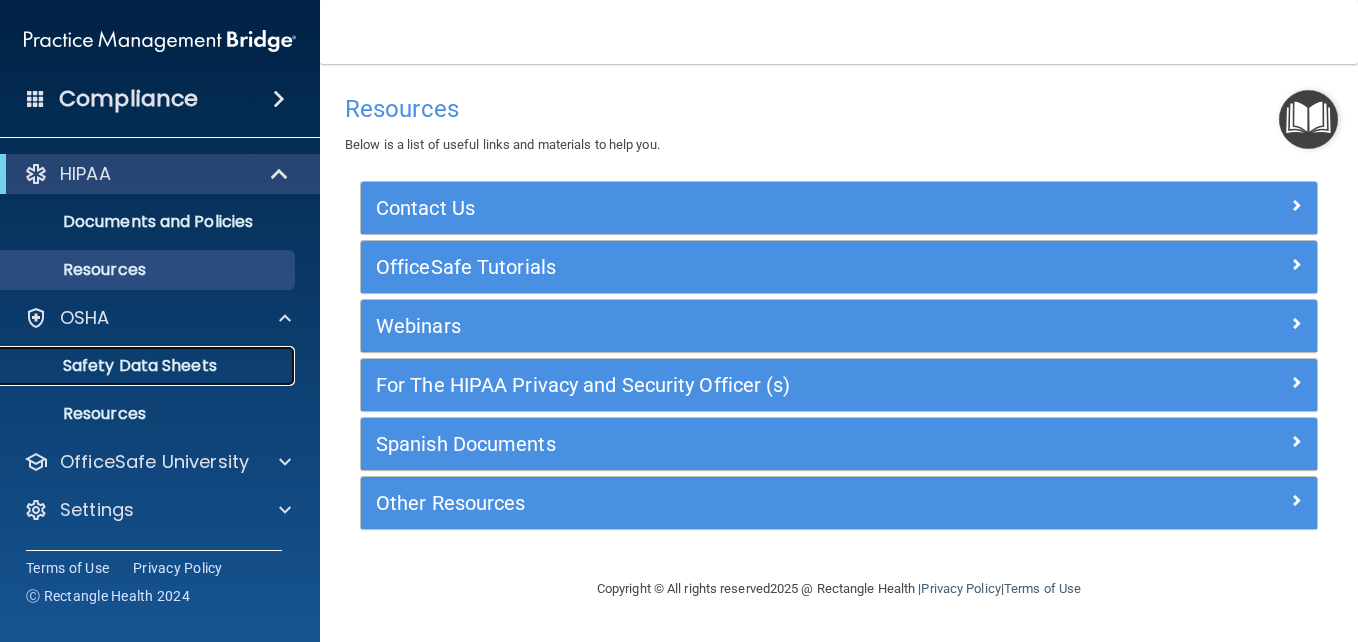 click on "Safety Data Sheets" at bounding box center (149, 366) 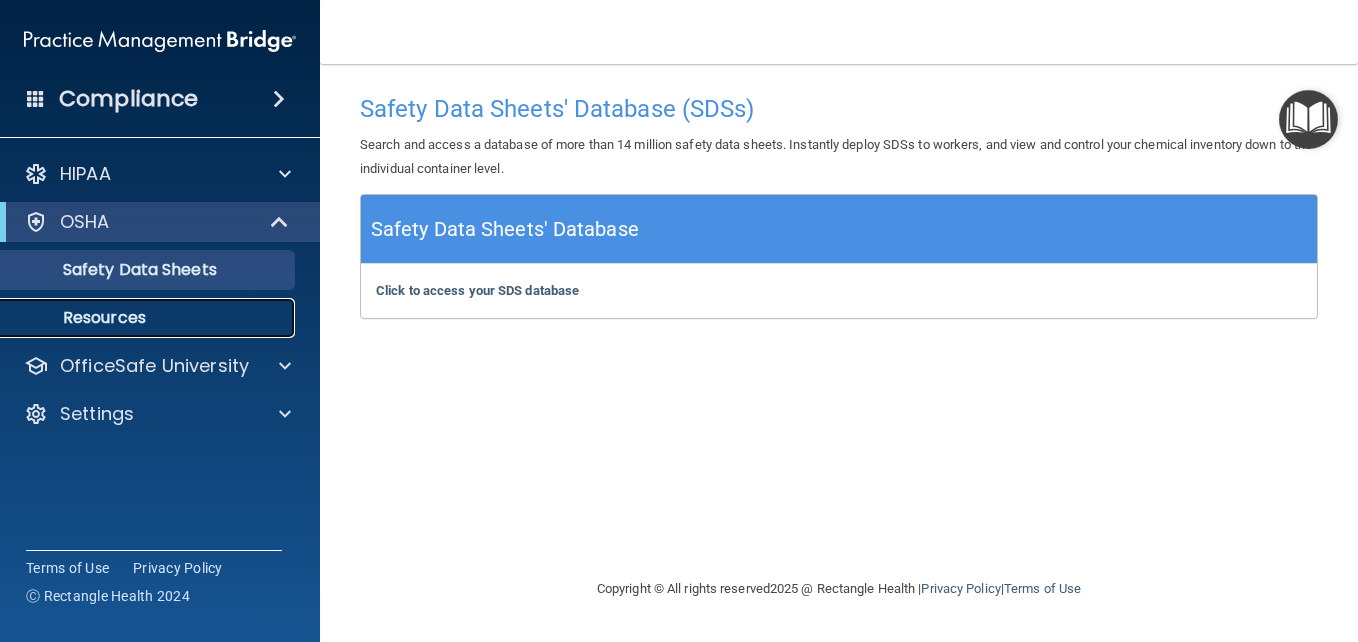 click on "Resources" at bounding box center (137, 318) 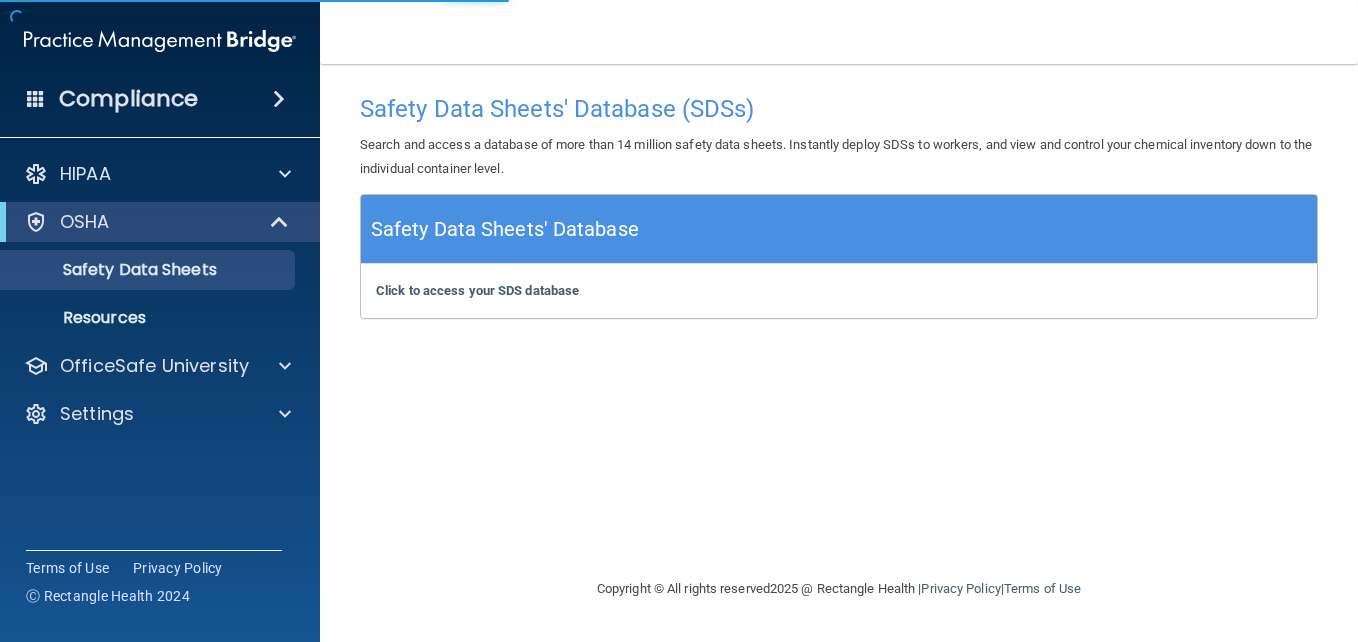 scroll, scrollTop: 0, scrollLeft: 0, axis: both 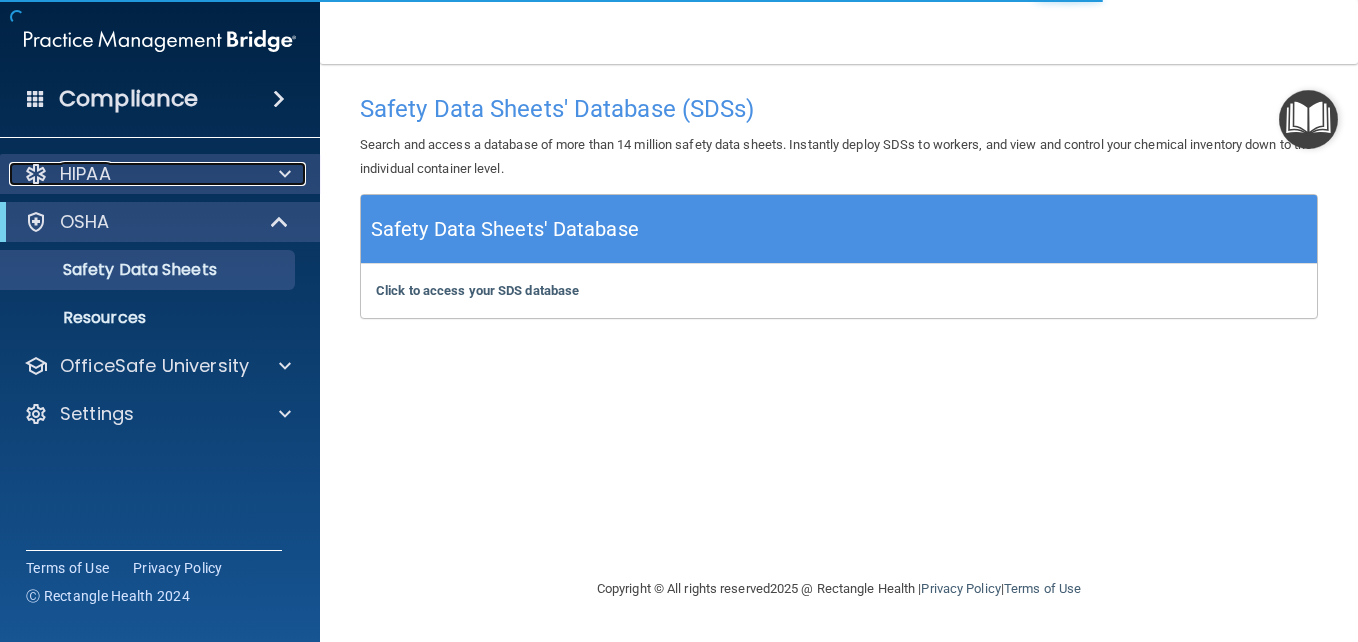 click at bounding box center (282, 174) 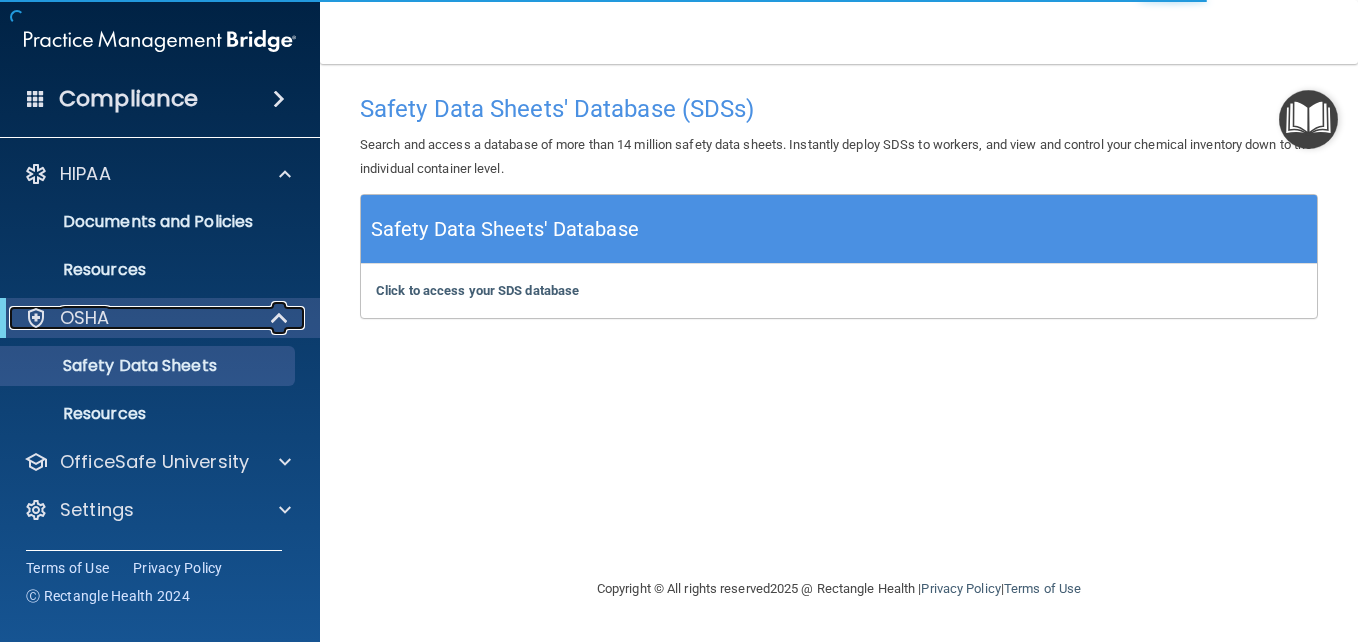 click at bounding box center (280, 318) 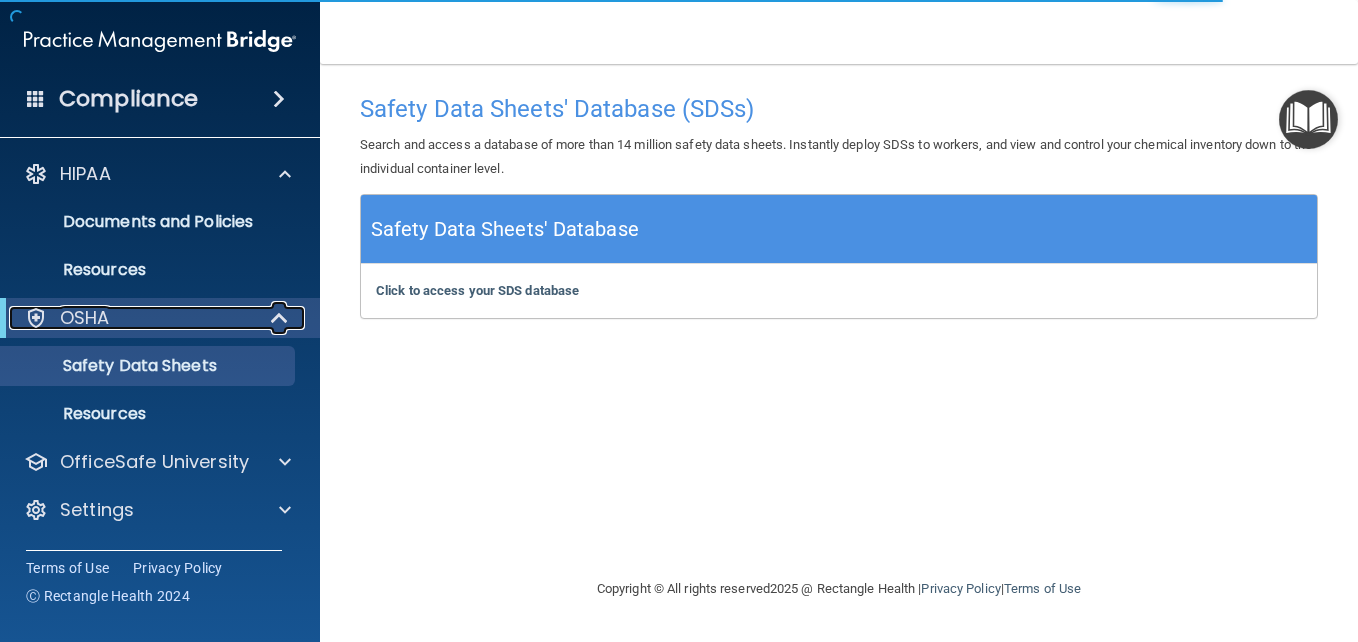 click at bounding box center [280, 318] 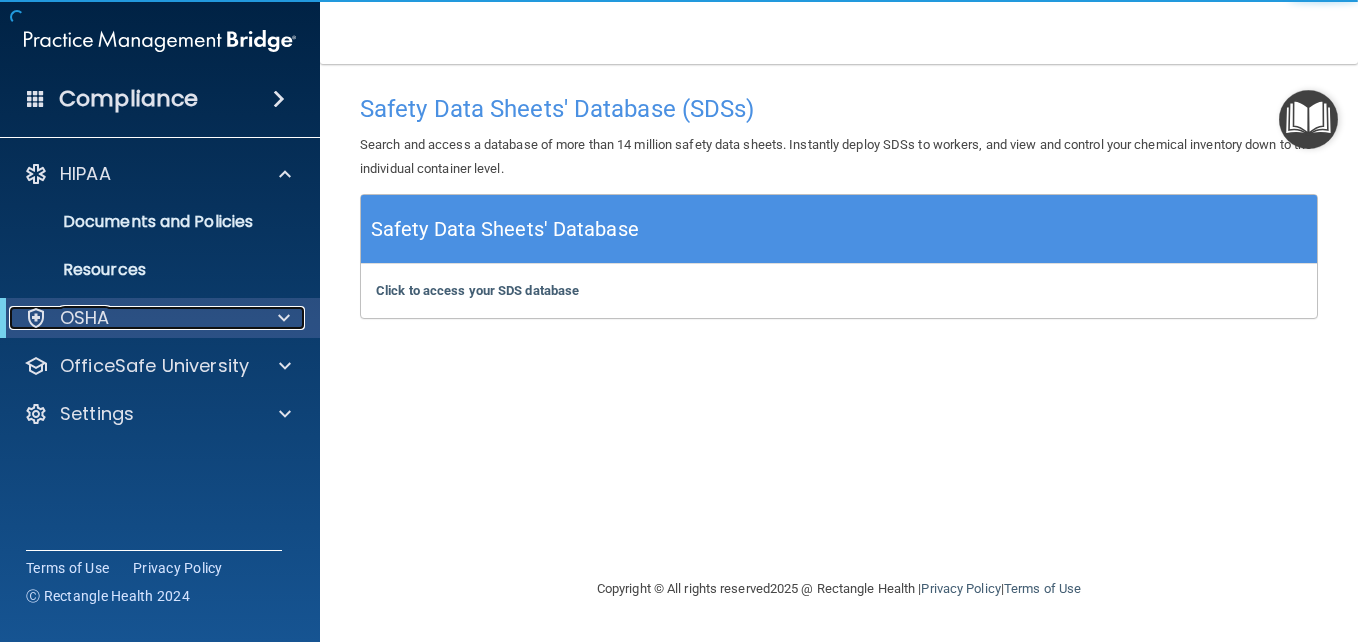 click on "OSHA" at bounding box center (132, 318) 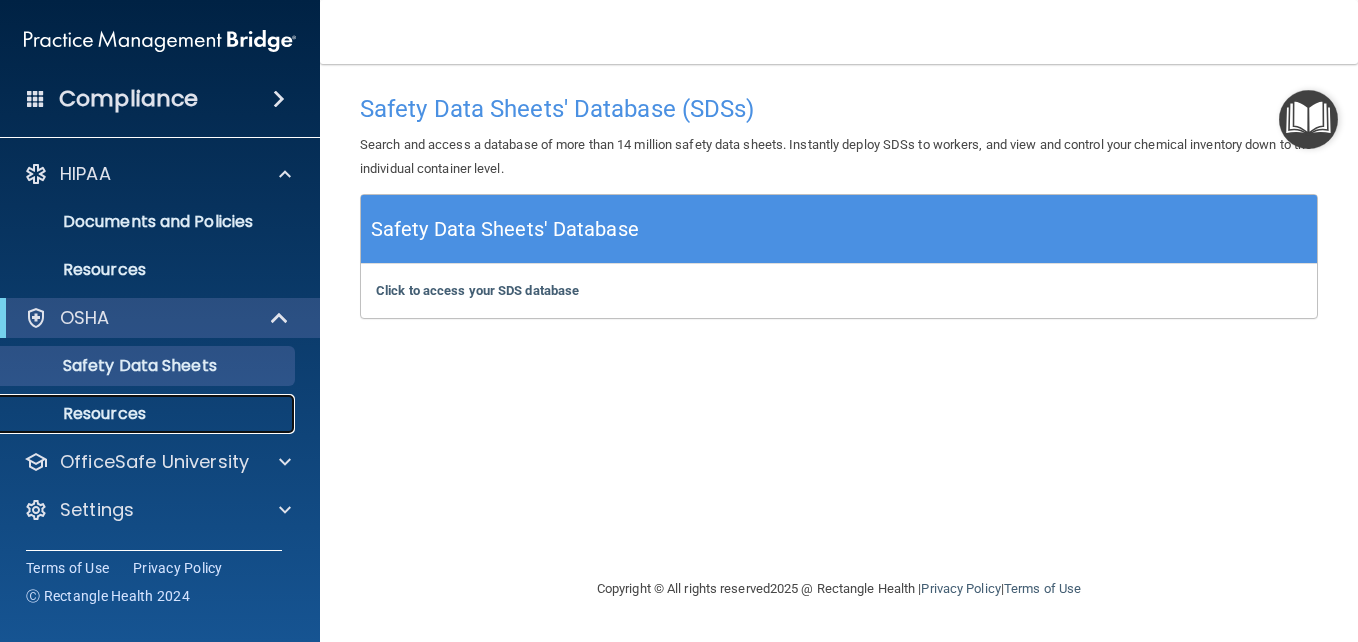 click on "Resources" at bounding box center (149, 414) 